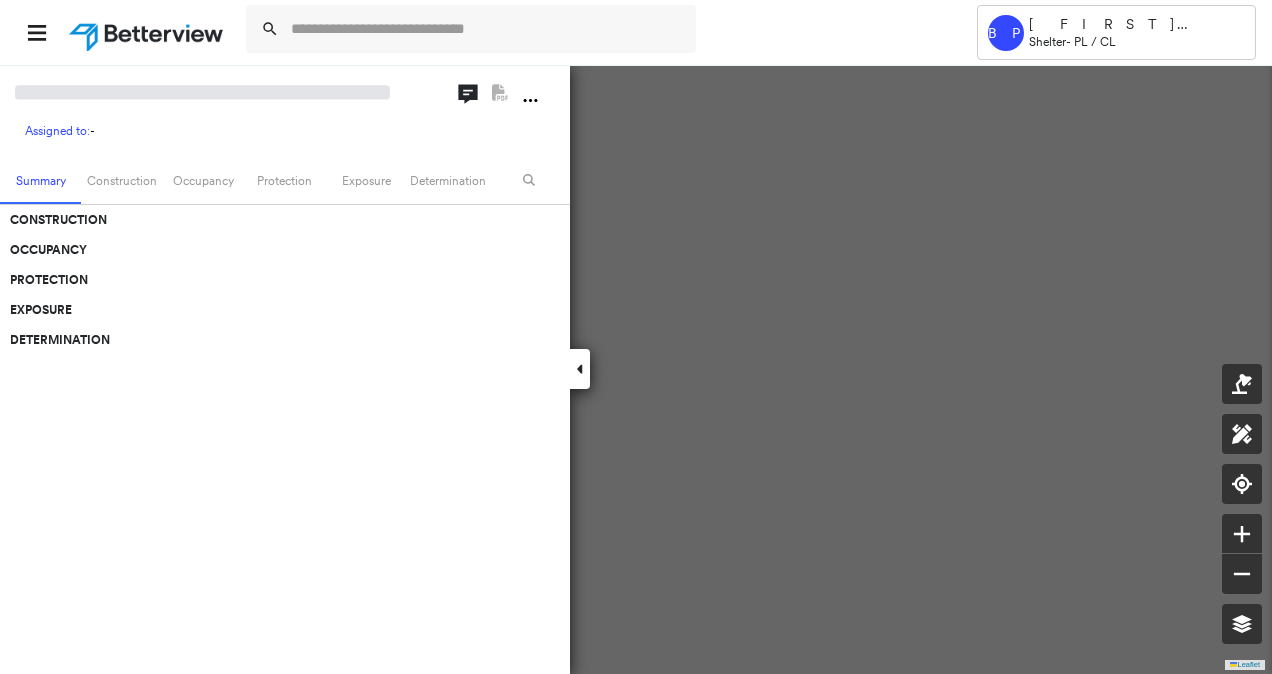 scroll, scrollTop: 0, scrollLeft: 0, axis: both 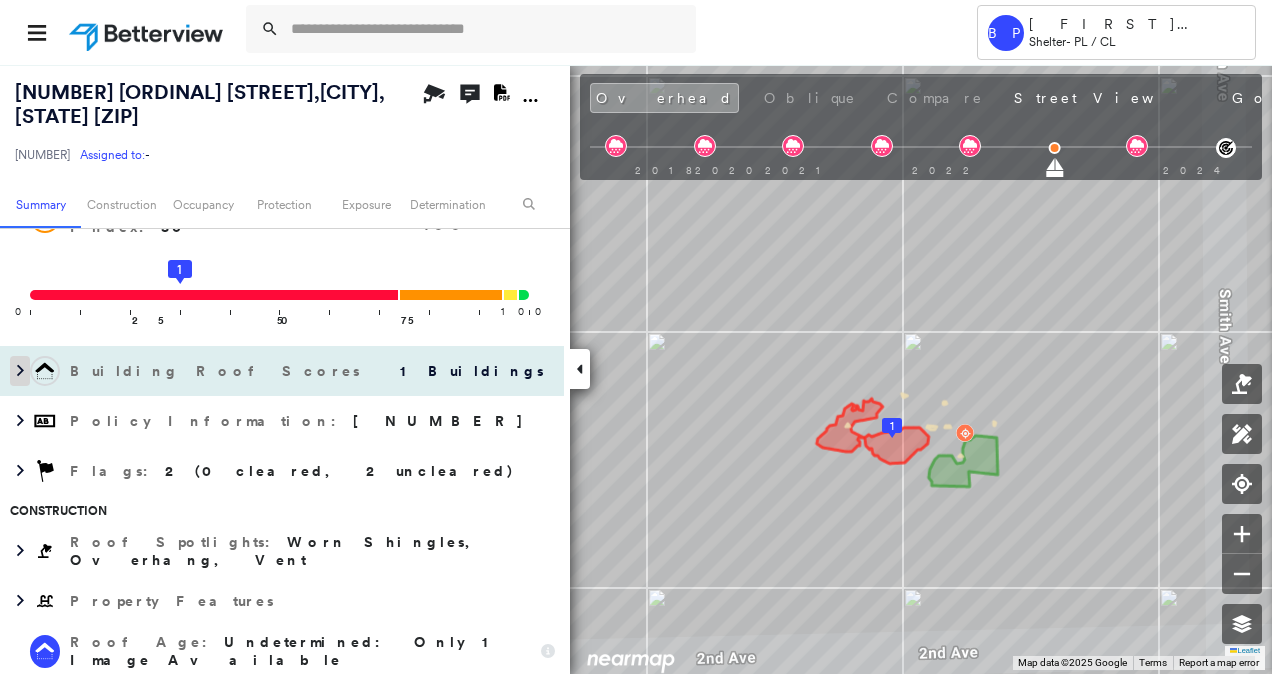 click at bounding box center [20, 371] 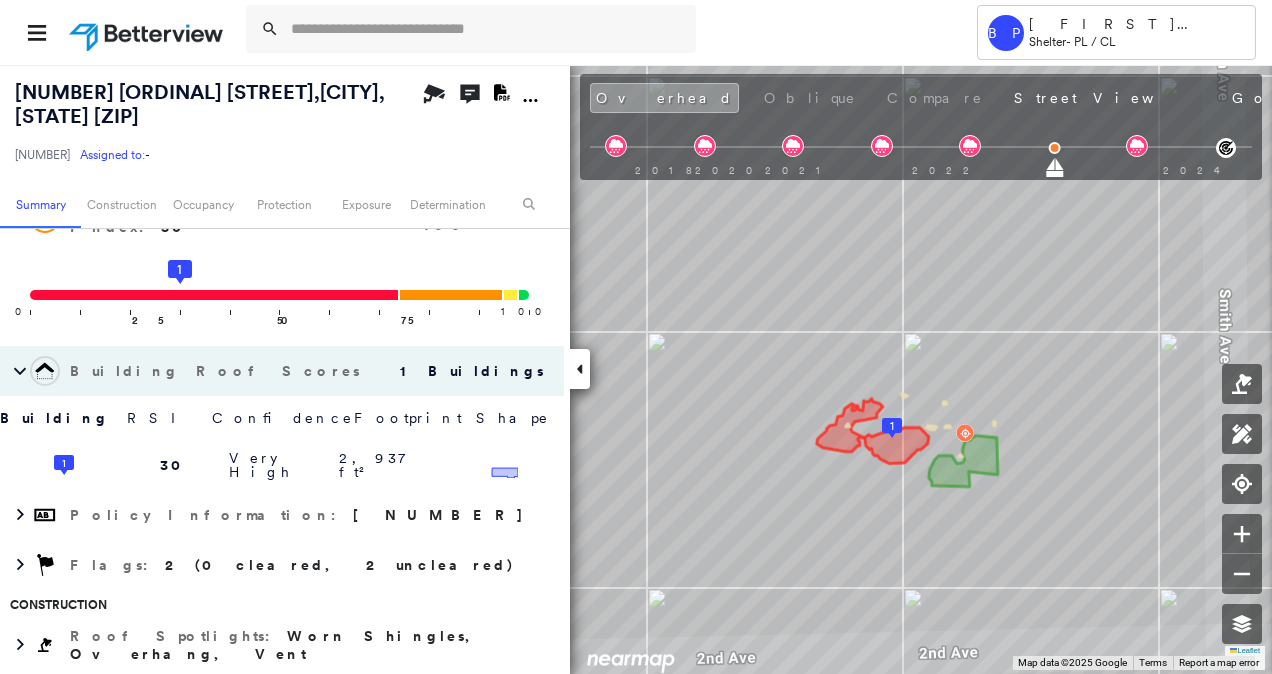 click on "[MONTH] 19, [YEAR]" at bounding box center (1652, 100) 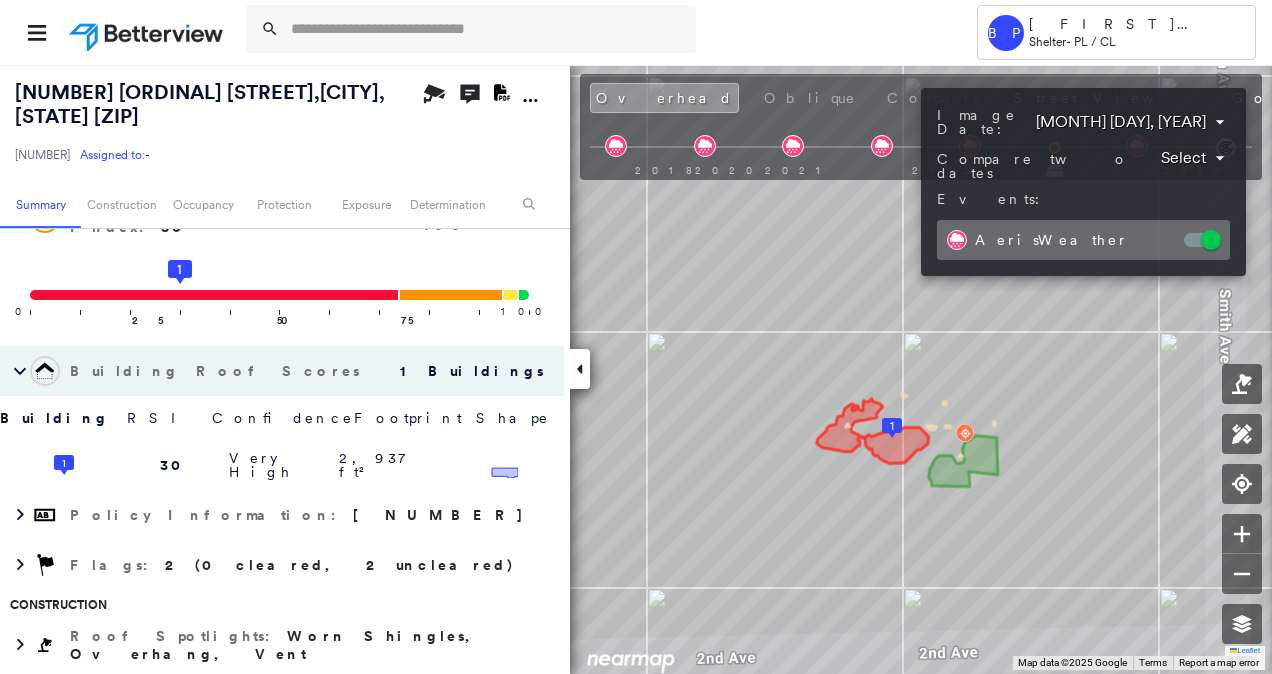 click on "Tower BP Brian Price Shelter  -   PL / CL 202 2ND AVE ,  DALE, OK 74851 271350110349640002 Assigned to:  - Assigned to:  - 271350110349640002 Assigned to:  - Open Comments Download PDF Report Summary Construction Occupancy Protection Exposure Determination Overhead Obliques Not Available ; Street View Roof Spotlight™ Index :  30 out of 100 0 100 25 50 1 75 Building Roof Scores 1 Buildings Building RSI Confidence Footprint Shape 1 30 Very High 2,937 ft² Shape: Hip 99% Confidence Material: Asphalt Shingle 99% Confidence Square Footage: 2,937 ft² Overhang Medium  ( 12%,  354 ft² ) Worn Shingles Prevalent  ( 17%,  486 ft² ) Policy Information :  271350110349640002 Flags :  2 (0 cleared, 2 uncleared) Construction Roof Spotlights :  Worn Shingles, Overhang, Vent Property Features Roof Age :  Undetermined: Only 1 Image Available Roof Size & Shape :  1 building  - Hip | Asphalt Shingle BuildZoom - Building Permit Data and Analysis Occupancy Place Detail Protection Exposure FEMA Risk Index Hail 1   out of  5 1" at bounding box center (636, 337) 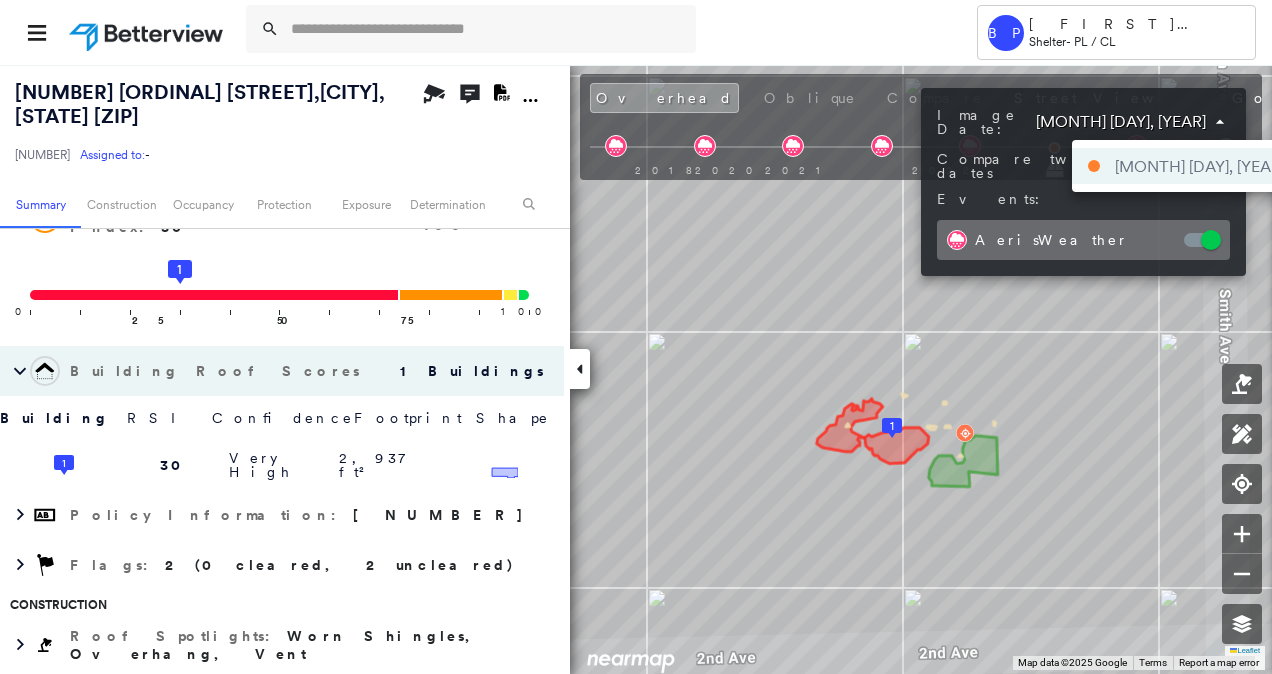 click at bounding box center (636, 337) 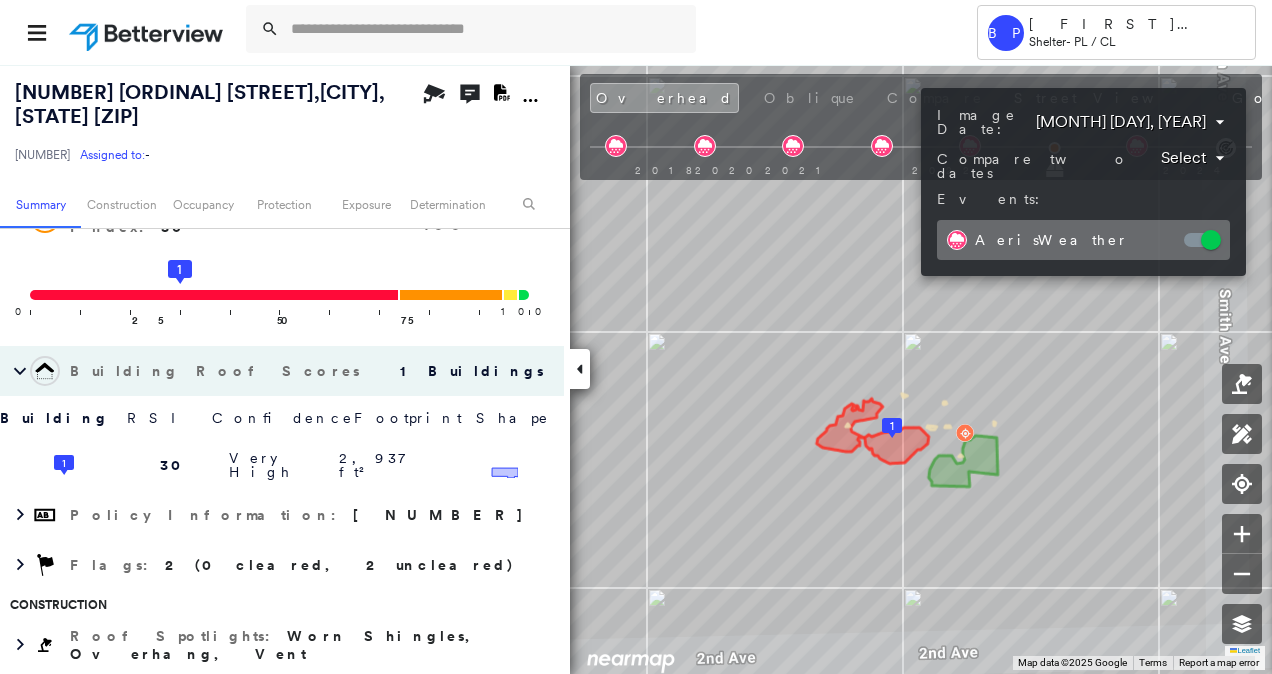 drag, startPoint x: 916, startPoint y: 350, endPoint x: 1053, endPoint y: 356, distance: 137.13132 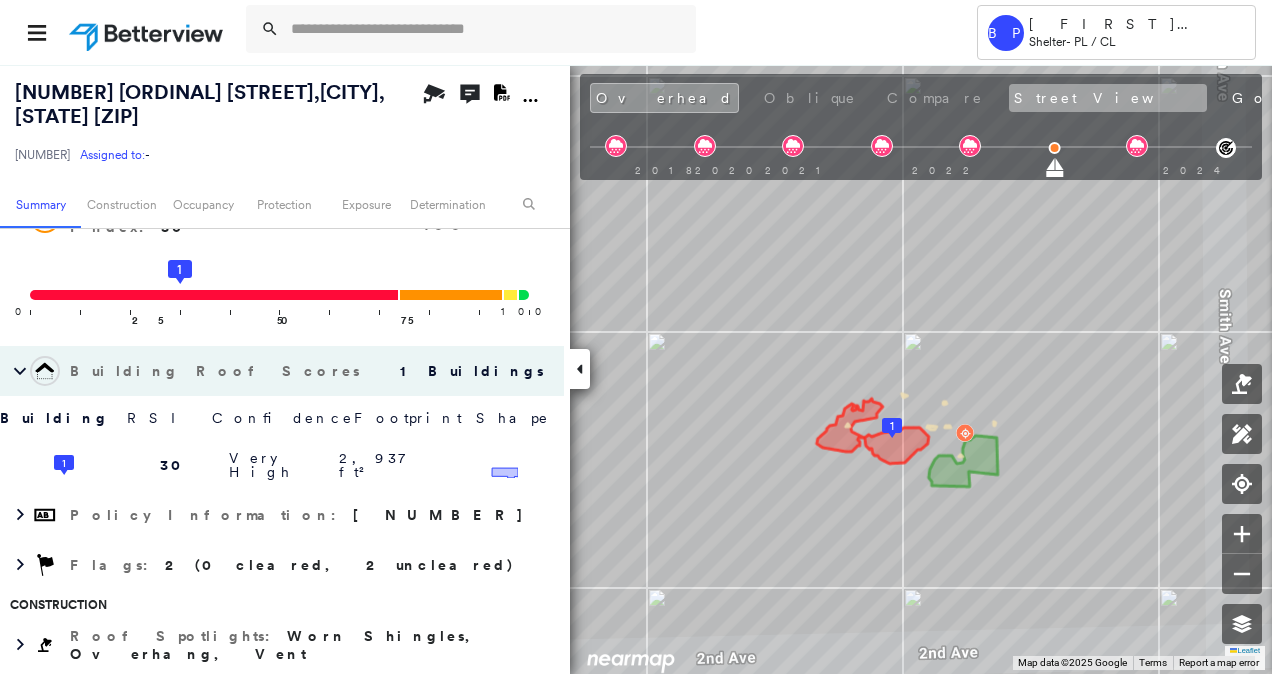 click on "Street View" at bounding box center (1108, 98) 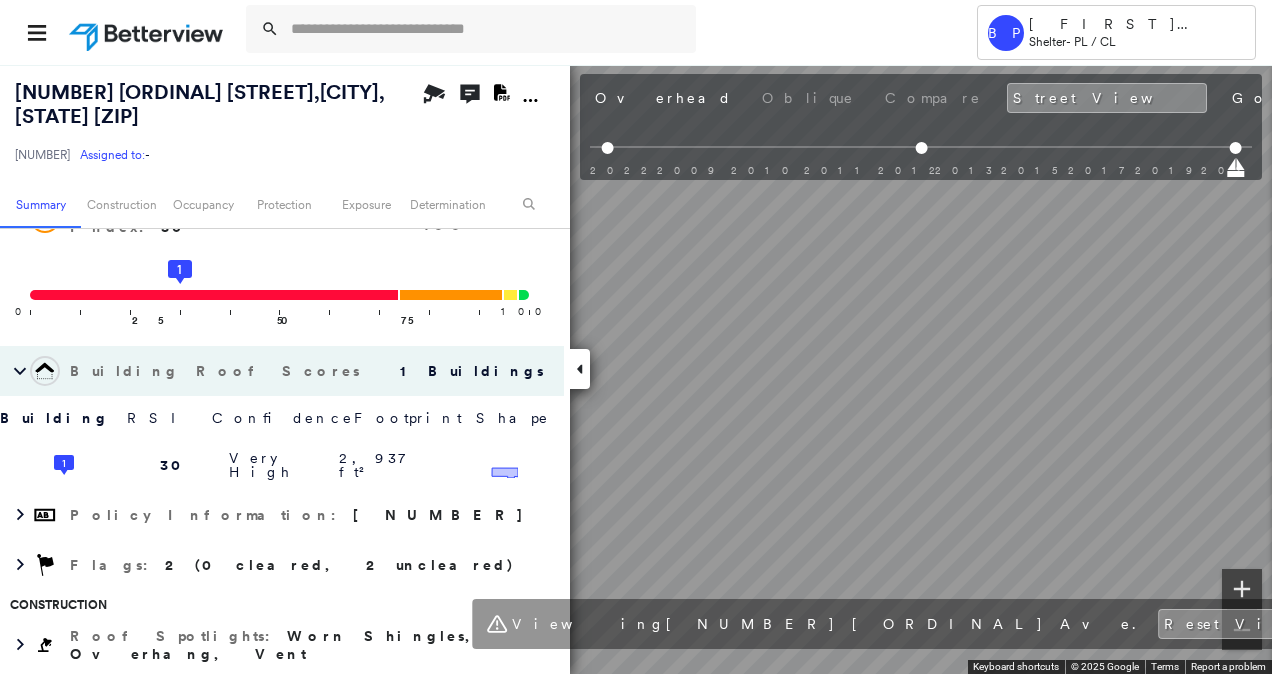 click at bounding box center (1242, 589) 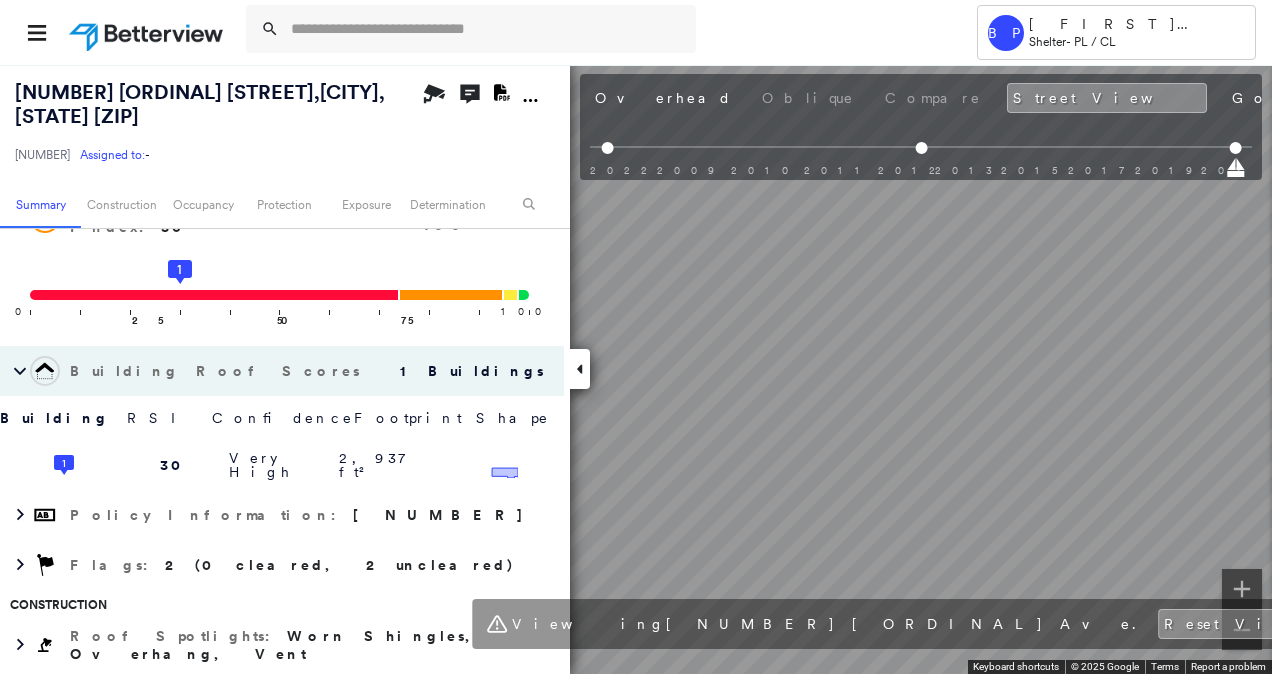click on "Tower BP Brian Price Shelter  -   PL / CL 202 2ND AVE ,  DALE, OK 74851 271350110349640002 Assigned to:  - Assigned to:  - 271350110349640002 Assigned to:  - Open Comments Download PDF Report Summary Construction Occupancy Protection Exposure Determination Overhead Obliques Not Available ; Street View Roof Spotlight™ Index :  30 out of 100 0 100 25 50 1 75 Building Roof Scores 1 Buildings Building RSI Confidence Footprint Shape 1 30 Very High 2,937 ft² Shape: Hip 99% Confidence Material: Asphalt Shingle 99% Confidence Square Footage: 2,937 ft² Overhang Medium  ( 12%,  354 ft² ) Worn Shingles Prevalent  ( 17%,  486 ft² ) Policy Information :  271350110349640002 Flags :  2 (0 cleared, 2 uncleared) Construction Roof Spotlights :  Worn Shingles, Overhang, Vent Property Features Roof Age :  Undetermined: Only 1 Image Available Roof Size & Shape :  1 building  - Hip | Asphalt Shingle BuildZoom - Building Permit Data and Analysis Occupancy Place Detail Protection Exposure FEMA Risk Index Hail 1   out of  5 1" at bounding box center (636, 337) 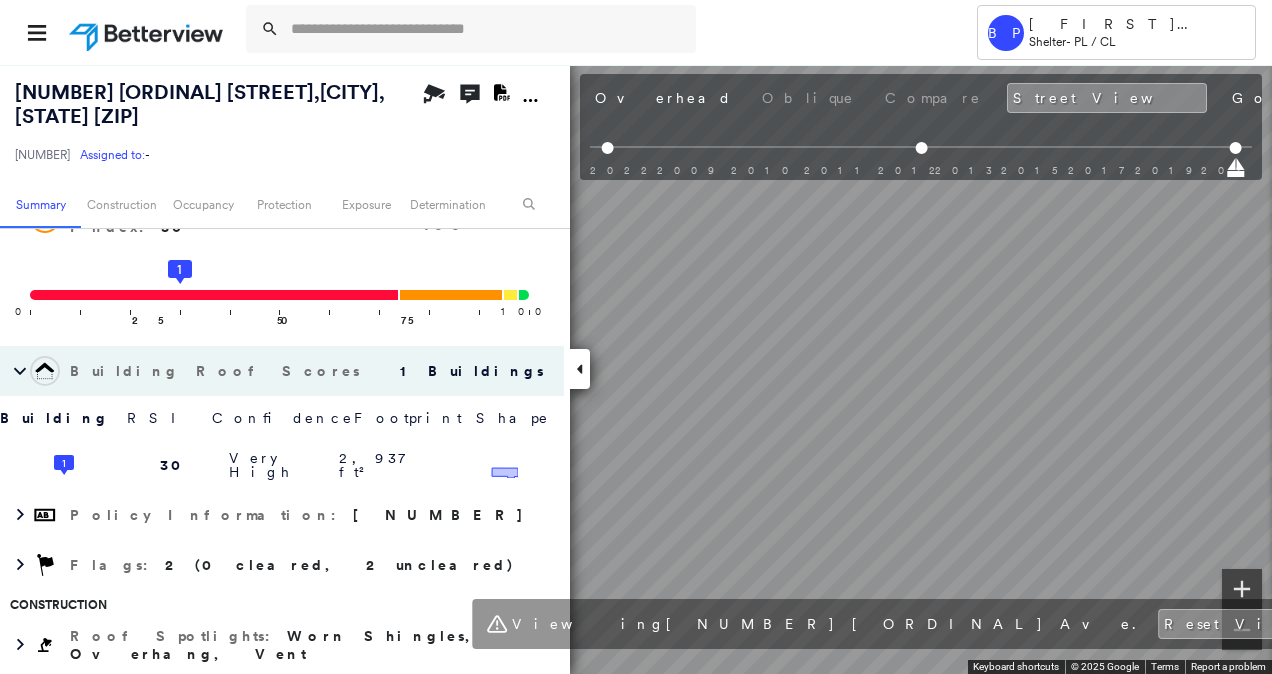 click at bounding box center (1242, 589) 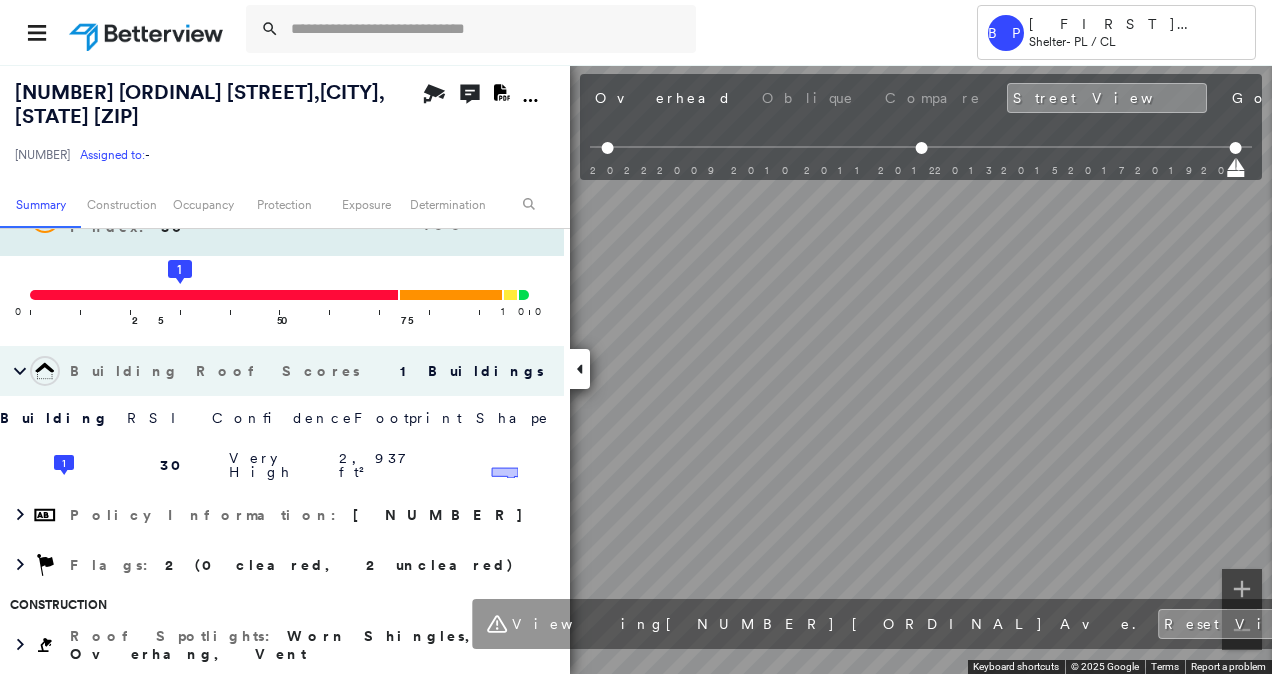 click on "202 2ND AVE ,  DALE, OK 74851 271350110349640002 Assigned to:  - Assigned to:  - 271350110349640002 Assigned to:  - Open Comments Download PDF Report Summary Construction Occupancy Protection Exposure Determination Overhead Obliques Not Available ; Street View Roof Spotlight™ Index :  30 out of 100 0 100 25 50 1 75 Building Roof Scores 1 Buildings Building RSI Confidence Footprint Shape 1 30 Very High 2,937 ft² Shape: Hip 99% Confidence Material: Asphalt Shingle 99% Confidence Square Footage: 2,937 ft² Overhang Medium  ( 12%,  354 ft² ) Worn Shingles Prevalent  ( 17%,  486 ft² ) Policy Information :  271350110349640002 Flags :  2 (0 cleared, 2 uncleared) Construction Roof Spotlights :  Worn Shingles, Overhang, Vent Property Features Roof Age :  Undetermined: Only 1 Image Available Roof Size & Shape :  1 building  - Hip | Asphalt Shingle BuildZoom - Building Permit Data and Analysis Occupancy Place Detail Protection Exposure FEMA Risk Index Hail Claim Predictor: Most Risky 1   out of  5 Wind 1   out of" at bounding box center [636, 369] 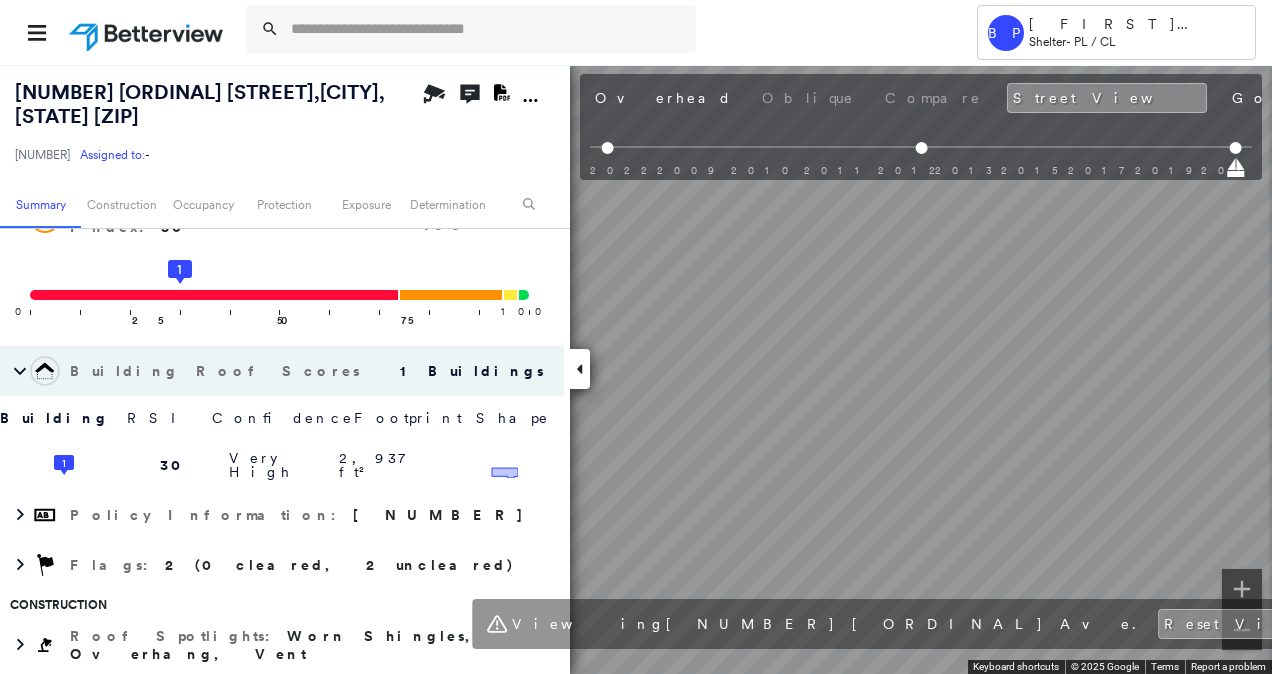 click on "Tower BP Brian Price Shelter  -   PL / CL 202 2ND AVE ,  DALE, OK 74851 271350110349640002 Assigned to:  - Assigned to:  - 271350110349640002 Assigned to:  - Open Comments Download PDF Report Summary Construction Occupancy Protection Exposure Determination Overhead Obliques Not Available ; Street View Roof Spotlight™ Index :  30 out of 100 0 100 25 50 1 75 Building Roof Scores 1 Buildings Building RSI Confidence Footprint Shape 1 30 Very High 2,937 ft² Shape: Hip 99% Confidence Material: Asphalt Shingle 99% Confidence Square Footage: 2,937 ft² Overhang Medium  ( 12%,  354 ft² ) Worn Shingles Prevalent  ( 17%,  486 ft² ) Policy Information :  271350110349640002 Flags :  2 (0 cleared, 2 uncleared) Construction Roof Spotlights :  Worn Shingles, Overhang, Vent Property Features Roof Age :  Undetermined: Only 1 Image Available Roof Size & Shape :  1 building  - Hip | Asphalt Shingle BuildZoom - Building Permit Data and Analysis Occupancy Place Detail Protection Exposure FEMA Risk Index Hail 1   out of  5 1" at bounding box center [636, 337] 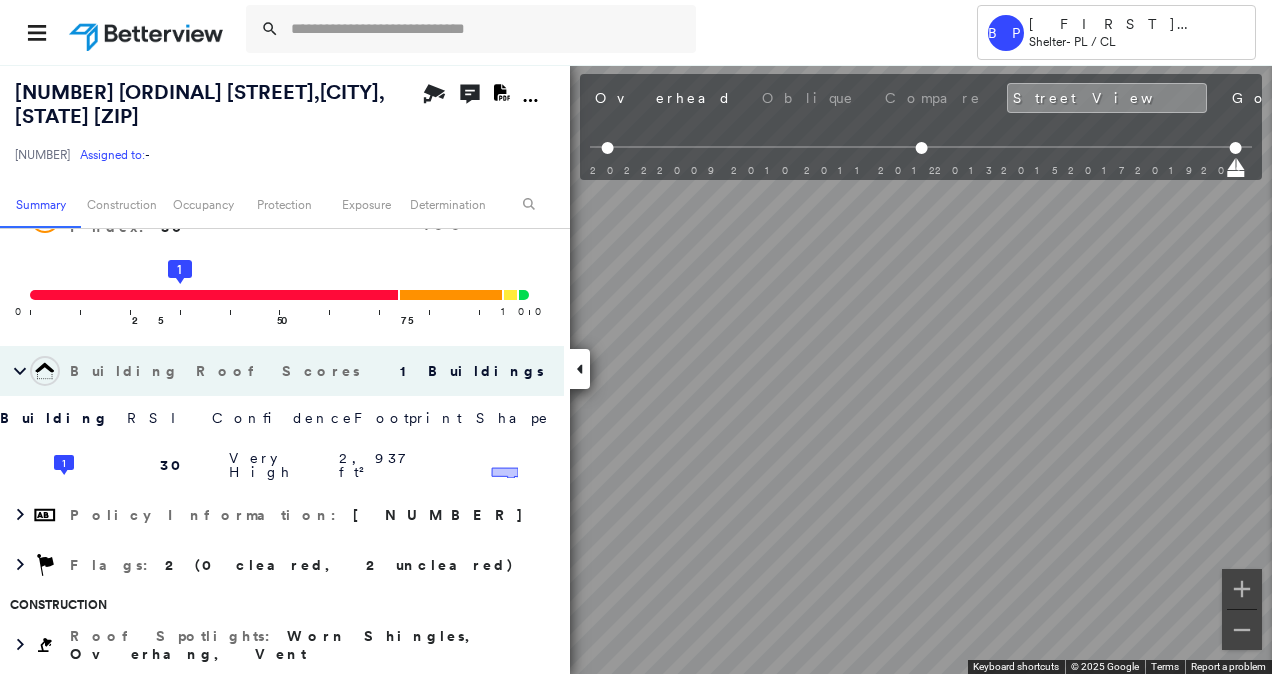 click on "Tower BP Brian Price Shelter  -   PL / CL 202 2ND AVE ,  DALE, OK 74851 271350110349640002 Assigned to:  - Assigned to:  - 271350110349640002 Assigned to:  - Open Comments Download PDF Report Summary Construction Occupancy Protection Exposure Determination Overhead Obliques Not Available ; Street View Roof Spotlight™ Index :  30 out of 100 0 100 25 50 1 75 Building Roof Scores 1 Buildings Building RSI Confidence Footprint Shape 1 30 Very High 2,937 ft² Shape: Hip 99% Confidence Material: Asphalt Shingle 99% Confidence Square Footage: 2,937 ft² Overhang Medium  ( 12%,  354 ft² ) Worn Shingles Prevalent  ( 17%,  486 ft² ) Policy Information :  271350110349640002 Flags :  2 (0 cleared, 2 uncleared) Construction Roof Spotlights :  Worn Shingles, Overhang, Vent Property Features Roof Age :  Undetermined: Only 1 Image Available Roof Size & Shape :  1 building  - Hip | Asphalt Shingle BuildZoom - Building Permit Data and Analysis Occupancy Place Detail Protection Exposure FEMA Risk Index Hail 1   out of  5 1" at bounding box center (636, 337) 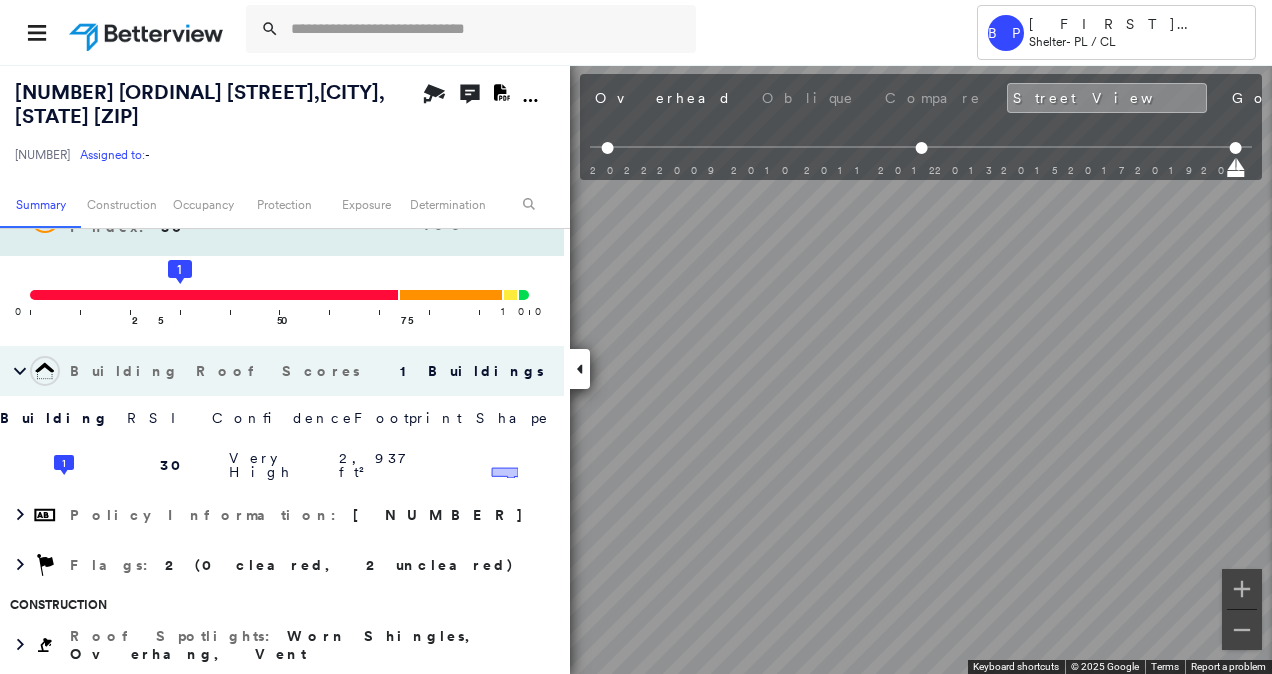 click on "202 2ND AVE ,  DALE, OK 74851 271350110349640002 Assigned to:  - Assigned to:  - 271350110349640002 Assigned to:  - Open Comments Download PDF Report Summary Construction Occupancy Protection Exposure Determination Overhead Obliques Not Available ; Street View Roof Spotlight™ Index :  30 out of 100 0 100 25 50 1 75 Building Roof Scores 1 Buildings Building RSI Confidence Footprint Shape 1 30 Very High 2,937 ft² Shape: Hip 99% Confidence Material: Asphalt Shingle 99% Confidence Square Footage: 2,937 ft² Overhang Medium  ( 12%,  354 ft² ) Worn Shingles Prevalent  ( 17%,  486 ft² ) Policy Information :  271350110349640002 Flags :  2 (0 cleared, 2 uncleared) Construction Roof Spotlights :  Worn Shingles, Overhang, Vent Property Features Roof Age :  Undetermined: Only 1 Image Available Roof Size & Shape :  1 building  - Hip | Asphalt Shingle BuildZoom - Building Permit Data and Analysis Occupancy Place Detail Protection Exposure FEMA Risk Index Hail Claim Predictor: Most Risky 1   out of  5 Wind 1   out of" at bounding box center [636, 369] 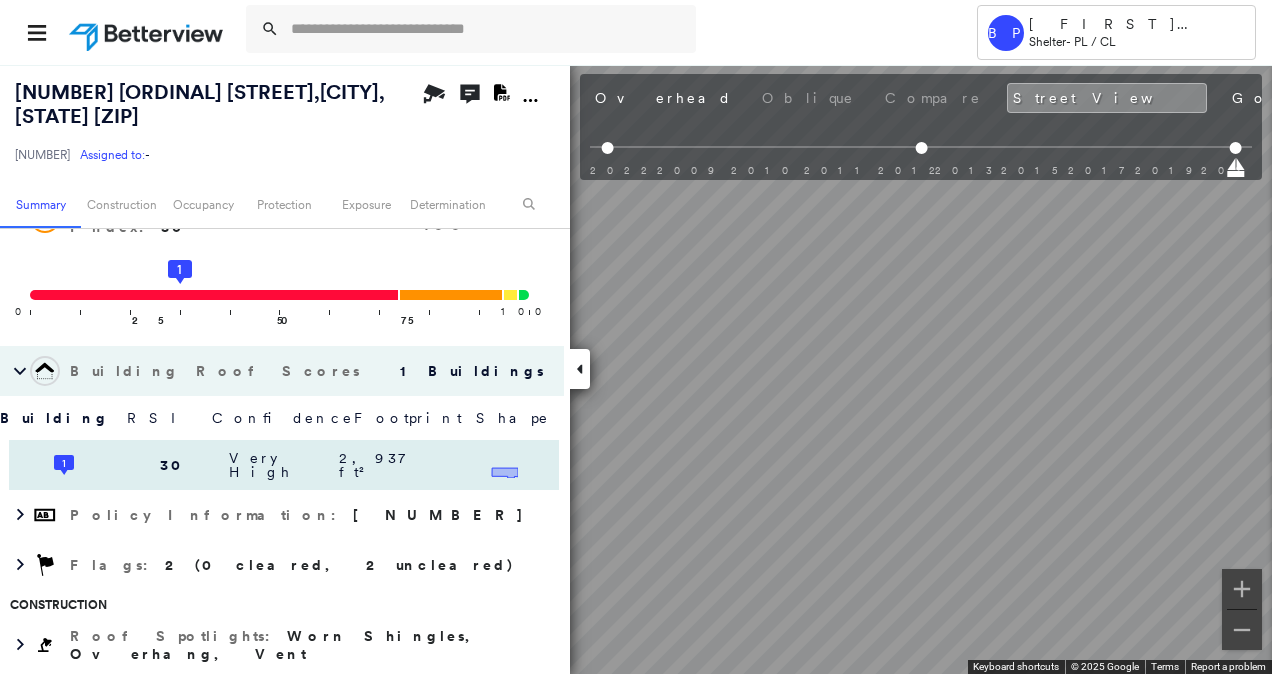 click on "202 2ND AVE ,  DALE, OK 74851 271350110349640002 Assigned to:  - Assigned to:  - 271350110349640002 Assigned to:  - Open Comments Download PDF Report Summary Construction Occupancy Protection Exposure Determination Overhead Obliques Not Available ; Street View Roof Spotlight™ Index :  30 out of 100 0 100 25 50 1 75 Building Roof Scores 1 Buildings Building RSI Confidence Footprint Shape 1 30 Very High 2,937 ft² Shape: Hip 99% Confidence Material: Asphalt Shingle 99% Confidence Square Footage: 2,937 ft² Overhang Medium  ( 12%,  354 ft² ) Worn Shingles Prevalent  ( 17%,  486 ft² ) Policy Information :  271350110349640002 Flags :  2 (0 cleared, 2 uncleared) Construction Roof Spotlights :  Worn Shingles, Overhang, Vent Property Features Roof Age :  Undetermined: Only 1 Image Available Roof Size & Shape :  1 building  - Hip | Asphalt Shingle BuildZoom - Building Permit Data and Analysis Occupancy Place Detail Protection Exposure FEMA Risk Index Hail Claim Predictor: Most Risky 1   out of  5 Wind 1   out of" at bounding box center [636, 369] 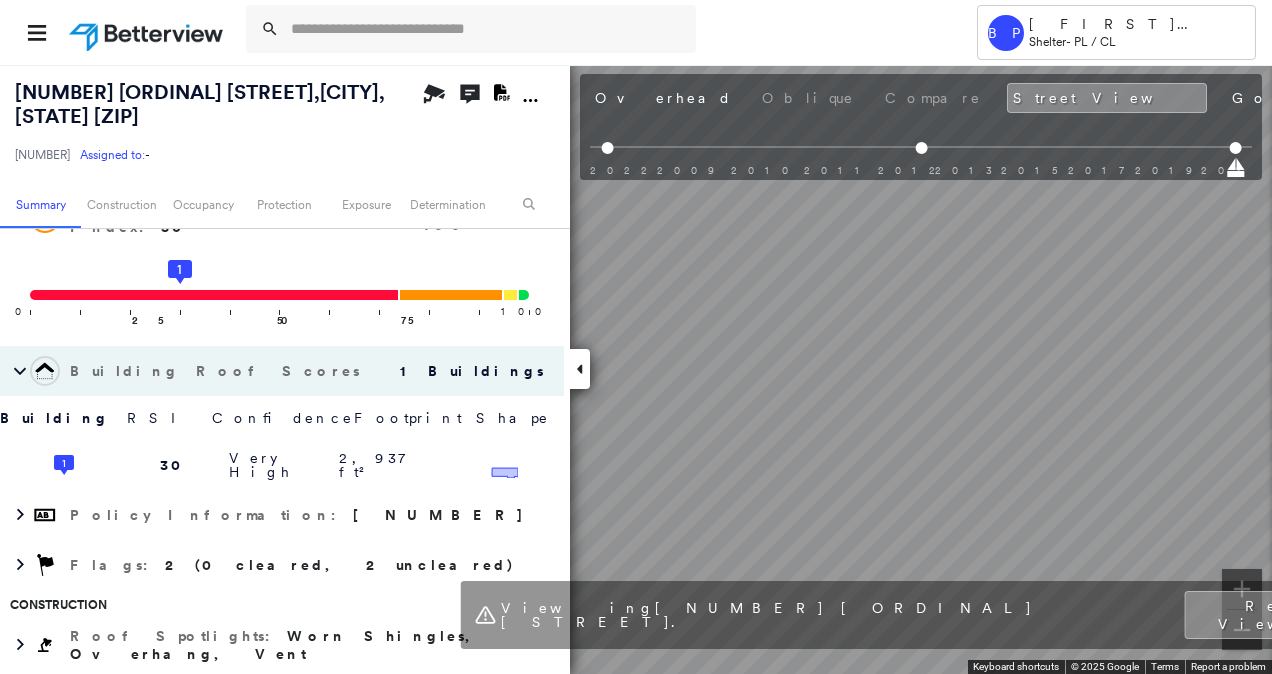 click on "Tower BP Brian Price Shelter  -   PL / CL 202 2ND AVE ,  DALE, OK 74851 271350110349640002 Assigned to:  - Assigned to:  - 271350110349640002 Assigned to:  - Open Comments Download PDF Report Summary Construction Occupancy Protection Exposure Determination Overhead Obliques Not Available ; Street View Roof Spotlight™ Index :  30 out of 100 0 100 25 50 1 75 Building Roof Scores 1 Buildings Building RSI Confidence Footprint Shape 1 30 Very High 2,937 ft² Shape: Hip 99% Confidence Material: Asphalt Shingle 99% Confidence Square Footage: 2,937 ft² Overhang Medium  ( 12%,  354 ft² ) Worn Shingles Prevalent  ( 17%,  486 ft² ) Policy Information :  271350110349640002 Flags :  2 (0 cleared, 2 uncleared) Construction Roof Spotlights :  Worn Shingles, Overhang, Vent Property Features Roof Age :  Undetermined: Only 1 Image Available Roof Size & Shape :  1 building  - Hip | Asphalt Shingle BuildZoom - Building Permit Data and Analysis Occupancy Place Detail Protection Exposure FEMA Risk Index Hail 1   out of  5 1" at bounding box center (636, 337) 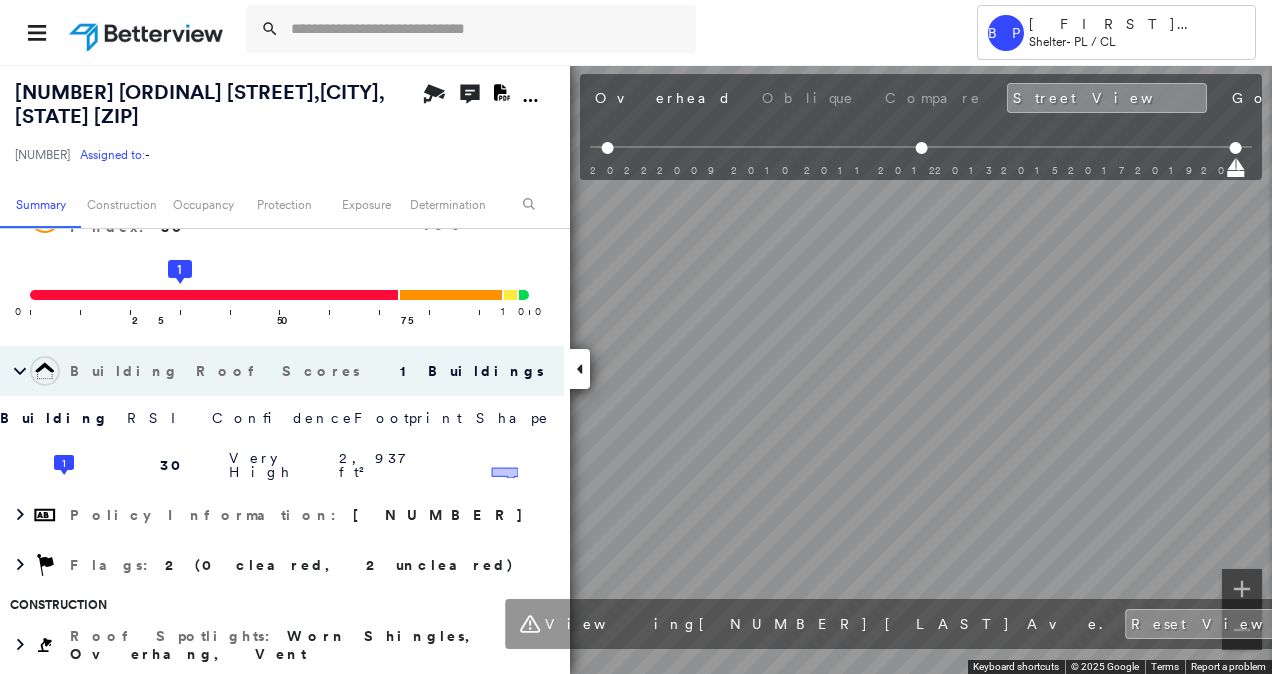 click on "Tower BP Brian Price Shelter  -   PL / CL 202 2ND AVE ,  DALE, OK 74851 271350110349640002 Assigned to:  - Assigned to:  - 271350110349640002 Assigned to:  - Open Comments Download PDF Report Summary Construction Occupancy Protection Exposure Determination Overhead Obliques Not Available ; Street View Roof Spotlight™ Index :  30 out of 100 0 100 25 50 1 75 Building Roof Scores 1 Buildings Building RSI Confidence Footprint Shape 1 30 Very High 2,937 ft² Shape: Hip 99% Confidence Material: Asphalt Shingle 99% Confidence Square Footage: 2,937 ft² Overhang Medium  ( 12%,  354 ft² ) Worn Shingles Prevalent  ( 17%,  486 ft² ) Policy Information :  271350110349640002 Flags :  2 (0 cleared, 2 uncleared) Construction Roof Spotlights :  Worn Shingles, Overhang, Vent Property Features Roof Age :  Undetermined: Only 1 Image Available Roof Size & Shape :  1 building  - Hip | Asphalt Shingle BuildZoom - Building Permit Data and Analysis Occupancy Place Detail Protection Exposure FEMA Risk Index Hail 1   out of  5 1" at bounding box center [636, 337] 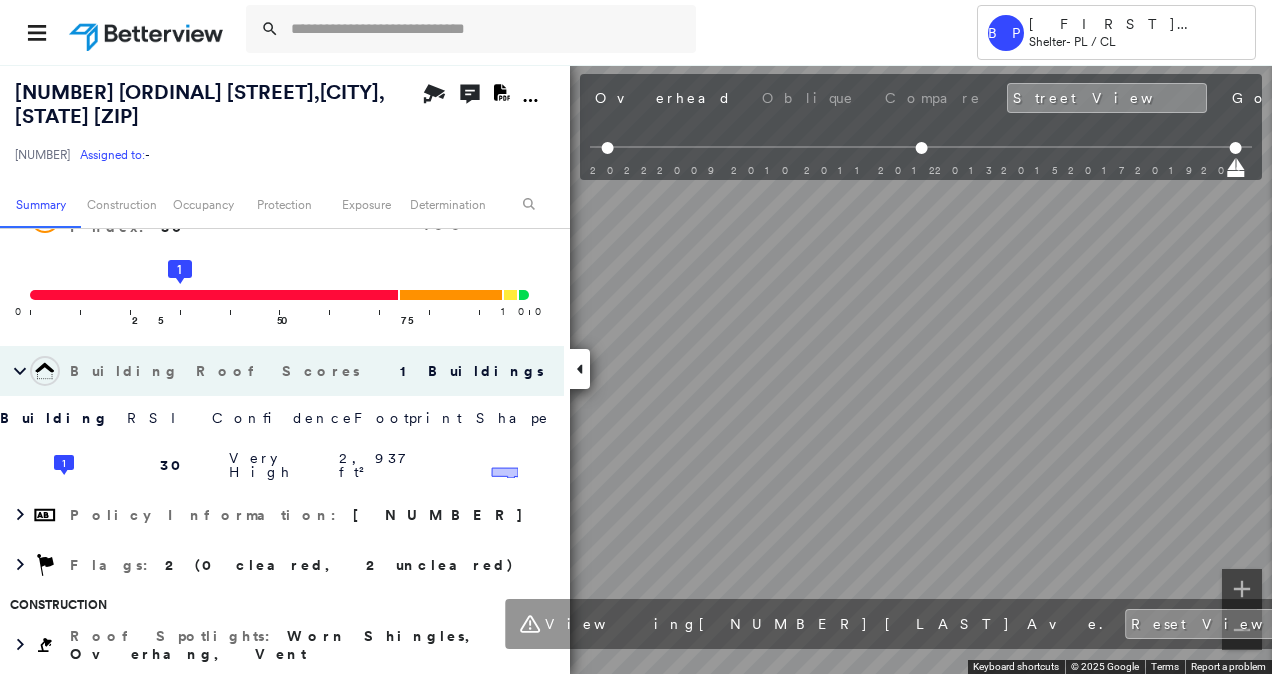 click at bounding box center [1242, 630] 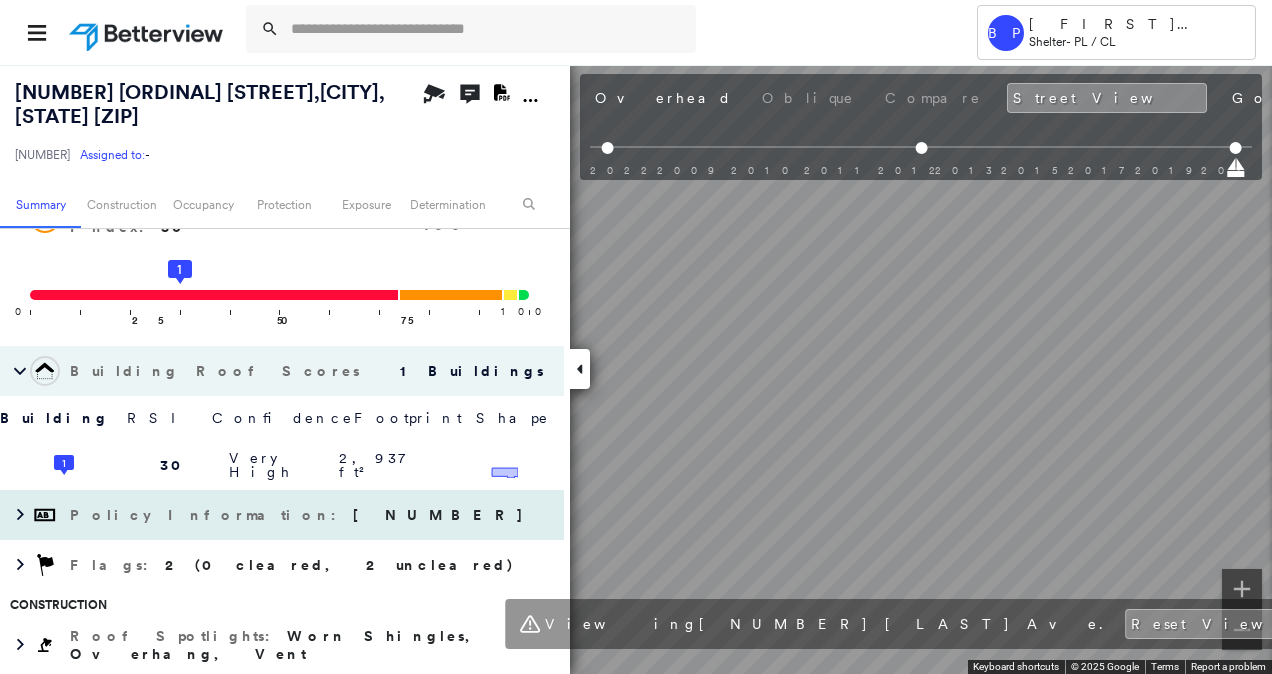 click on "202 2ND AVE ,  DALE, OK 74851 271350110349640002 Assigned to:  - Assigned to:  - 271350110349640002 Assigned to:  - Open Comments Download PDF Report Summary Construction Occupancy Protection Exposure Determination Overhead Obliques Not Available ; Street View Roof Spotlight™ Index :  30 out of 100 0 100 25 50 1 75 Building Roof Scores 1 Buildings Building RSI Confidence Footprint Shape 1 30 Very High 2,937 ft² Shape: Hip 99% Confidence Material: Asphalt Shingle 99% Confidence Square Footage: 2,937 ft² Overhang Medium  ( 12%,  354 ft² ) Worn Shingles Prevalent  ( 17%,  486 ft² ) Policy Information :  271350110349640002 Flags :  2 (0 cleared, 2 uncleared) Construction Roof Spotlights :  Worn Shingles, Overhang, Vent Property Features Roof Age :  Undetermined: Only 1 Image Available Roof Size & Shape :  1 building  - Hip | Asphalt Shingle BuildZoom - Building Permit Data and Analysis Occupancy Place Detail Protection Exposure FEMA Risk Index Hail Claim Predictor: Most Risky 1   out of  5 Wind 1   out of" at bounding box center (636, 369) 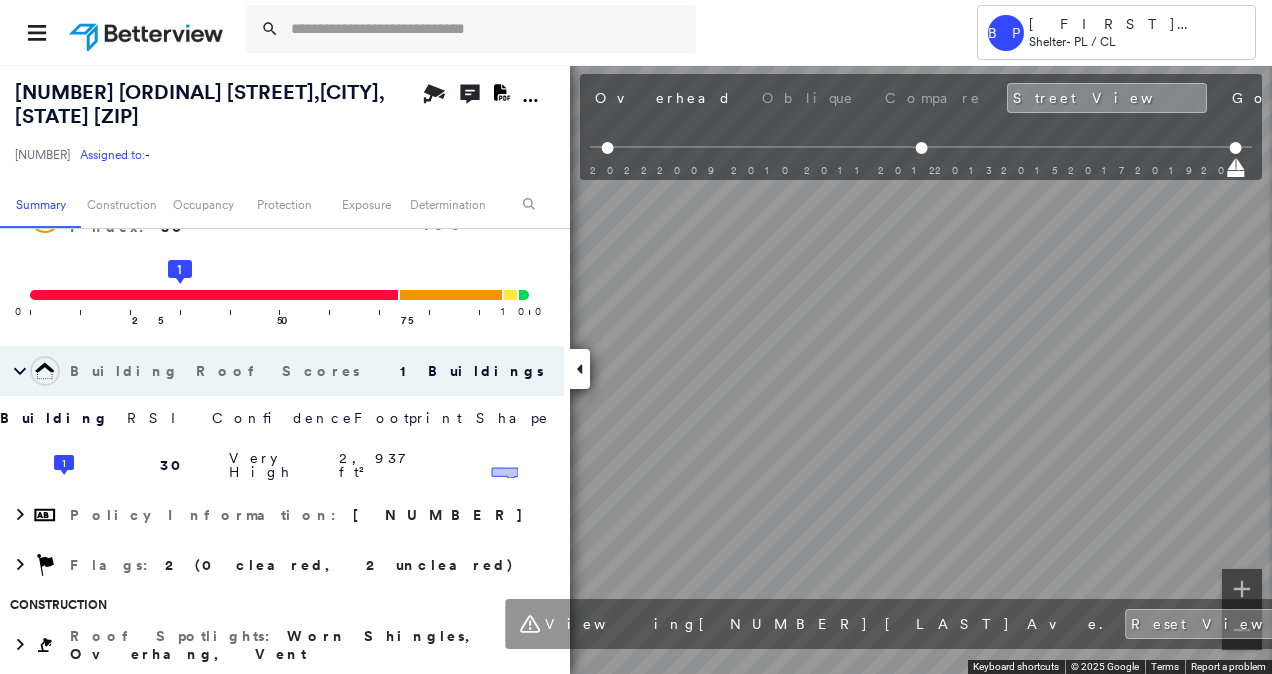 click on "202 2ND AVE ,  DALE, OK 74851 271350110349640002 Assigned to:  - Assigned to:  - 271350110349640002 Assigned to:  - Open Comments Download PDF Report Summary Construction Occupancy Protection Exposure Determination Overhead Obliques Not Available ; Street View Roof Spotlight™ Index :  30 out of 100 0 100 25 50 1 75 Building Roof Scores 1 Buildings Building RSI Confidence Footprint Shape 1 30 Very High 2,937 ft² Shape: Hip 99% Confidence Material: Asphalt Shingle 99% Confidence Square Footage: 2,937 ft² Overhang Medium  ( 12%,  354 ft² ) Worn Shingles Prevalent  ( 17%,  486 ft² ) Policy Information :  271350110349640002 Flags :  2 (0 cleared, 2 uncleared) Construction Roof Spotlights :  Worn Shingles, Overhang, Vent Property Features Roof Age :  Undetermined: Only 1 Image Available Roof Size & Shape :  1 building  - Hip | Asphalt Shingle BuildZoom - Building Permit Data and Analysis Occupancy Place Detail Protection Exposure FEMA Risk Index Hail Claim Predictor: Most Risky 1   out of  5 Wind 1   out of" at bounding box center (636, 369) 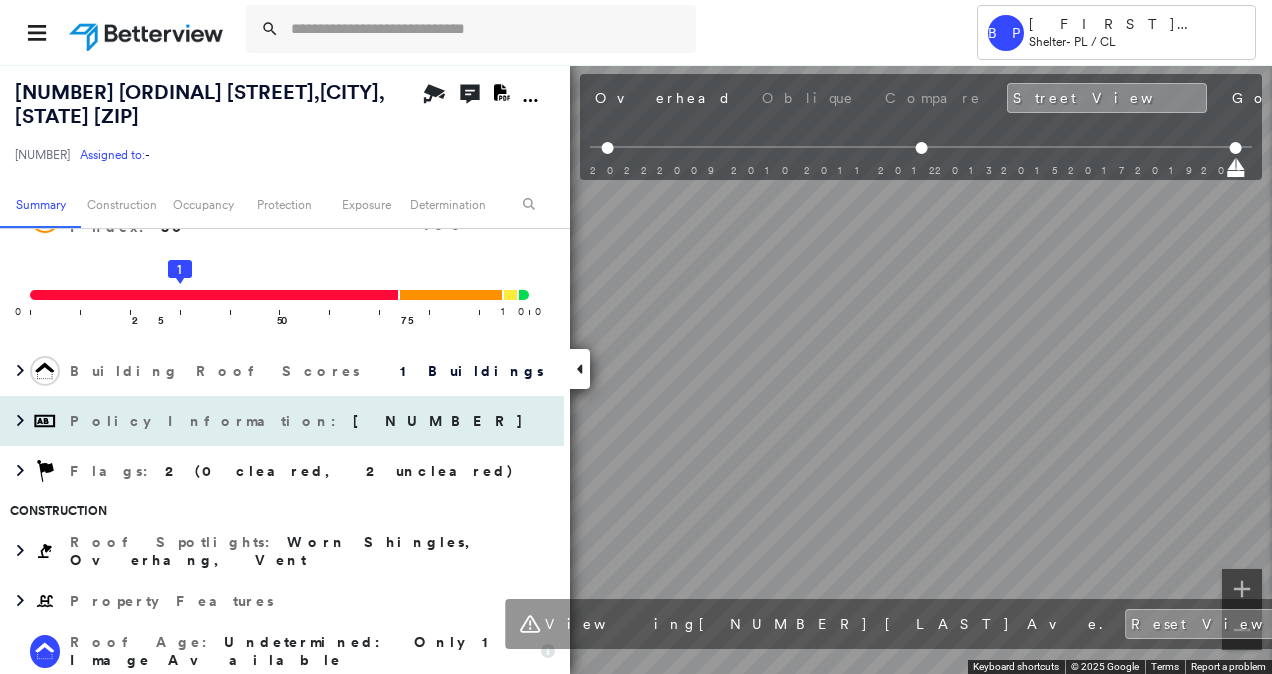 click on "202 2ND AVE ,  DALE, OK 74851 271350110349640002 Assigned to:  - Assigned to:  - 271350110349640002 Assigned to:  - Open Comments Download PDF Report Summary Construction Occupancy Protection Exposure Determination Overhead Obliques Not Available ; Street View Roof Spotlight™ Index :  30 out of 100 0 100 25 50 1 75 Building Roof Scores 1 Buildings Policy Information :  271350110349640002 Flags :  2 (0 cleared, 2 uncleared) Construction Roof Spotlights :  Worn Shingles, Overhang, Vent Property Features Roof Age :  Undetermined: Only 1 Image Available Roof Size & Shape :  1 building  - Hip | Asphalt Shingle BuildZoom - Building Permit Data and Analysis Occupancy Place Detail Protection Exposure FEMA Risk Index Hail Claim Predictor: Most Risky 1   out of  5 Wind Claim Predictor: Most Risky 1   out of  5 Wildfire Regional Hazard: 3   out of  5 Additional Perils Determination Flags :  2 (0 cleared, 2 uncleared) Uncleared Flags (2) Cleared Flags  (0) Tree Overhang Flagged 09/17/24 Clear HIGH High Priority Clear" at bounding box center (636, 369) 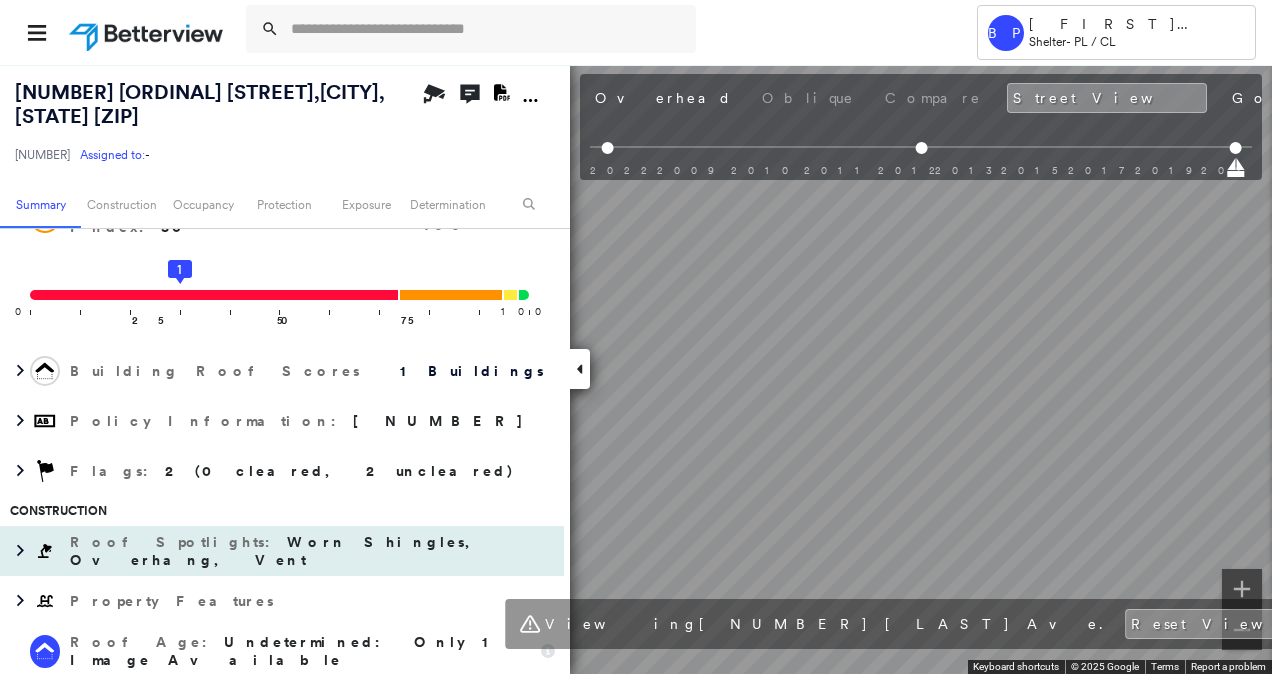 click on "202 2ND AVE ,  DALE, OK 74851 271350110349640002 Assigned to:  - Assigned to:  - 271350110349640002 Assigned to:  - Open Comments Download PDF Report Summary Construction Occupancy Protection Exposure Determination Overhead Obliques Not Available ; Street View Roof Spotlight™ Index :  30 out of 100 0 100 25 50 1 75 Building Roof Scores 1 Buildings Policy Information :  271350110349640002 Flags :  2 (0 cleared, 2 uncleared) Construction Roof Spotlights :  Worn Shingles, Overhang, Vent Property Features Roof Age :  Undetermined: Only 1 Image Available Roof Size & Shape :  1 building  - Hip | Asphalt Shingle BuildZoom - Building Permit Data and Analysis Occupancy Place Detail Protection Exposure FEMA Risk Index Hail Claim Predictor: Most Risky 1   out of  5 Wind Claim Predictor: Most Risky 1   out of  5 Wildfire Regional Hazard: 3   out of  5 Additional Perils Determination Flags :  2 (0 cleared, 2 uncleared) Uncleared Flags (2) Cleared Flags  (0) Tree Overhang Flagged 09/17/24 Clear HIGH High Priority Clear" at bounding box center [636, 369] 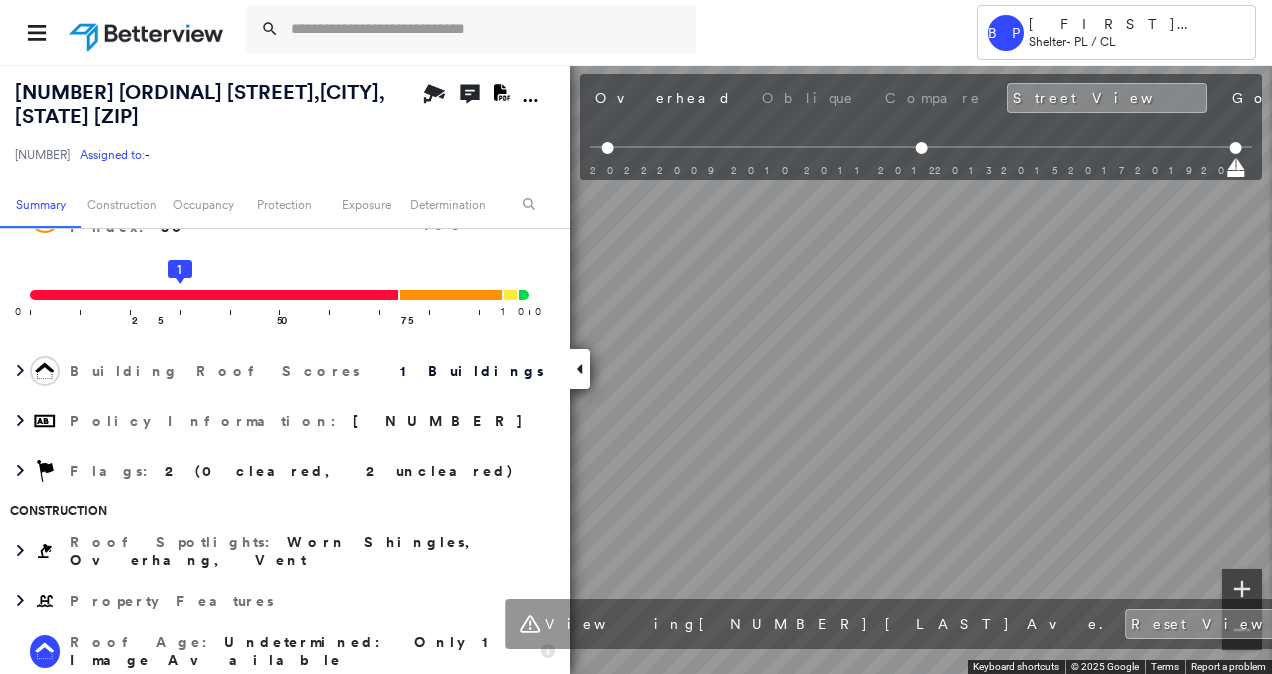 click at bounding box center [1242, 589] 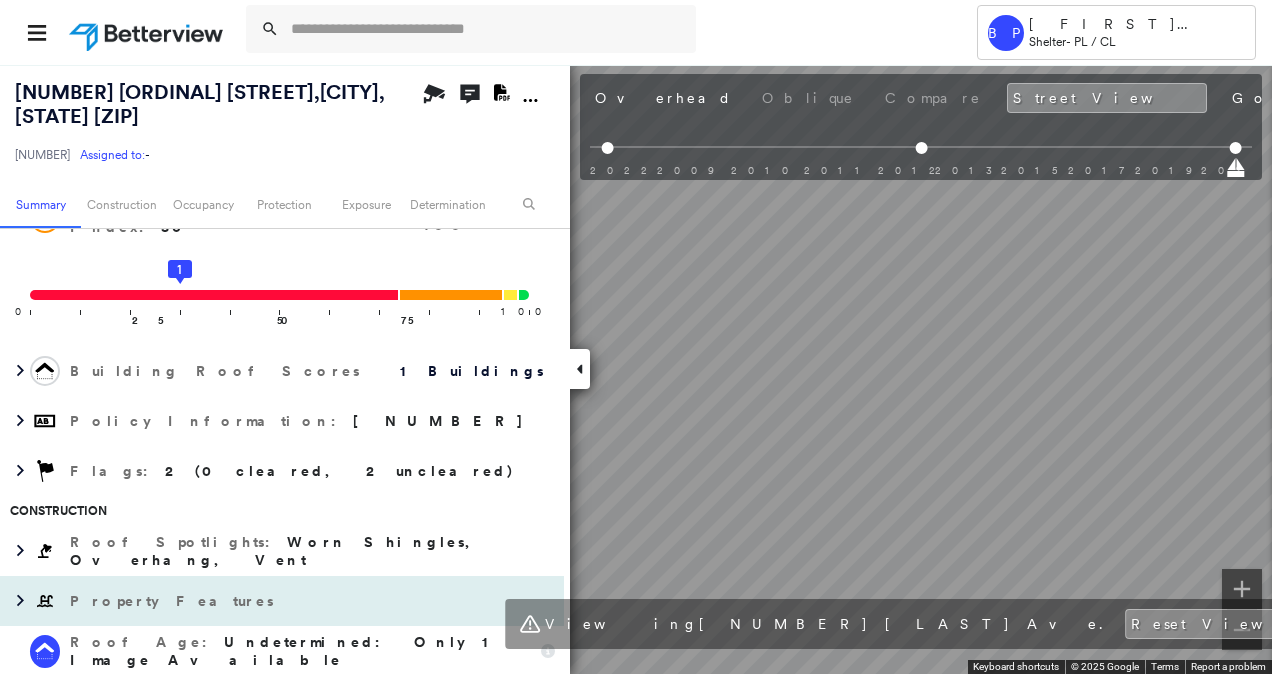 click on "202 2ND AVE ,  DALE, OK 74851 271350110349640002 Assigned to:  - Assigned to:  - 271350110349640002 Assigned to:  - Open Comments Download PDF Report Summary Construction Occupancy Protection Exposure Determination Overhead Obliques Not Available ; Street View Roof Spotlight™ Index :  30 out of 100 0 100 25 50 1 75 Building Roof Scores 1 Buildings Policy Information :  271350110349640002 Flags :  2 (0 cleared, 2 uncleared) Construction Roof Spotlights :  Worn Shingles, Overhang, Vent Property Features Roof Age :  Undetermined: Only 1 Image Available Roof Size & Shape :  1 building  - Hip | Asphalt Shingle BuildZoom - Building Permit Data and Analysis Occupancy Place Detail Protection Exposure FEMA Risk Index Hail Claim Predictor: Most Risky 1   out of  5 Wind Claim Predictor: Most Risky 1   out of  5 Wildfire Regional Hazard: 3   out of  5 Additional Perils Determination Flags :  2 (0 cleared, 2 uncleared) Uncleared Flags (2) Cleared Flags  (0) Tree Overhang Flagged 09/17/24 Clear HIGH High Priority Clear" at bounding box center (636, 369) 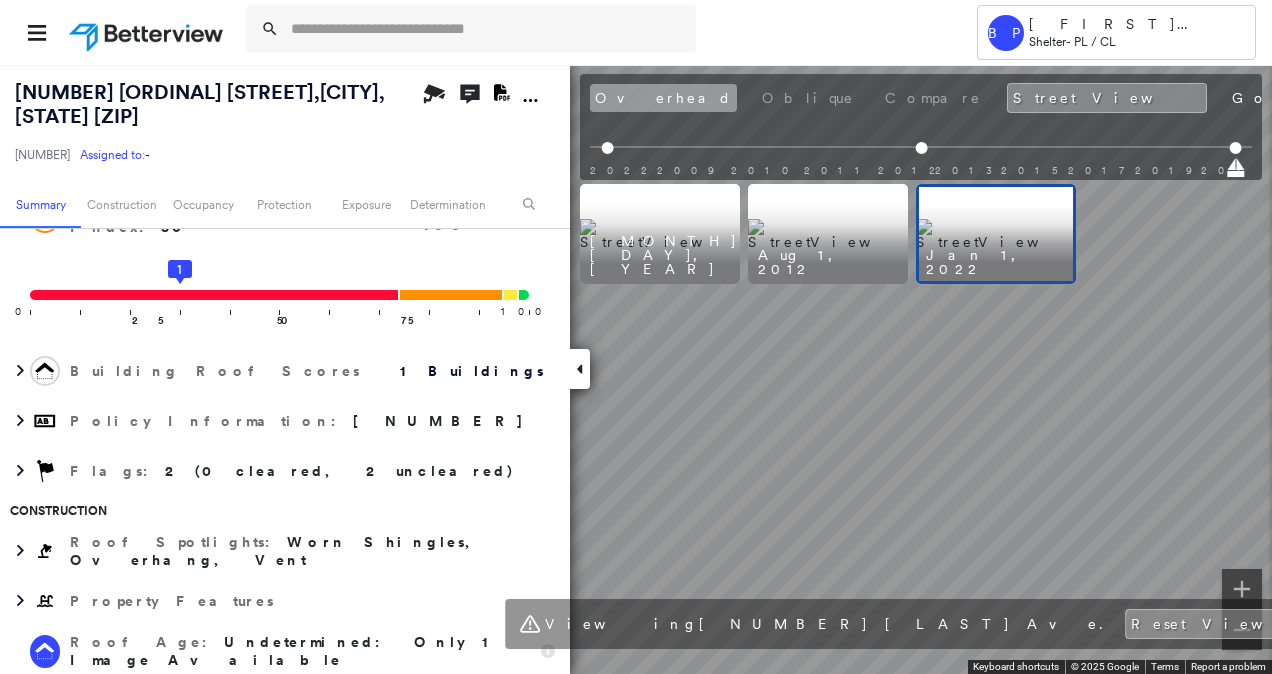 click on "Overhead" at bounding box center [663, 98] 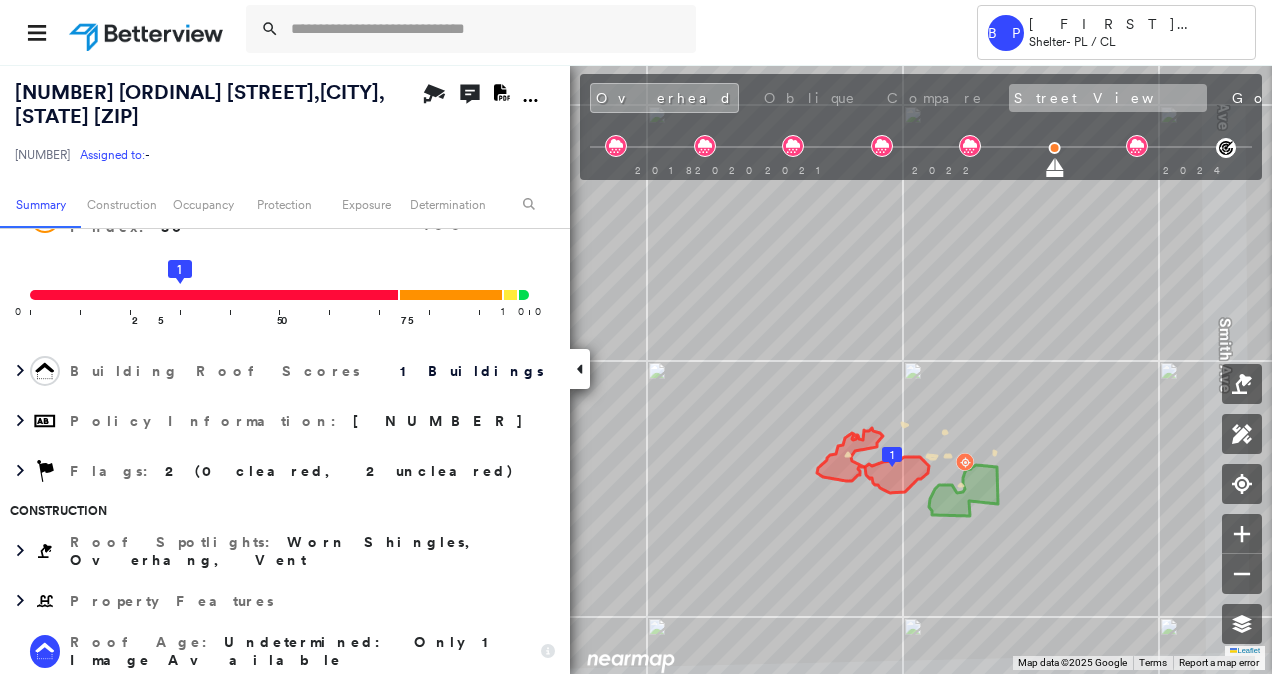 click on "Street View" at bounding box center (1108, 98) 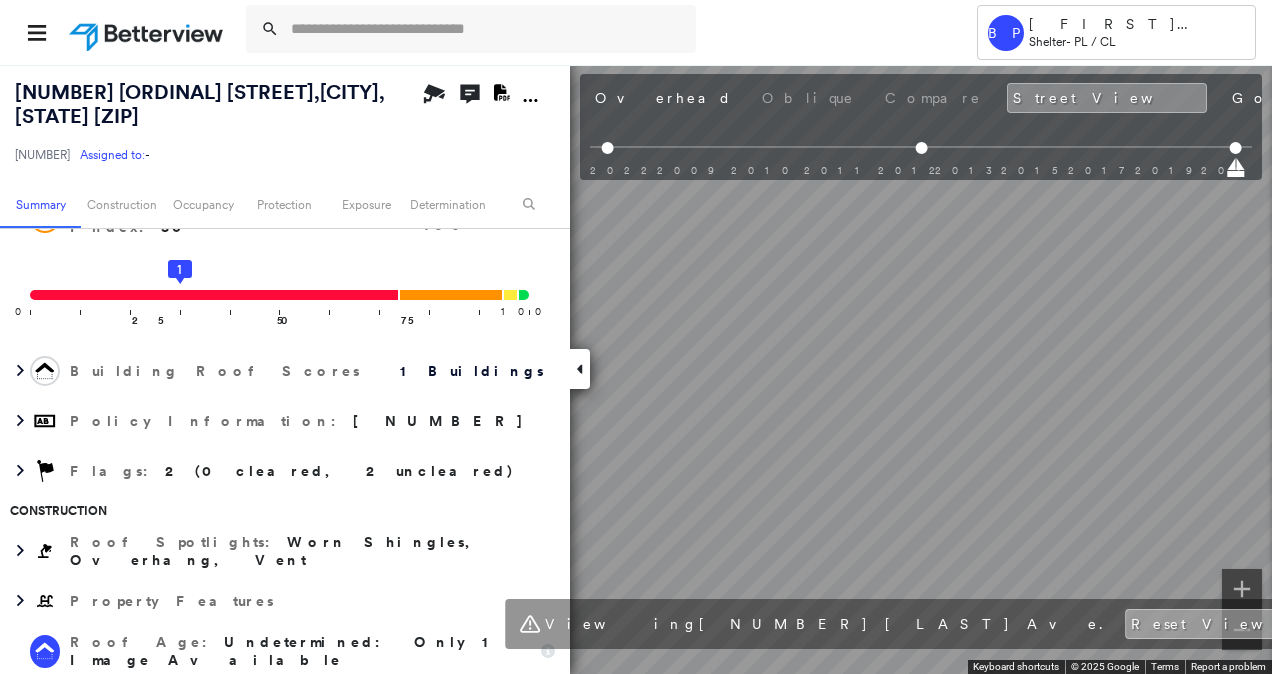 click on "Reset View" at bounding box center (1221, 624) 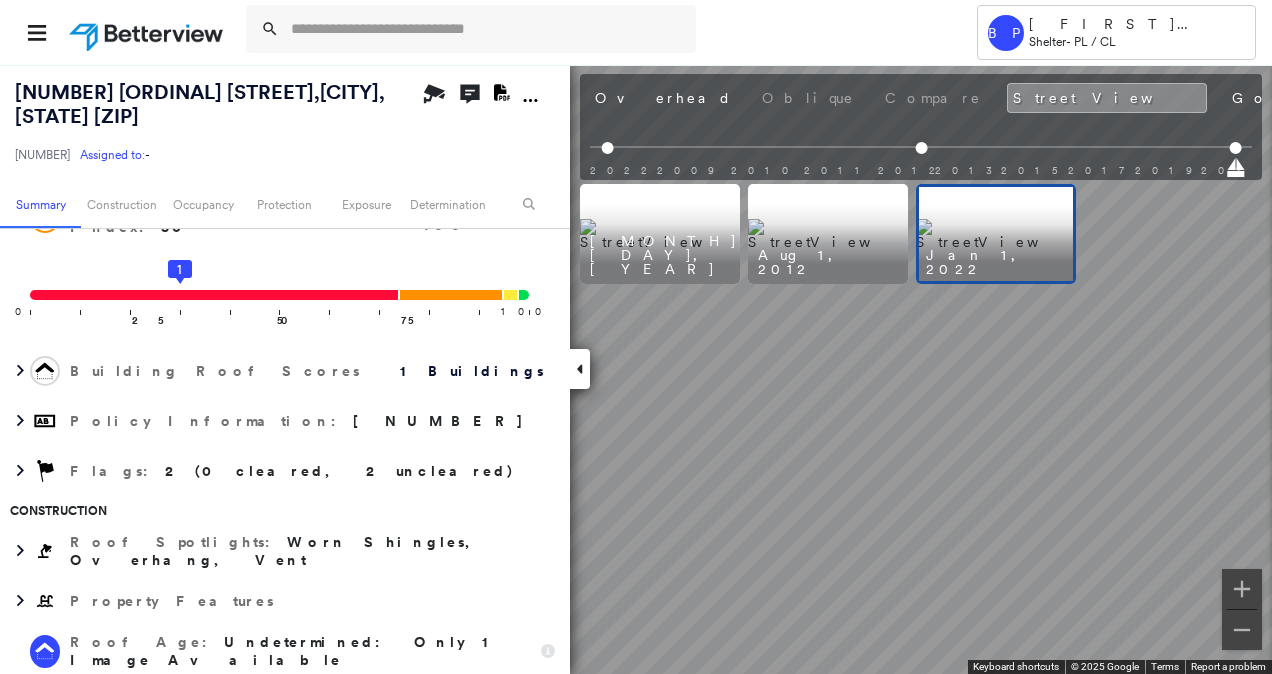 click on "Tower BP Brian Price Shelter  -   PL / CL 202 2ND AVE ,  DALE, OK 74851 271350110349640002 Assigned to:  - Assigned to:  - 271350110349640002 Assigned to:  - Open Comments Download PDF Report Summary Construction Occupancy Protection Exposure Determination Overhead Obliques Not Available ; Street View Roof Spotlight™ Index :  30 out of 100 0 100 25 50 1 75 Building Roof Scores 1 Buildings Policy Information :  271350110349640002 Flags :  2 (0 cleared, 2 uncleared) Construction Roof Spotlights :  Worn Shingles, Overhang, Vent Property Features Roof Age :  Undetermined: Only 1 Image Available Roof Size & Shape :  1 building  - Hip | Asphalt Shingle BuildZoom - Building Permit Data and Analysis Occupancy Place Detail Protection Exposure FEMA Risk Index Hail Claim Predictor: Most Risky 1   out of  5 Wind Claim Predictor: Most Risky 1   out of  5 Wildfire Regional Hazard: 3   out of  5 Additional Perils Determination Flags :  2 (0 cleared, 2 uncleared) Uncleared Flags (2) Cleared Flags  (0) Tree Overhang Clear" at bounding box center [636, 337] 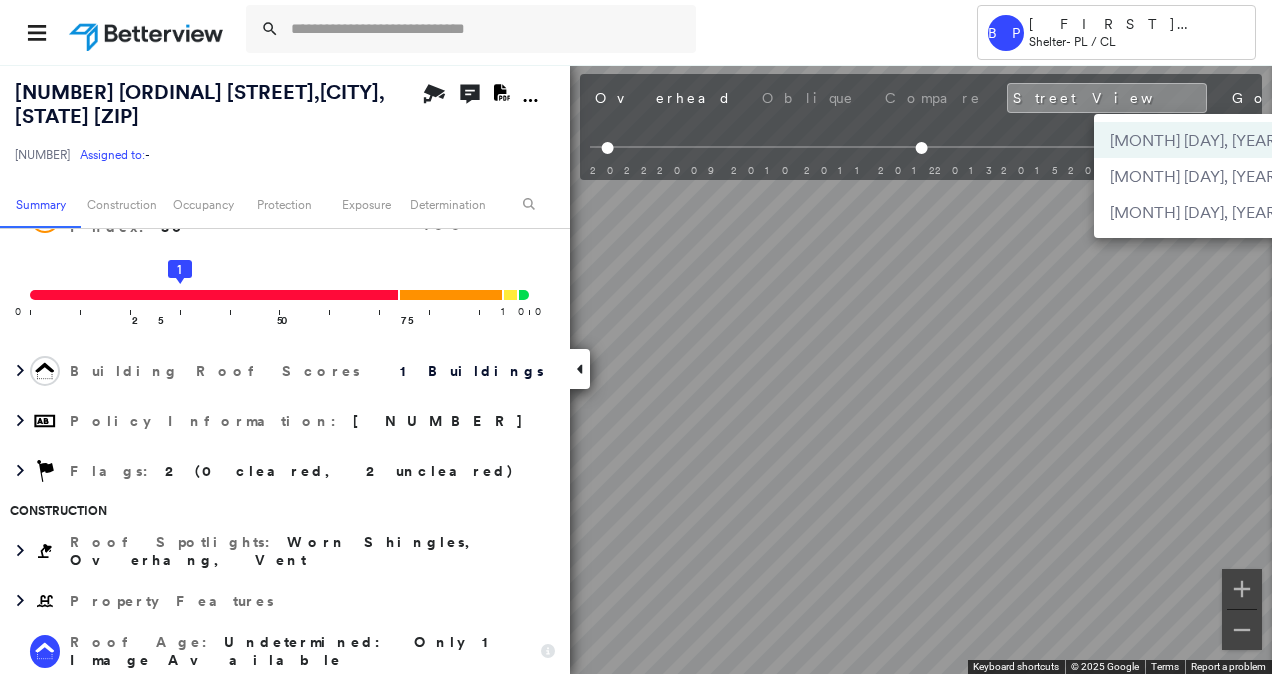 click at bounding box center (636, 337) 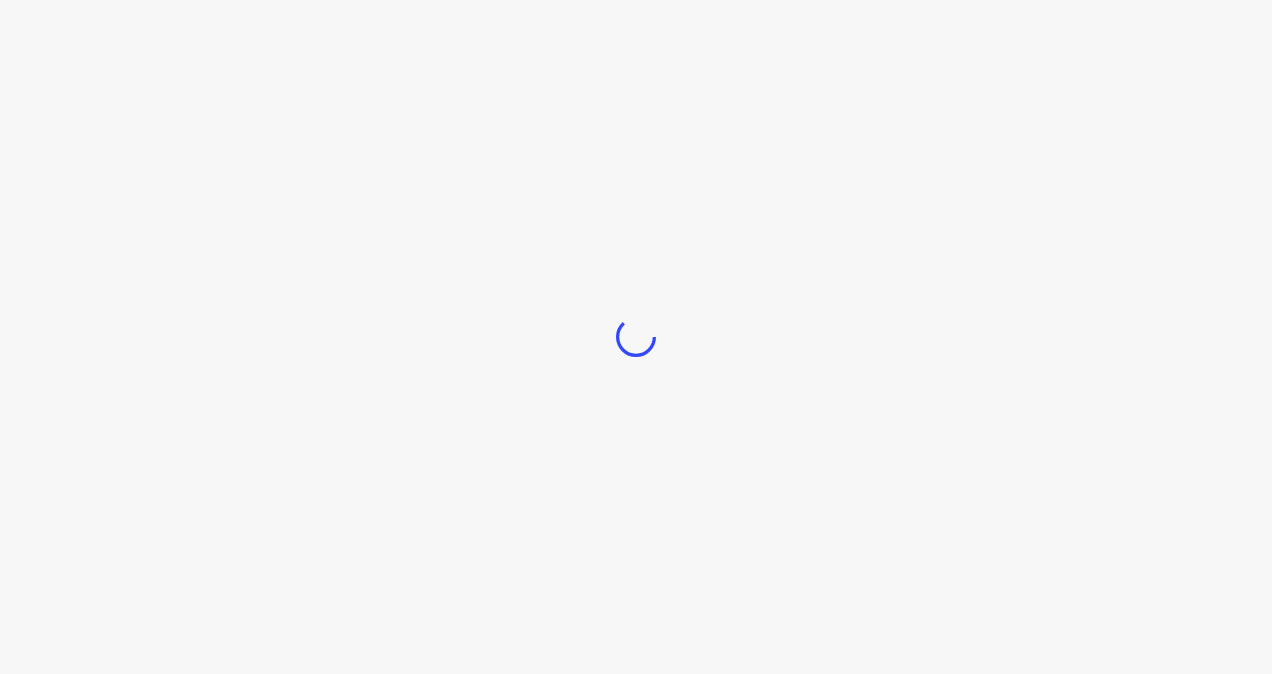 scroll, scrollTop: 0, scrollLeft: 0, axis: both 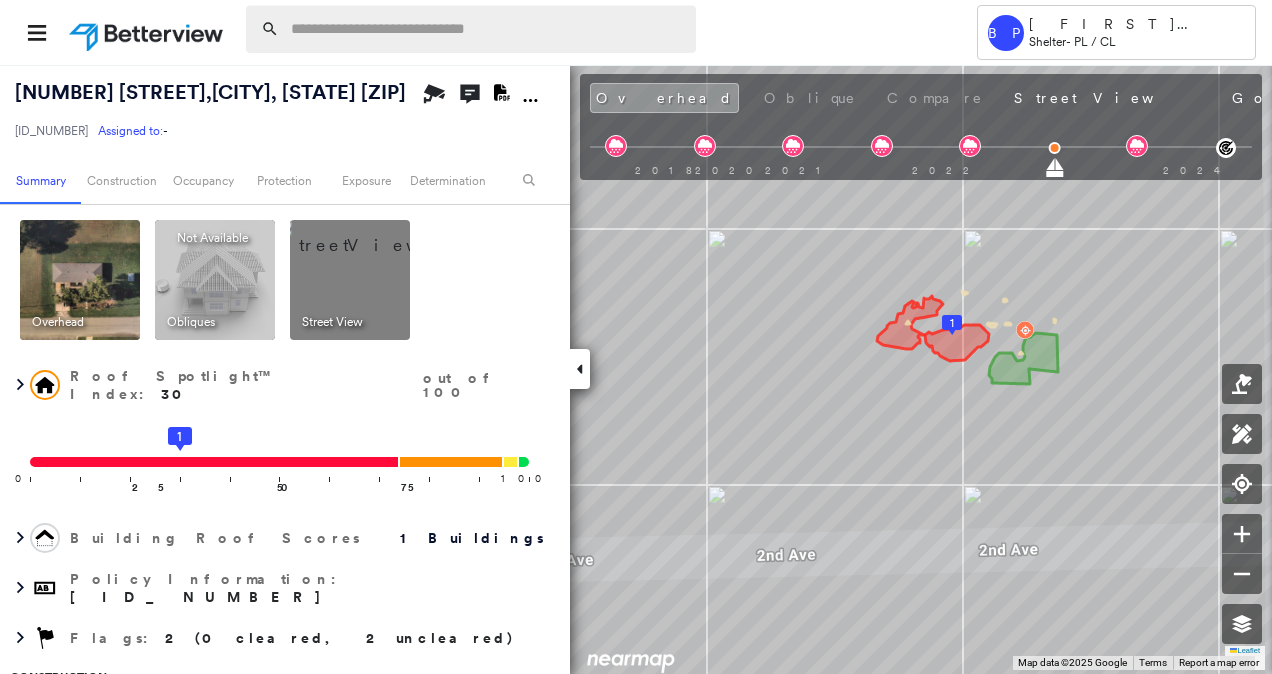 click at bounding box center [487, 29] 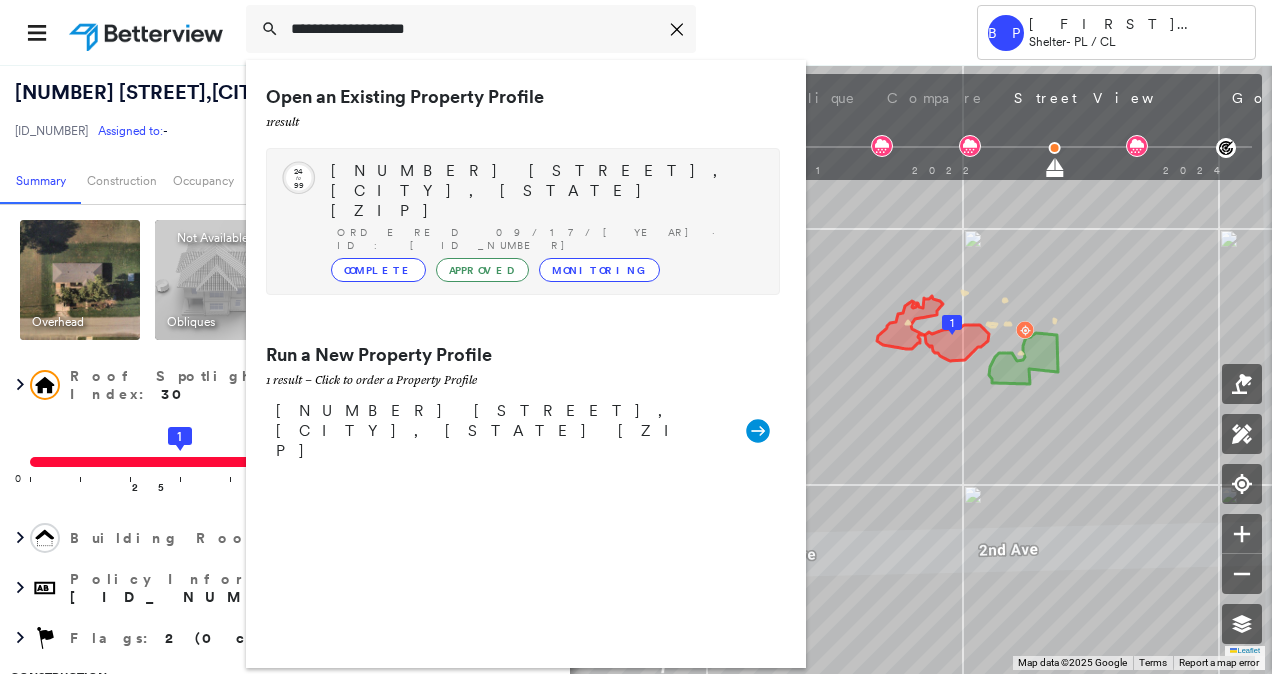 type on "**********" 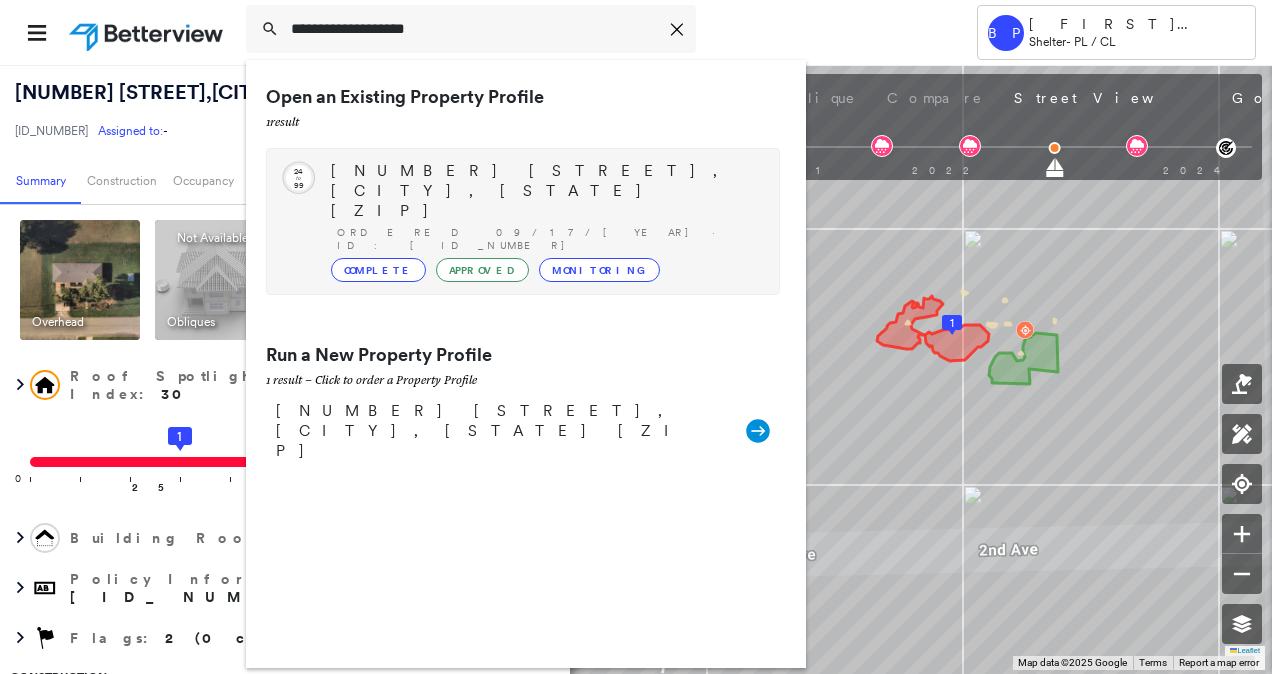 click on "[NUMBER] [STREET], [CITY], [STATE] [ZIP]" at bounding box center [545, 191] 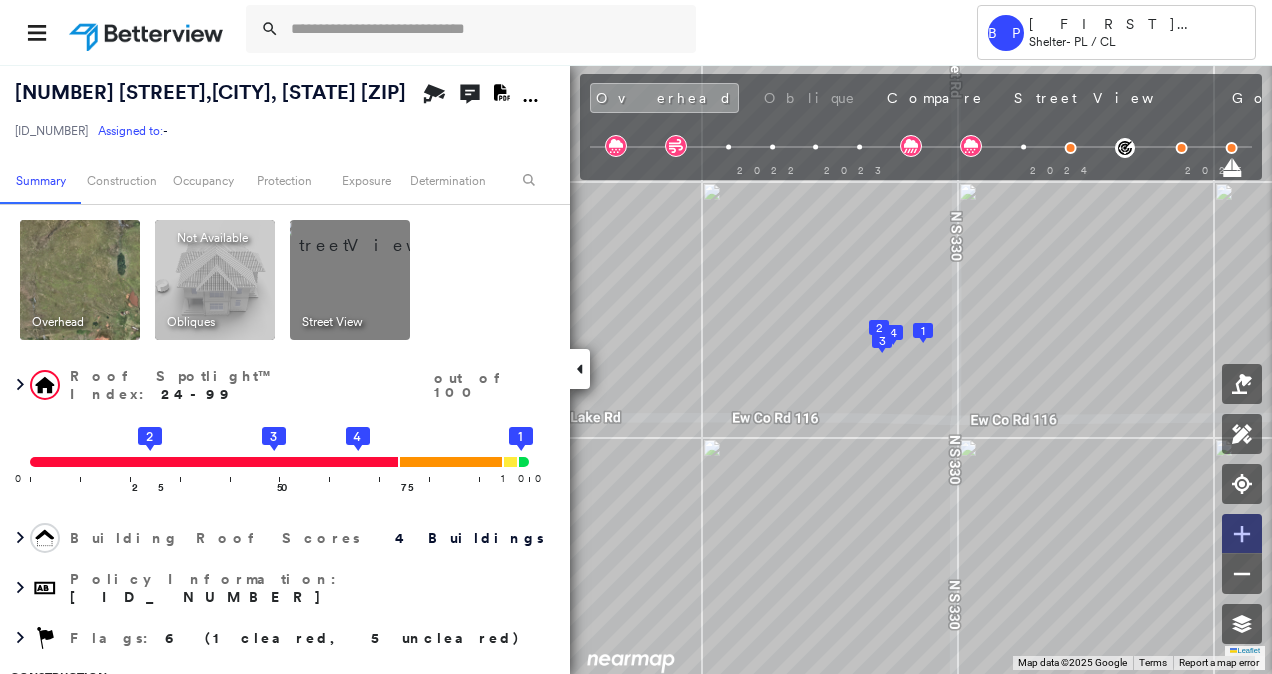 click 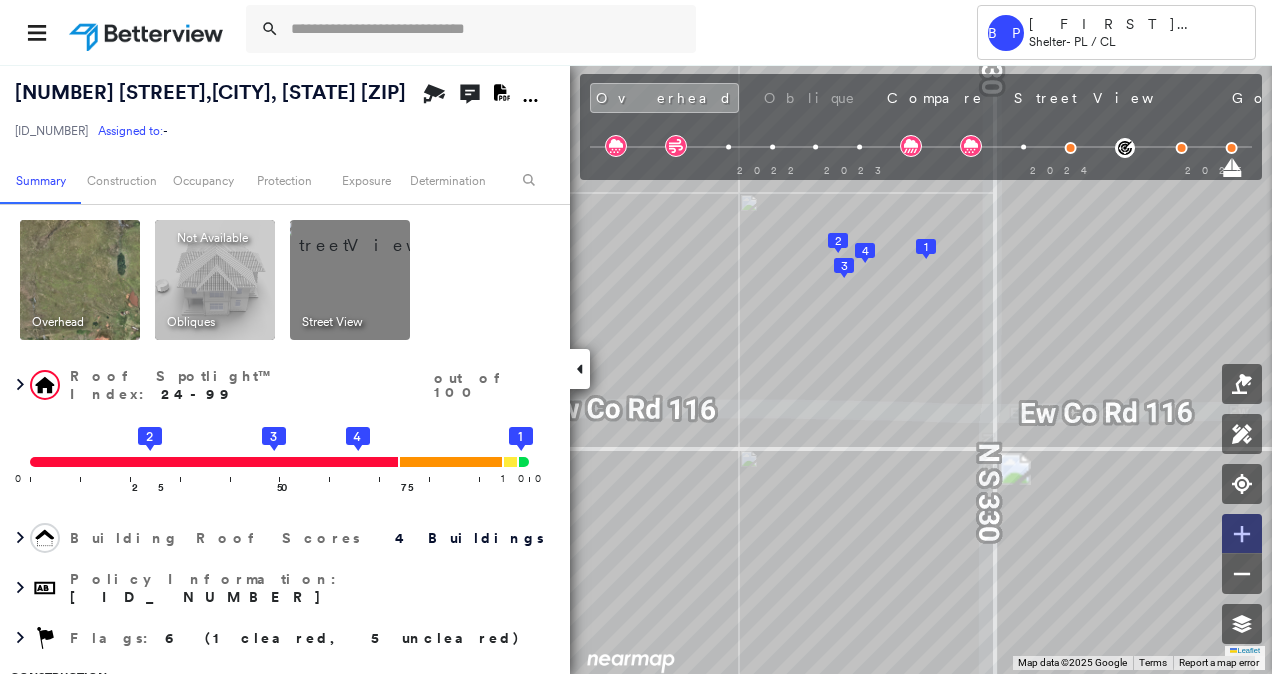 click 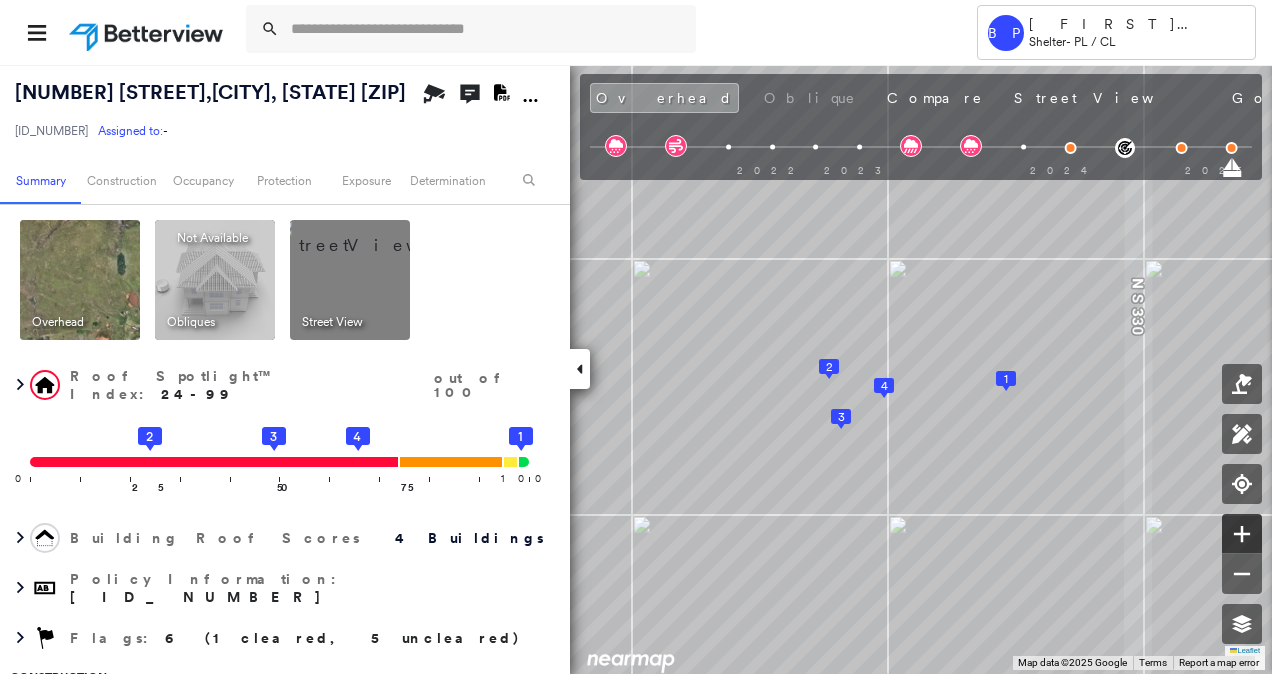 click at bounding box center (1242, 534) 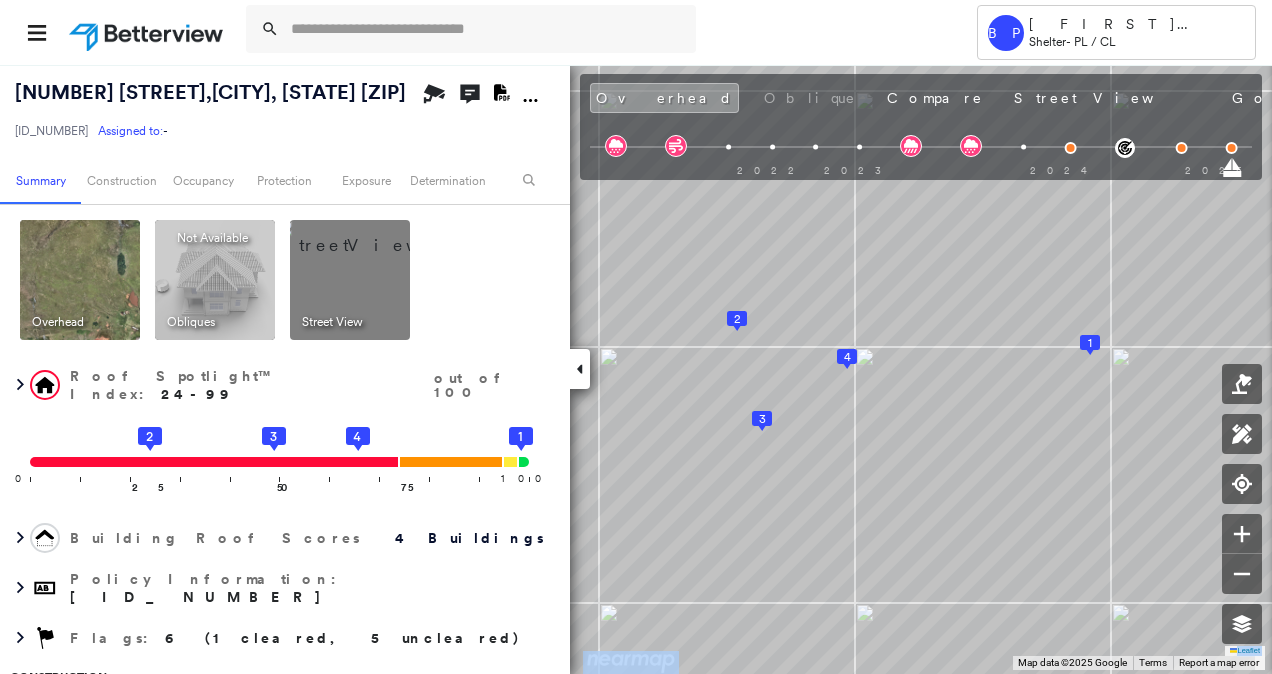 click on "1
2
3
4
Leaflet Keyboard shortcuts Map Data Map data ©2025 Google Map data ©2025 Google 5 m  Click to toggle between metric and imperial units Terms Report a map error To navigate, press the arrow keys." at bounding box center (636, 369) 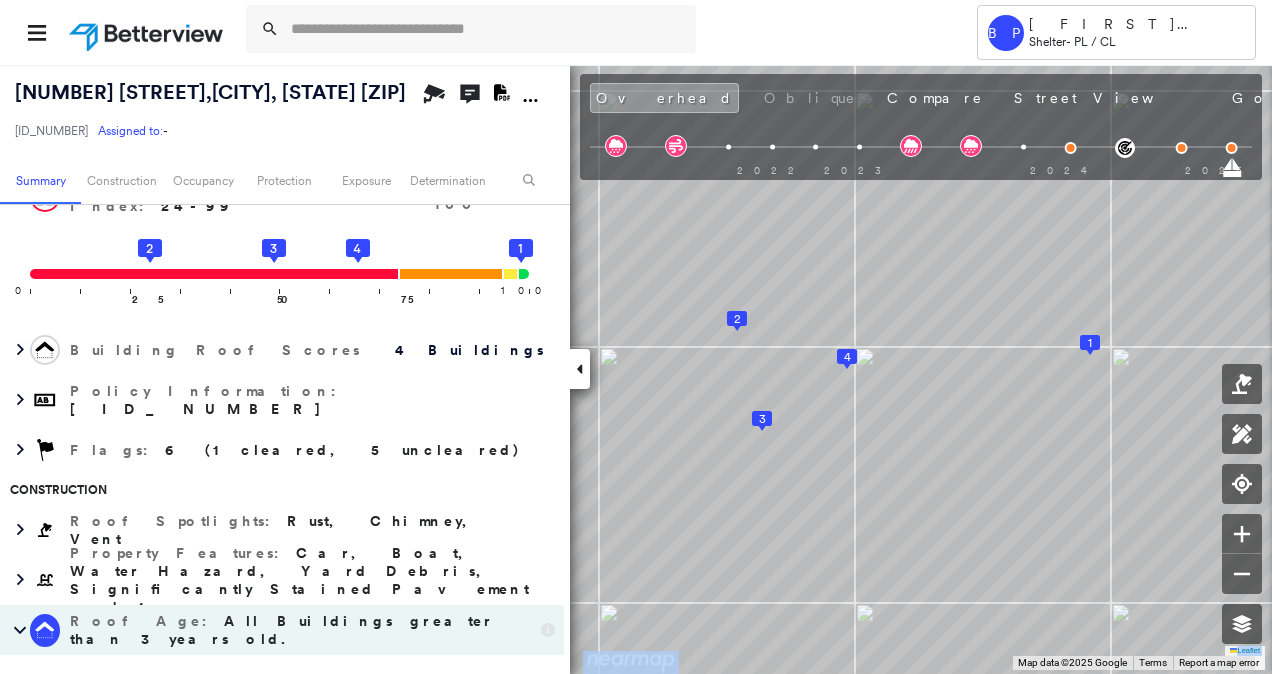 scroll, scrollTop: 130, scrollLeft: 0, axis: vertical 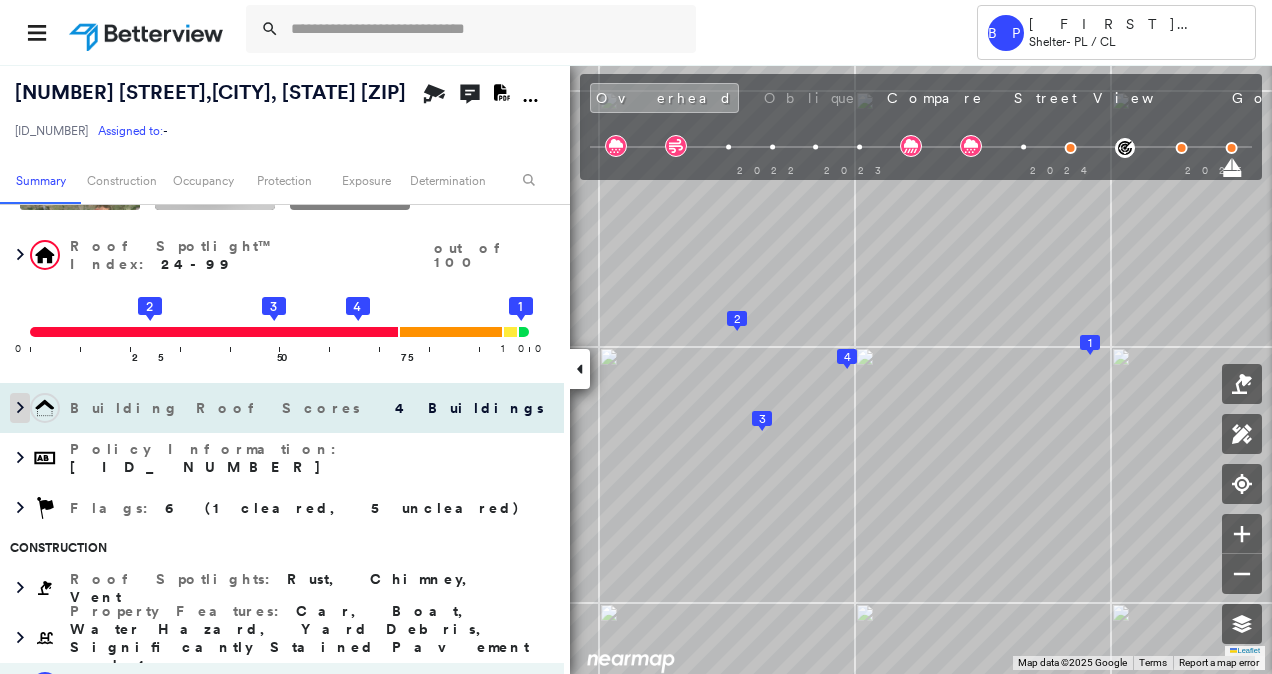 click 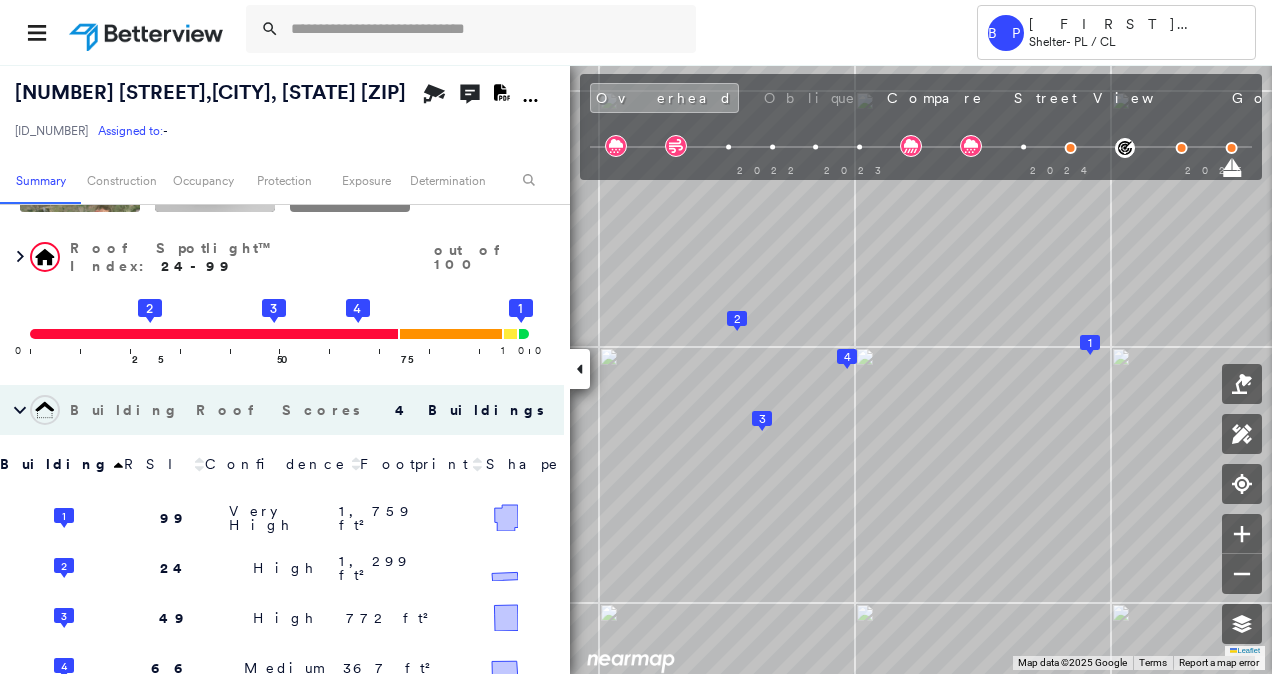 scroll, scrollTop: 129, scrollLeft: 0, axis: vertical 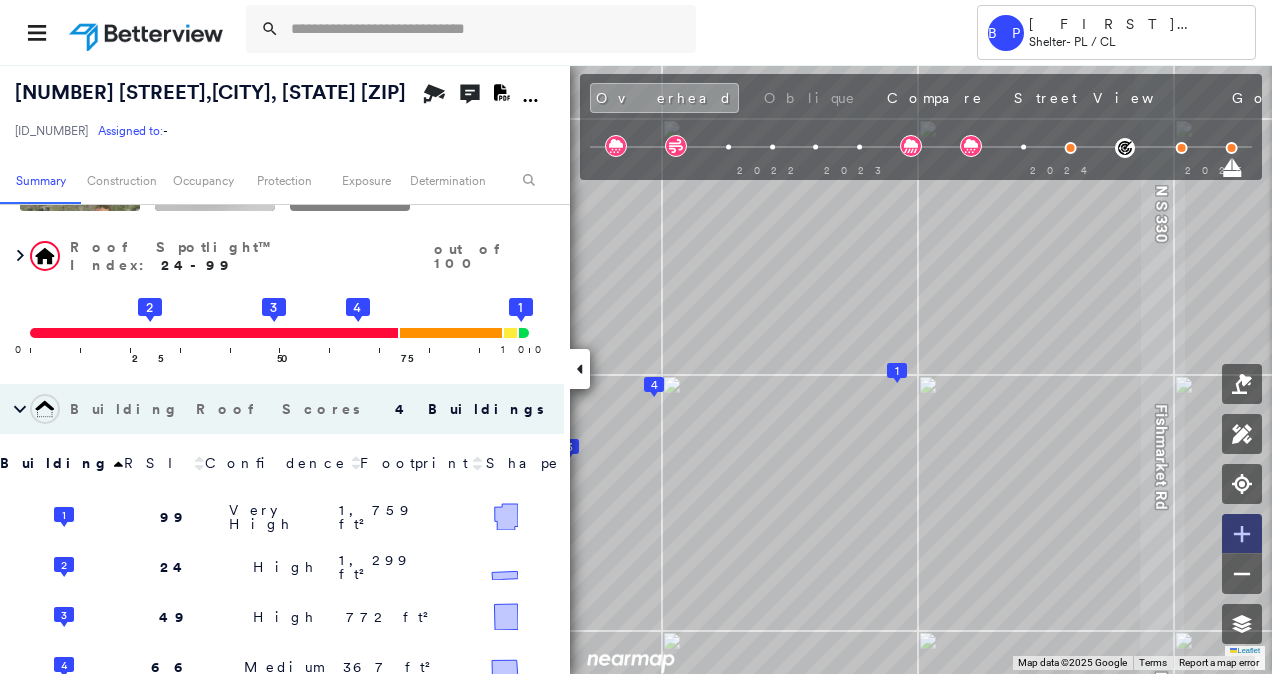 click 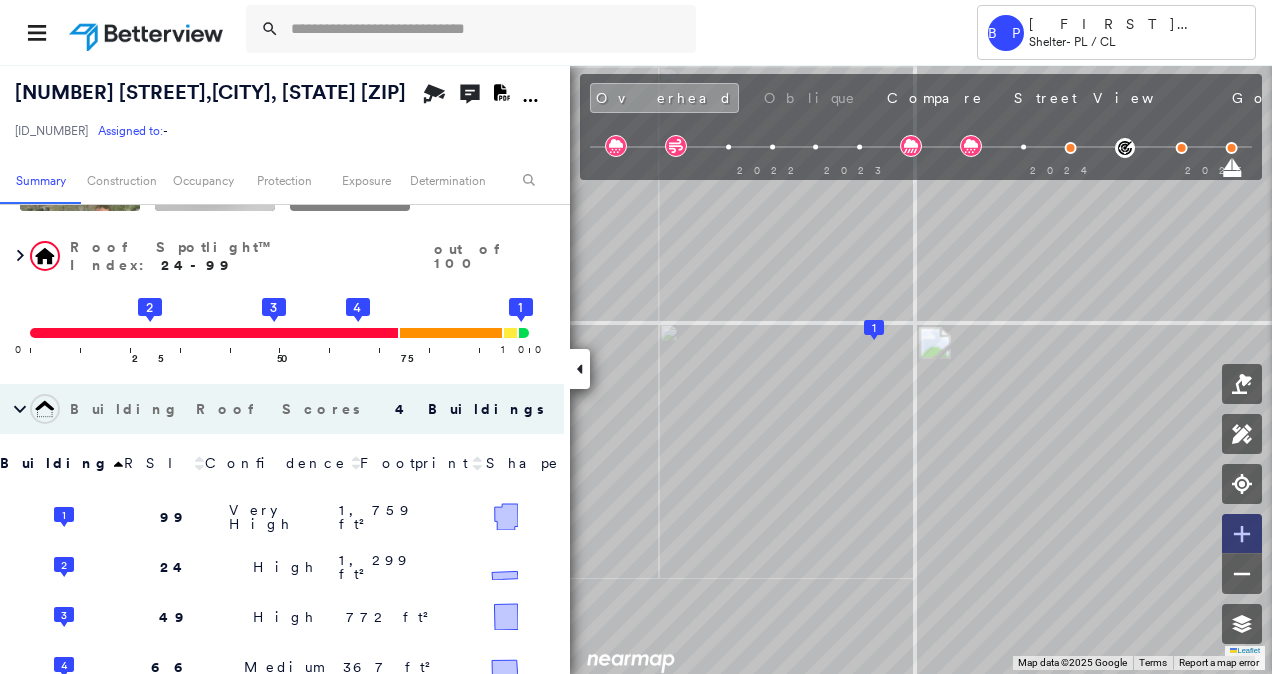 click 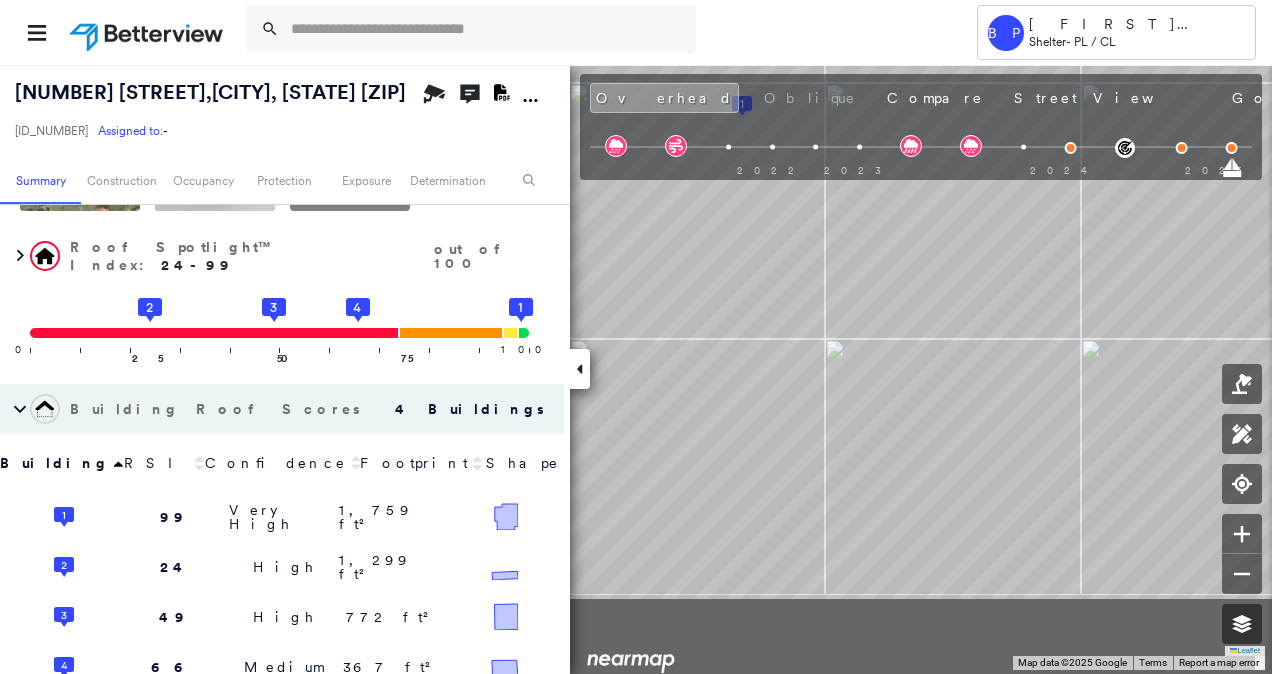 click on "15906 FISHMARKET RD ,  MCLOUD, OK 74851 271350110321840003 Assigned to:  - Assigned to:  - 271350110321840003 Assigned to:  - Open Comments Download PDF Report Summary Construction Occupancy Protection Exposure Determination Overhead Obliques Not Available ; Street View Roof Spotlight™ Index :  24-99 out of 100 0 100 25 2 50 3 75 4 1 Building Roof Scores 4 Buildings Building RSI Confidence Footprint Shape 1 99 Very High 1,759 ft² Shape: Hip Ratio: 98% Material: Asphalt Shingle Ratio: 96% Slope: 19  degrees    (Moderate) Height: 15  (1 Story) Square Footage: 1,759 ft² 2 24 High 1,299 ft² Shape: Gable Ratio: 98% Material: Metal Panel Ratio: 97% Slope: 16  degrees    (Low) Height: 12  (1 Story) Square Footage: 1,299 ft² Rust Major  ( 35%,  458 ft² ) 3 49 High 772 ft² Shape: Gable Ratio: 93% Material: Metal Panel Ratio: 98% Slope: 18  degrees    (Low) Height: 13  (1 Story) Square Footage: 772 ft² Rust Moderate  ( 8%,  66 ft² ) 4 66 Medium 367 ft² Shape: Gable Ratio: 97% Material: Metal Panel Ratio: 94%" at bounding box center (636, 369) 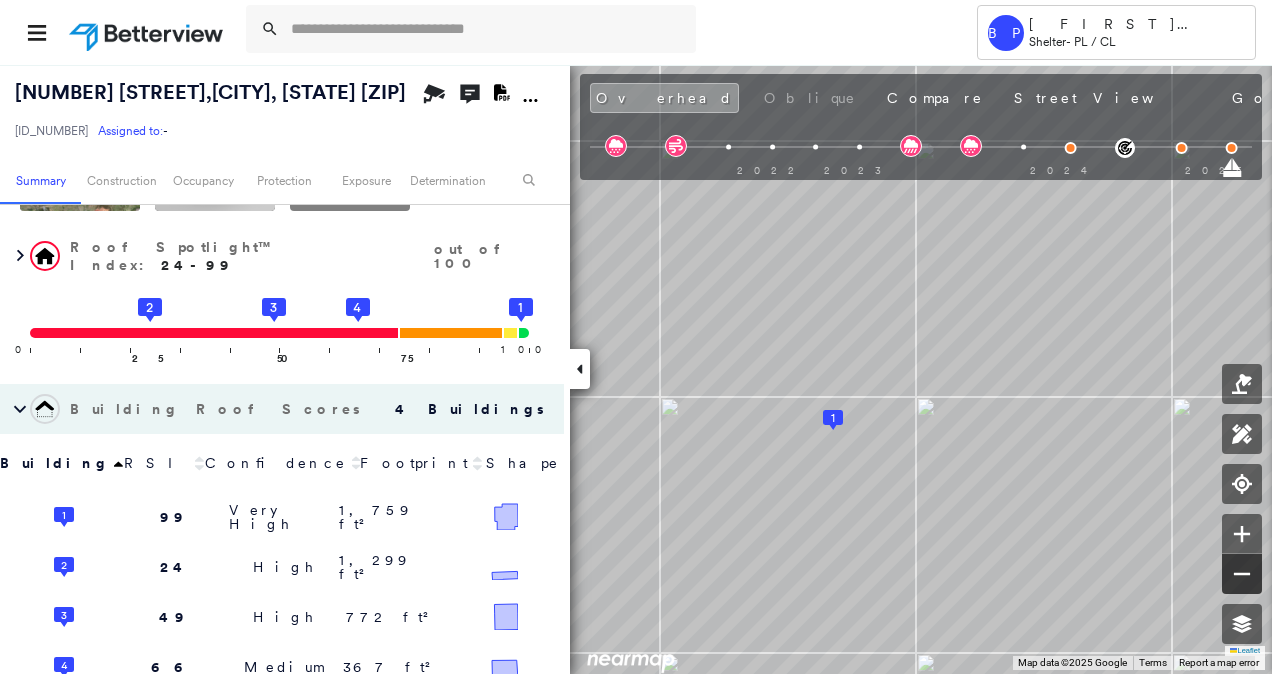click 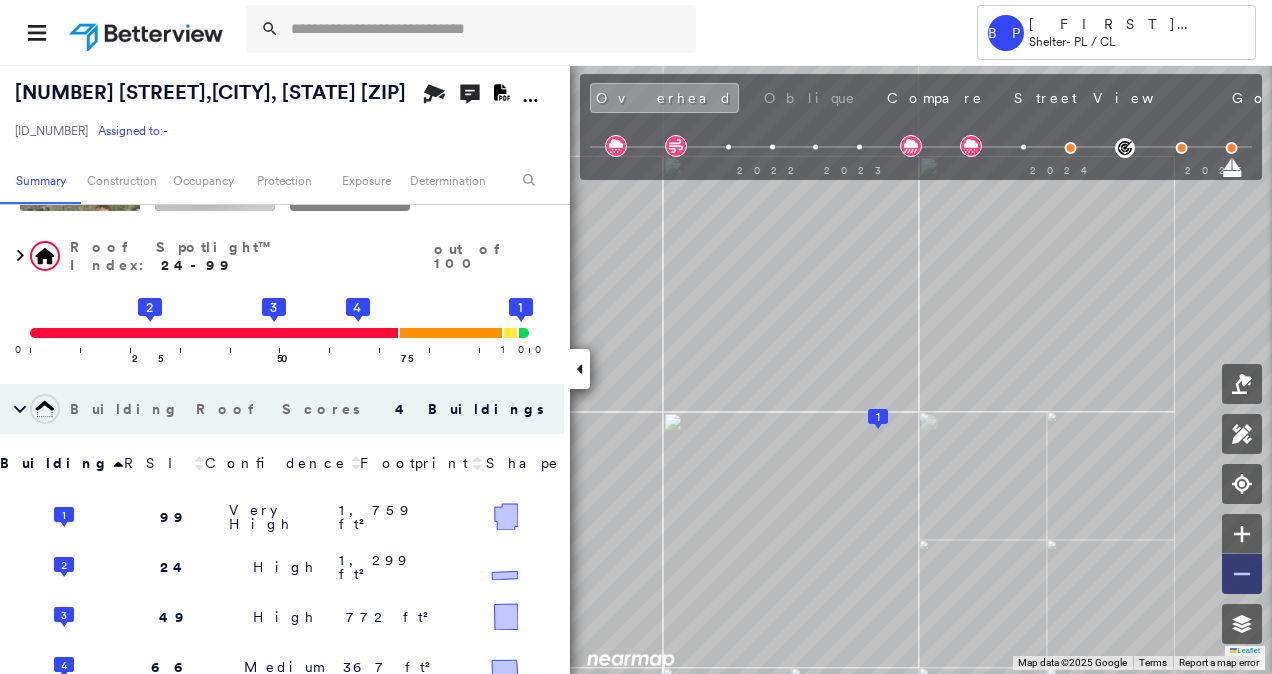 click 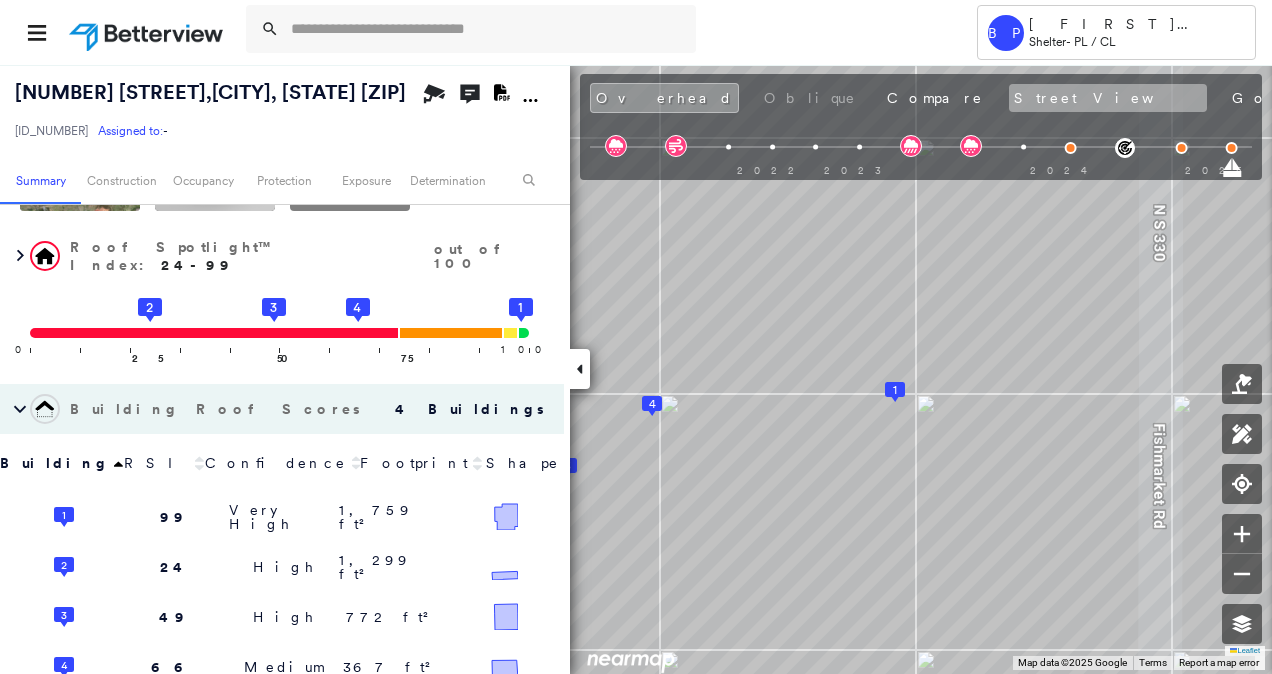 click on "Street View" at bounding box center [1108, 98] 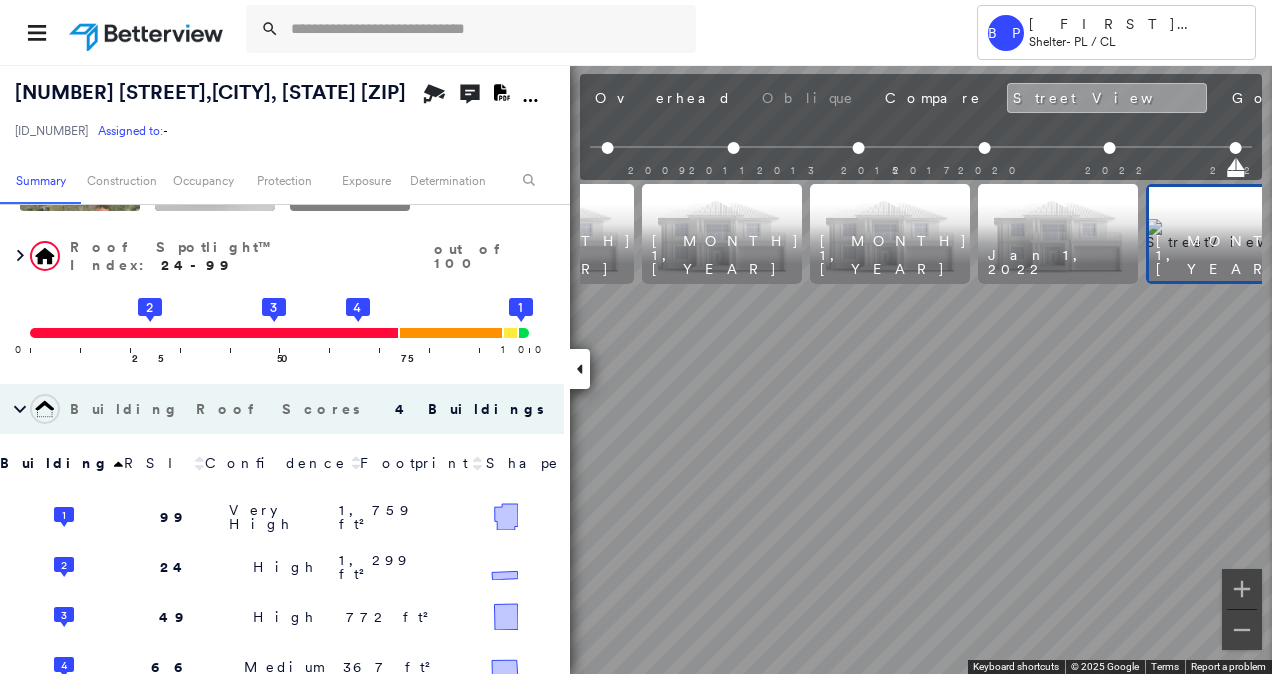scroll, scrollTop: 0, scrollLeft: 326, axis: horizontal 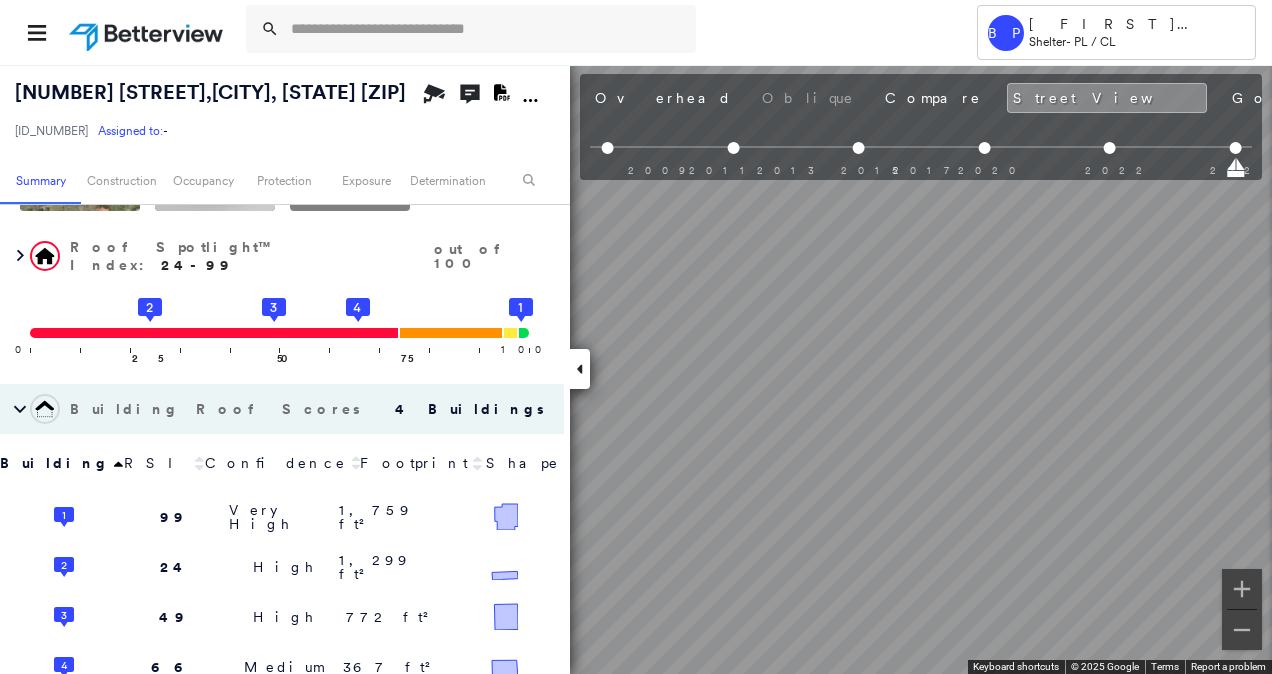 click on "Tower BP Brian Price Shelter  -   PL / CL 15906 FISHMARKET RD ,  MCLOUD, OK 74851 271350110321840003 Assigned to:  - Assigned to:  - 271350110321840003 Assigned to:  - Open Comments Download PDF Report Summary Construction Occupancy Protection Exposure Determination Overhead Obliques Not Available ; Street View Roof Spotlight™ Index :  24-99 out of 100 0 100 25 2 50 3 75 4 1 Building Roof Scores 4 Buildings Building RSI Confidence Footprint Shape 1 99 Very High 1,759 ft² Shape: Hip Ratio: 98% Material: Asphalt Shingle Ratio: 96% Slope: 19  degrees    (Moderate) Height: 15  (1 Story) Square Footage: 1,759 ft² 2 24 High 1,299 ft² Shape: Gable Ratio: 98% Material: Metal Panel Ratio: 97% Slope: 16  degrees    (Low) Height: 12  (1 Story) Square Footage: 1,299 ft² Rust Major  ( 35%,  458 ft² ) 3 49 High 772 ft² Shape: Gable Ratio: 93% Material: Metal Panel Ratio: 98% Slope: 18  degrees    (Low) Height: 13  (1 Story) Square Footage: 772 ft² Rust Moderate  ( 8%,  66 ft² ) 4 66 Medium 367 ft² Shape: Gable" at bounding box center [636, 337] 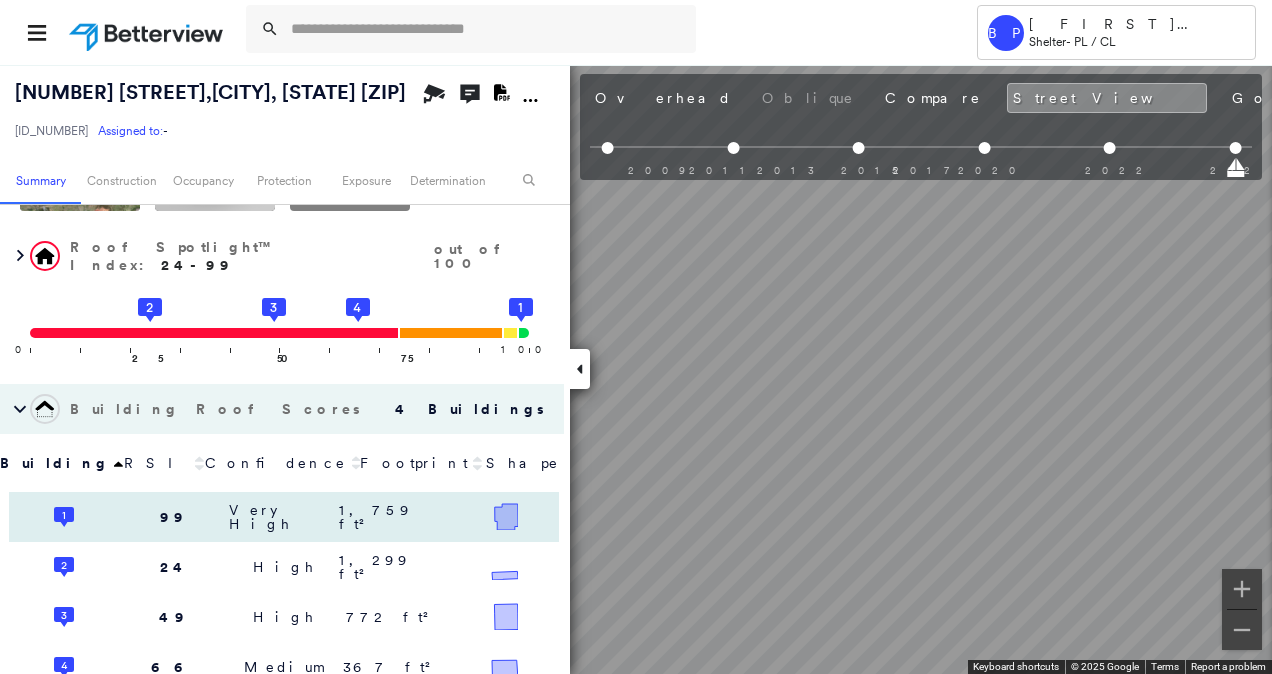 click on "15906 FISHMARKET RD ,  MCLOUD, OK 74851 271350110321840003 Assigned to:  - Assigned to:  - 271350110321840003 Assigned to:  - Open Comments Download PDF Report Summary Construction Occupancy Protection Exposure Determination Overhead Obliques Not Available ; Street View Roof Spotlight™ Index :  24-99 out of 100 0 100 25 2 50 3 75 4 1 Building Roof Scores 4 Buildings Building RSI Confidence Footprint Shape 1 99 Very High 1,759 ft² Shape: Hip Ratio: 98% Material: Asphalt Shingle Ratio: 96% Slope: 19  degrees    (Moderate) Height: 15  (1 Story) Square Footage: 1,759 ft² 2 24 High 1,299 ft² Shape: Gable Ratio: 98% Material: Metal Panel Ratio: 97% Slope: 16  degrees    (Low) Height: 12  (1 Story) Square Footage: 1,299 ft² Rust Major  ( 35%,  458 ft² ) 3 49 High 772 ft² Shape: Gable Ratio: 93% Material: Metal Panel Ratio: 98% Slope: 18  degrees    (Low) Height: 13  (1 Story) Square Footage: 772 ft² Rust Moderate  ( 8%,  66 ft² ) 4 66 Medium 367 ft² Shape: Gable Ratio: 97% Material: Metal Panel Ratio: 94%" at bounding box center [636, 369] 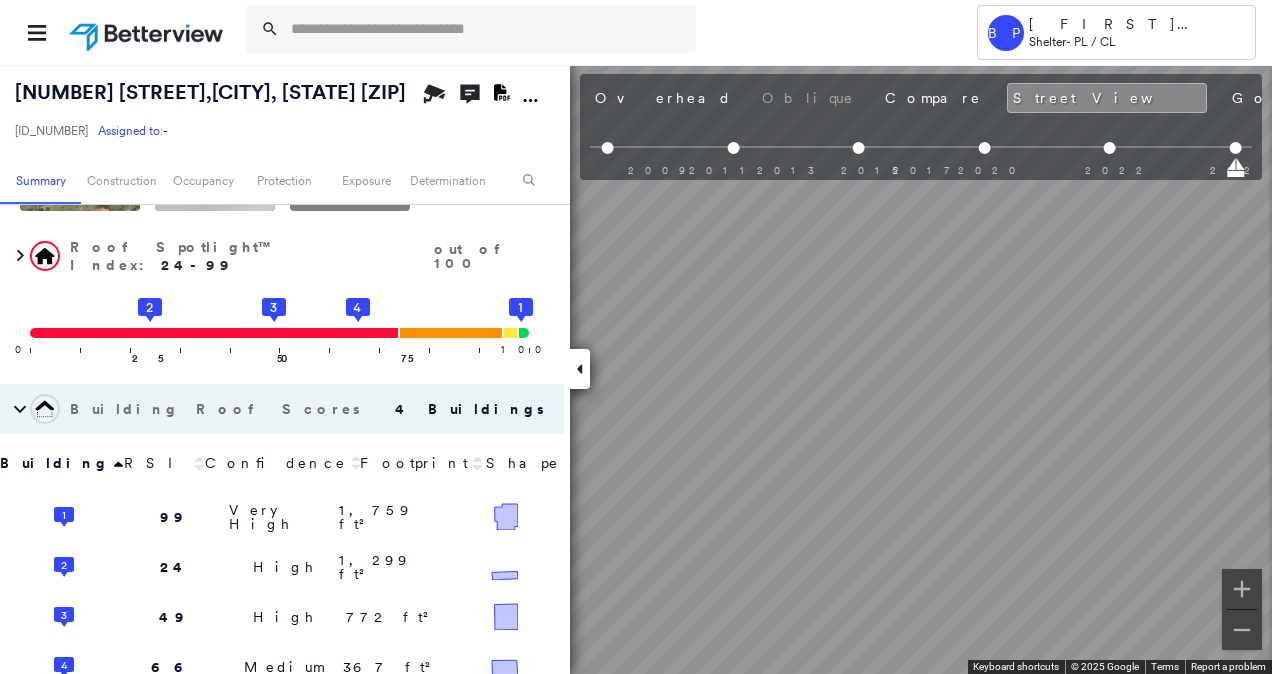 click on "Tower BP Brian Price Shelter  -   PL / CL 15906 FISHMARKET RD ,  MCLOUD, OK 74851 271350110321840003 Assigned to:  - Assigned to:  - 271350110321840003 Assigned to:  - Open Comments Download PDF Report Summary Construction Occupancy Protection Exposure Determination Overhead Obliques Not Available ; Street View Roof Spotlight™ Index :  24-99 out of 100 0 100 25 2 50 3 75 4 1 Building Roof Scores 4 Buildings Building RSI Confidence Footprint Shape 1 99 Very High 1,759 ft² Shape: Hip Ratio: 98% Material: Asphalt Shingle Ratio: 96% Slope: 19  degrees    (Moderate) Height: 15  (1 Story) Square Footage: 1,759 ft² 2 24 High 1,299 ft² Shape: Gable Ratio: 98% Material: Metal Panel Ratio: 97% Slope: 16  degrees    (Low) Height: 12  (1 Story) Square Footage: 1,299 ft² Rust Major  ( 35%,  458 ft² ) 3 49 High 772 ft² Shape: Gable Ratio: 93% Material: Metal Panel Ratio: 98% Slope: 18  degrees    (Low) Height: 13  (1 Story) Square Footage: 772 ft² Rust Moderate  ( 8%,  66 ft² ) 4 66 Medium 367 ft² Shape: Gable" at bounding box center [636, 337] 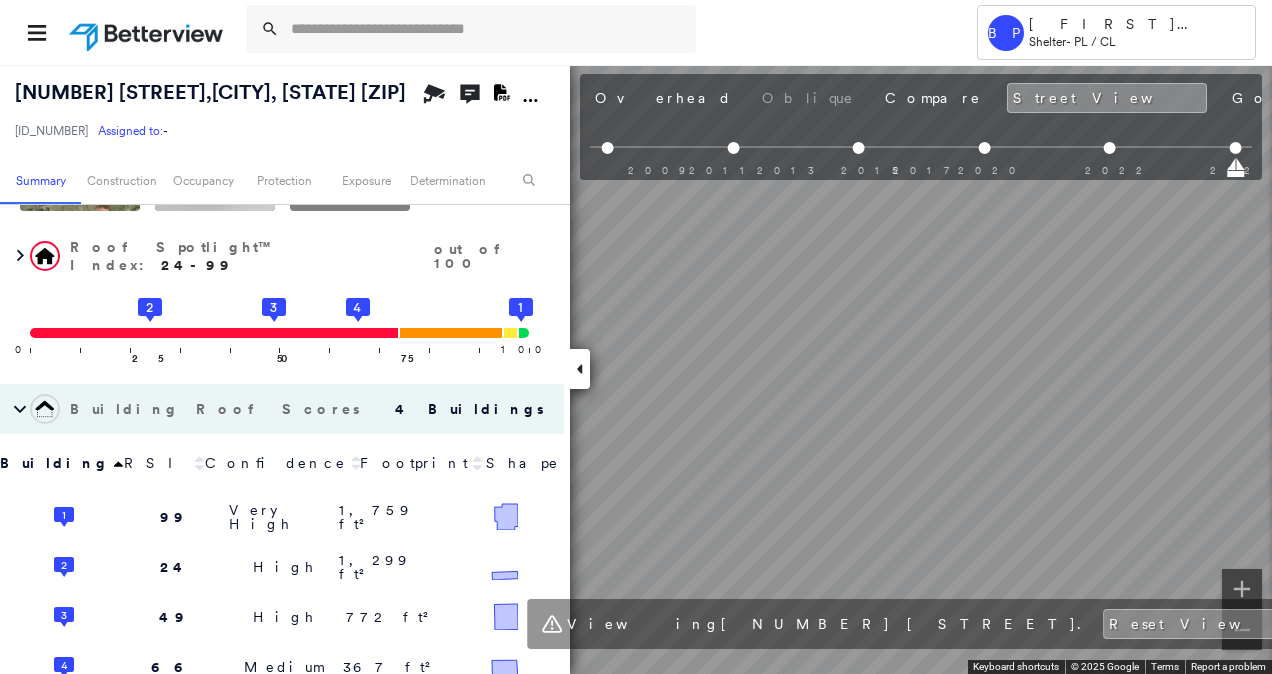 click on "Tower BP Brian Price Shelter  -   PL / CL 15906 FISHMARKET RD ,  MCLOUD, OK 74851 271350110321840003 Assigned to:  - Assigned to:  - 271350110321840003 Assigned to:  - Open Comments Download PDF Report Summary Construction Occupancy Protection Exposure Determination Overhead Obliques Not Available ; Street View Roof Spotlight™ Index :  24-99 out of 100 0 100 25 2 50 3 75 4 1 Building Roof Scores 4 Buildings Building RSI Confidence Footprint Shape 1 99 Very High 1,759 ft² Shape: Hip Ratio: 98% Material: Asphalt Shingle Ratio: 96% Slope: 19  degrees    (Moderate) Height: 15  (1 Story) Square Footage: 1,759 ft² 2 24 High 1,299 ft² Shape: Gable Ratio: 98% Material: Metal Panel Ratio: 97% Slope: 16  degrees    (Low) Height: 12  (1 Story) Square Footage: 1,299 ft² Rust Major  ( 35%,  458 ft² ) 3 49 High 772 ft² Shape: Gable Ratio: 93% Material: Metal Panel Ratio: 98% Slope: 18  degrees    (Low) Height: 13  (1 Story) Square Footage: 772 ft² Rust Moderate  ( 8%,  66 ft² ) 4 66 Medium 367 ft² Shape: Gable" at bounding box center [636, 337] 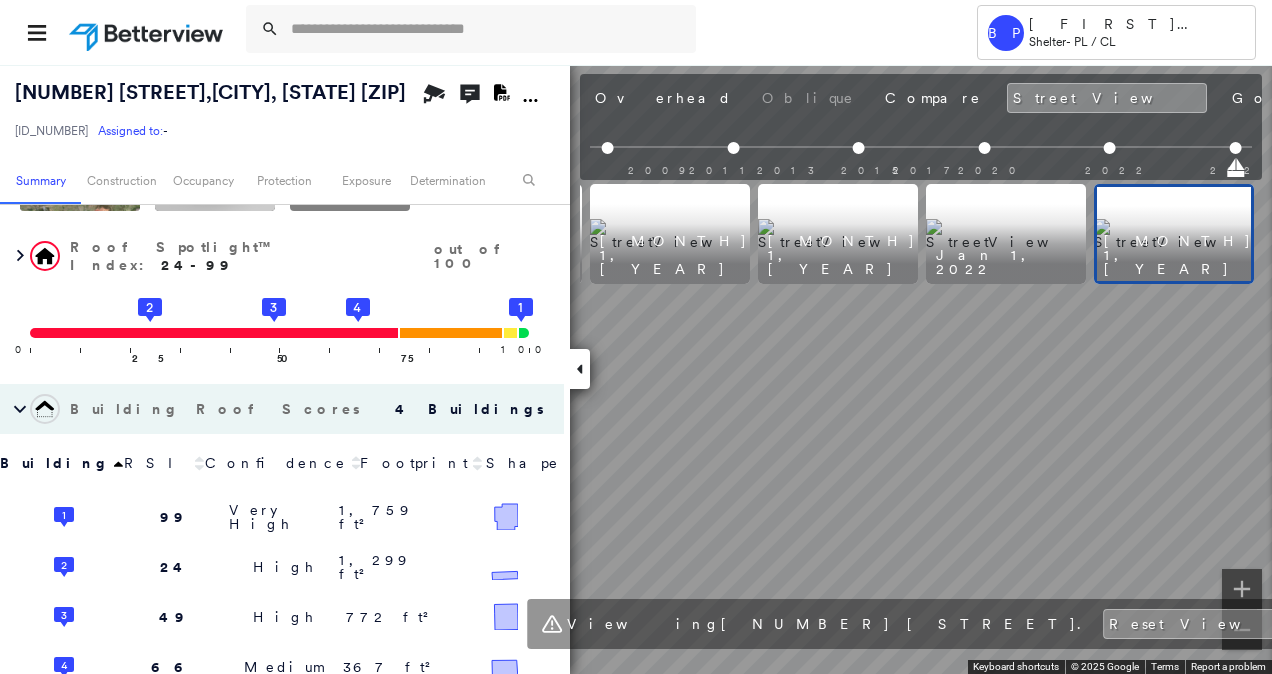 click on "Tower BP Brian Price Shelter  -   PL / CL 15906 FISHMARKET RD ,  MCLOUD, OK 74851 271350110321840003 Assigned to:  - Assigned to:  - 271350110321840003 Assigned to:  - Open Comments Download PDF Report Summary Construction Occupancy Protection Exposure Determination Overhead Obliques Not Available ; Street View Roof Spotlight™ Index :  24-99 out of 100 0 100 25 2 50 3 75 4 1 Building Roof Scores 4 Buildings Building RSI Confidence Footprint Shape 1 99 Very High 1,759 ft² Shape: Hip Ratio: 98% Material: Asphalt Shingle Ratio: 96% Slope: 19  degrees    (Moderate) Height: 15  (1 Story) Square Footage: 1,759 ft² 2 24 High 1,299 ft² Shape: Gable Ratio: 98% Material: Metal Panel Ratio: 97% Slope: 16  degrees    (Low) Height: 12  (1 Story) Square Footage: 1,299 ft² Rust Major  ( 35%,  458 ft² ) 3 49 High 772 ft² Shape: Gable Ratio: 93% Material: Metal Panel Ratio: 98% Slope: 18  degrees    (Low) Height: 13  (1 Story) Square Footage: 772 ft² Rust Moderate  ( 8%,  66 ft² ) 4 66 Medium 367 ft² Shape: Gable" at bounding box center (636, 337) 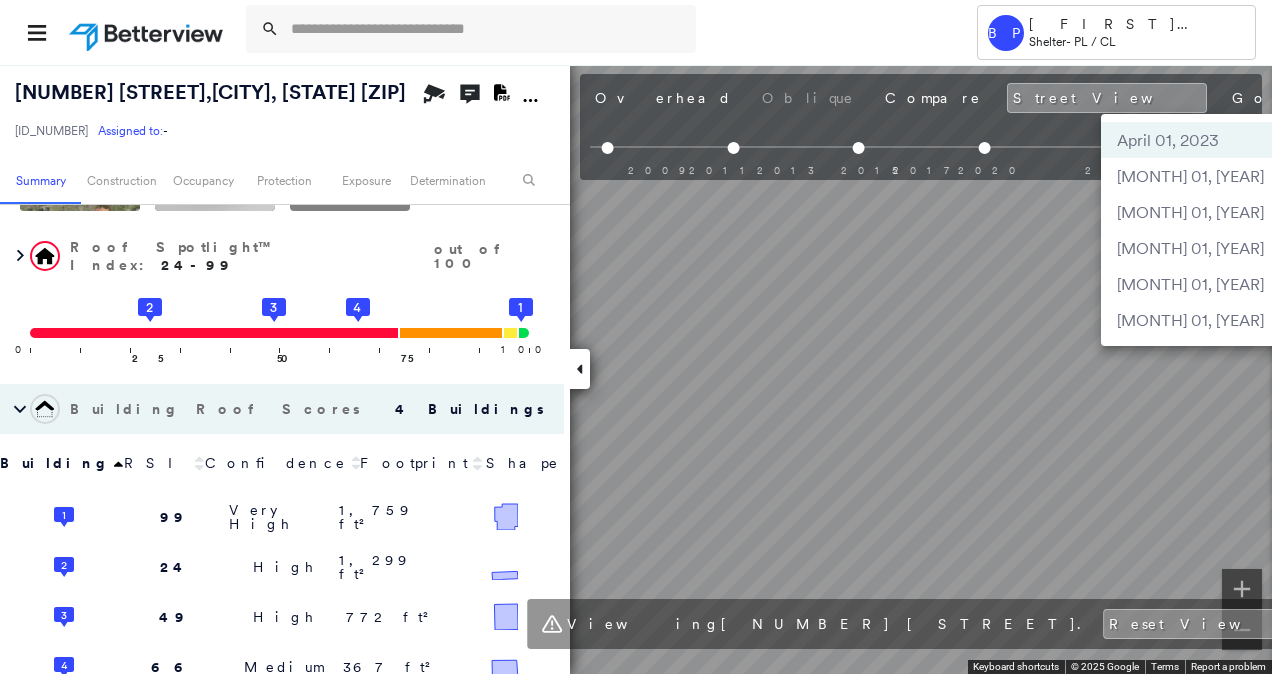click at bounding box center (636, 337) 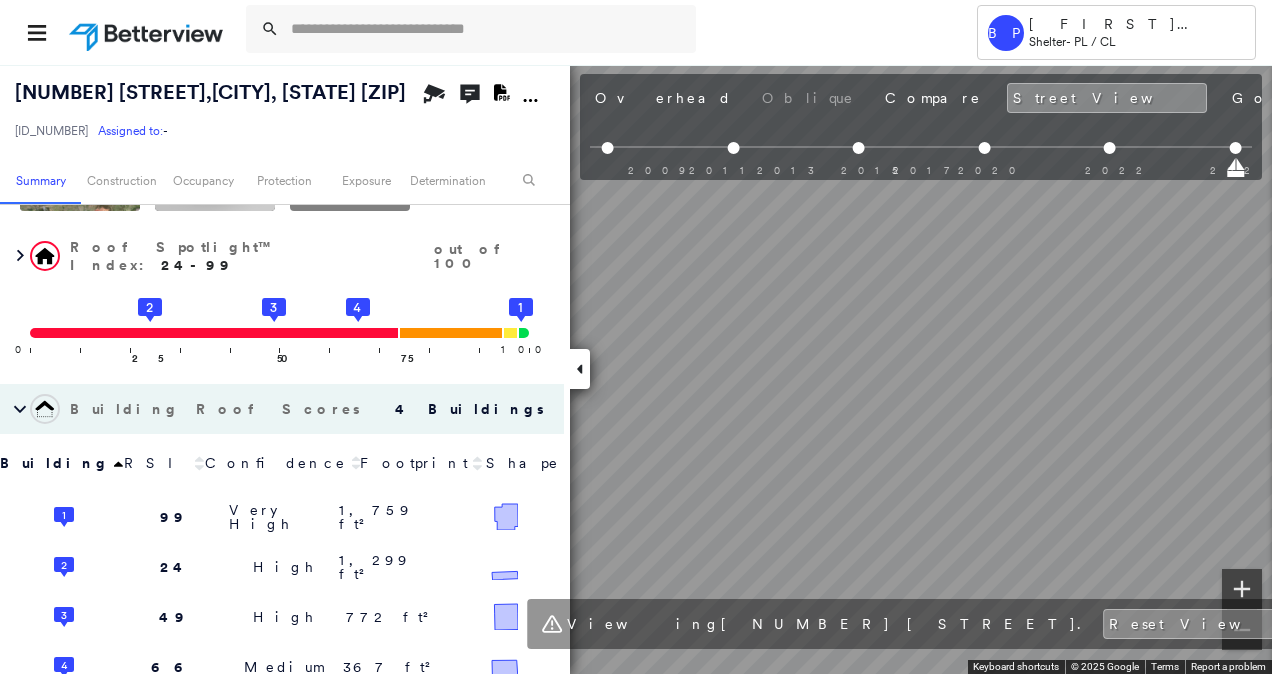 click at bounding box center (1242, 589) 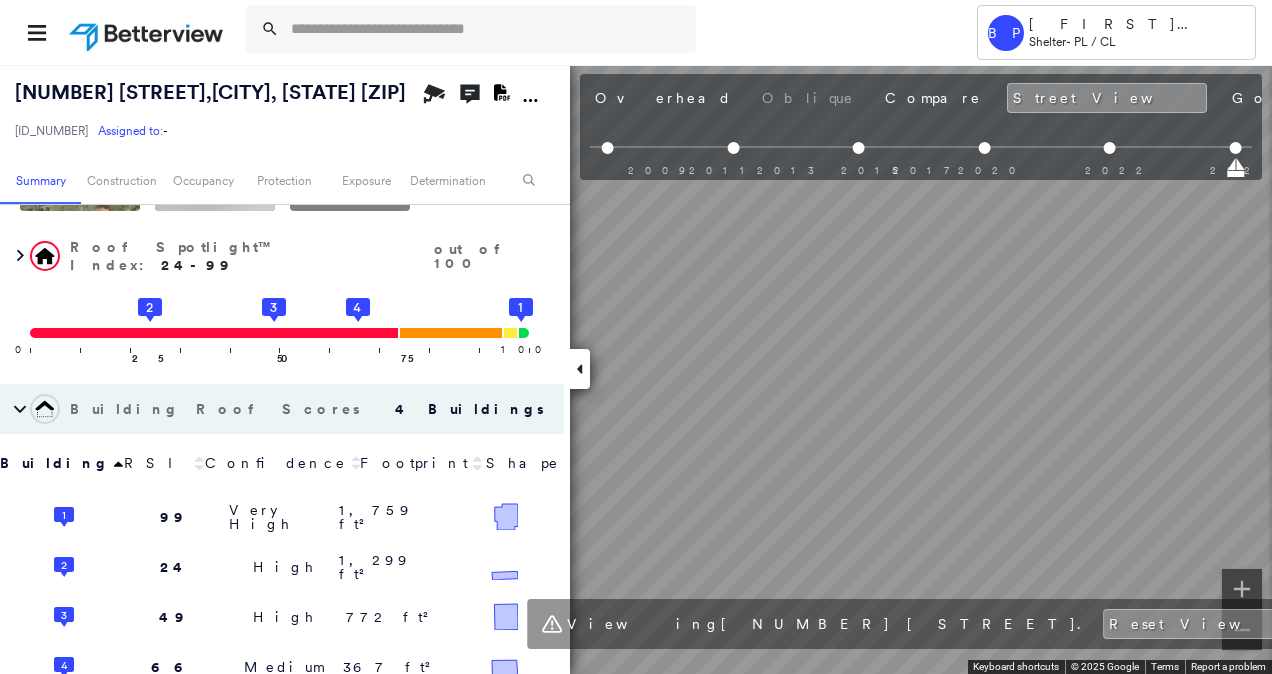 click on "15906 FISHMARKET RD ,  MCLOUD, OK 74851 271350110321840003 Assigned to:  - Assigned to:  - 271350110321840003 Assigned to:  - Open Comments Download PDF Report Summary Construction Occupancy Protection Exposure Determination Overhead Obliques Not Available ; Street View Roof Spotlight™ Index :  24-99 out of 100 0 100 25 2 50 3 75 4 1 Building Roof Scores 4 Buildings Building RSI Confidence Footprint Shape 1 99 Very High 1,759 ft² Shape: Hip Ratio: 98% Material: Asphalt Shingle Ratio: 96% Slope: 19  degrees    (Moderate) Height: 15  (1 Story) Square Footage: 1,759 ft² 2 24 High 1,299 ft² Shape: Gable Ratio: 98% Material: Metal Panel Ratio: 97% Slope: 16  degrees    (Low) Height: 12  (1 Story) Square Footage: 1,299 ft² Rust Major  ( 35%,  458 ft² ) 3 49 High 772 ft² Shape: Gable Ratio: 93% Material: Metal Panel Ratio: 98% Slope: 18  degrees    (Low) Height: 13  (1 Story) Square Footage: 772 ft² Rust Moderate  ( 8%,  66 ft² ) 4 66 Medium 367 ft² Shape: Gable Ratio: 97% Material: Metal Panel Ratio: 94%" at bounding box center [636, 369] 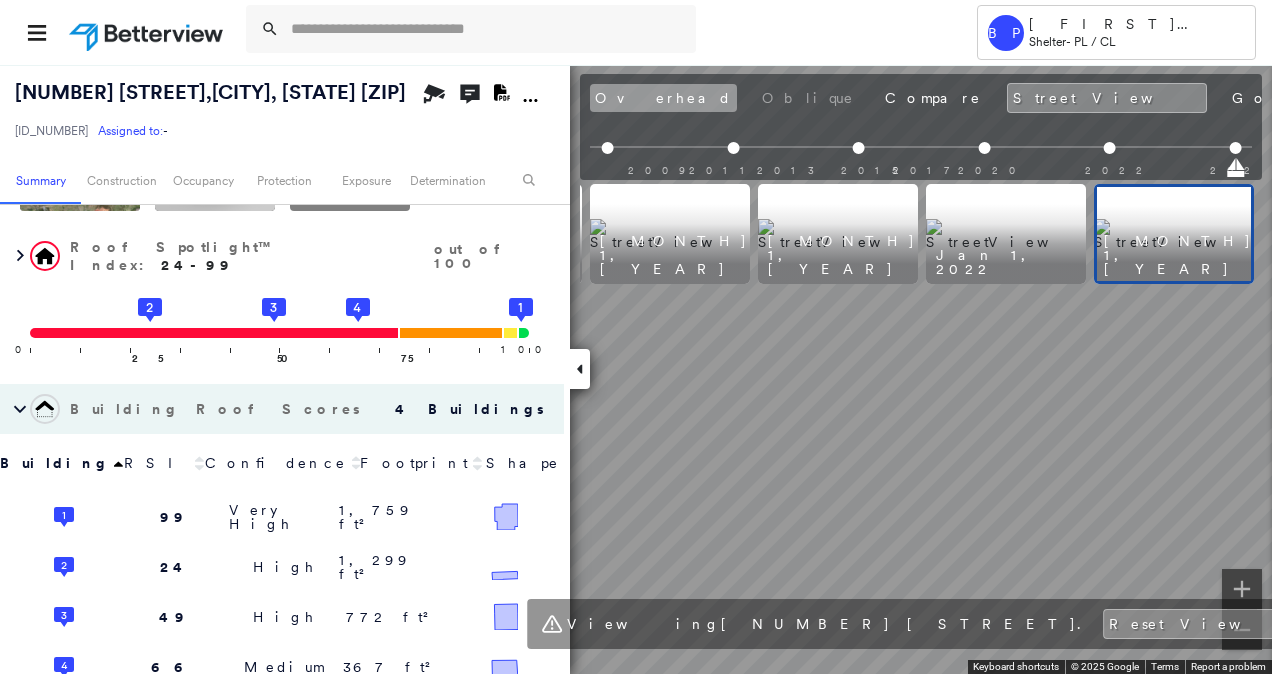 click on "Overhead" at bounding box center (663, 98) 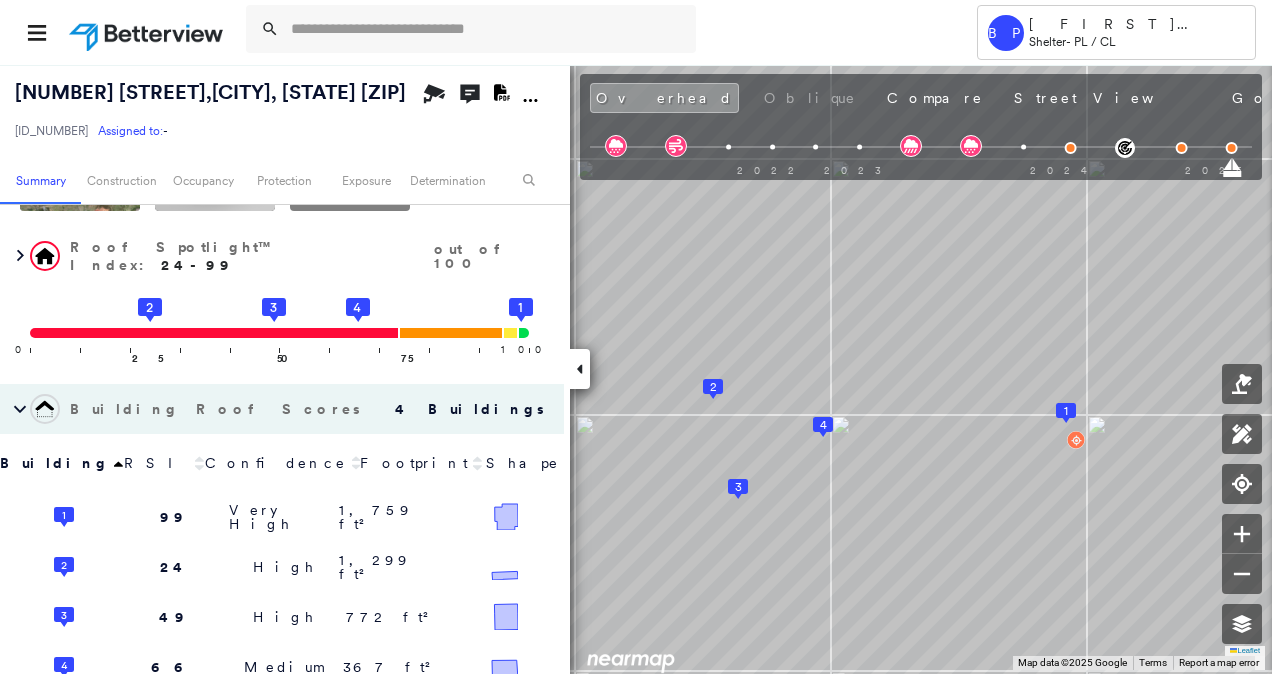 click 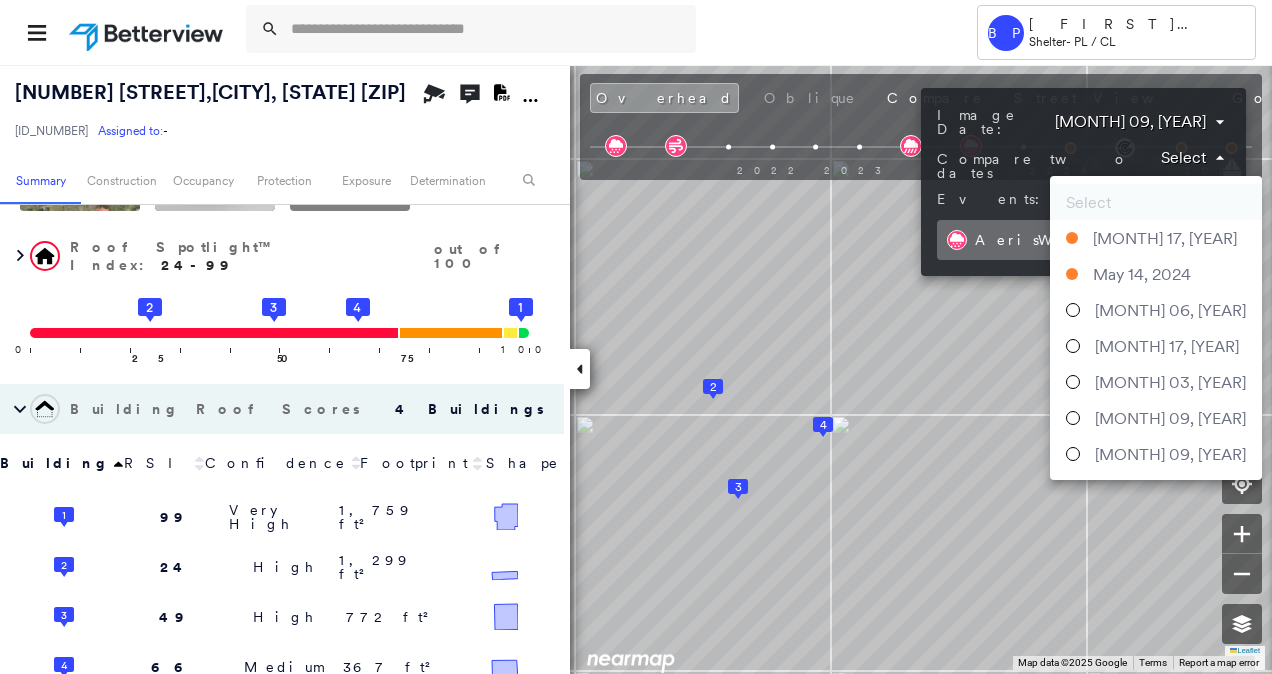 click on "Tower BP Brian Price Shelter  -   PL / CL 15906 FISHMARKET RD ,  MCLOUD, OK 74851 271350110321840003 Assigned to:  - Assigned to:  - 271350110321840003 Assigned to:  - Open Comments Download PDF Report Summary Construction Occupancy Protection Exposure Determination Overhead Obliques Not Available ; Street View Roof Spotlight™ Index :  24-99 out of 100 0 100 25 2 50 3 75 4 1 Building Roof Scores 4 Buildings Building RSI Confidence Footprint Shape 1 99 Very High 1,759 ft² Shape: Hip Ratio: 98% Material: Asphalt Shingle Ratio: 96% Slope: 19  degrees    (Moderate) Height: 15  (1 Story) Square Footage: 1,759 ft² 2 24 High 1,299 ft² Shape: Gable Ratio: 98% Material: Metal Panel Ratio: 97% Slope: 16  degrees    (Low) Height: 12  (1 Story) Square Footage: 1,299 ft² Rust Major  ( 35%,  458 ft² ) 3 49 High 772 ft² Shape: Gable Ratio: 93% Material: Metal Panel Ratio: 98% Slope: 18  degrees    (Low) Height: 13  (1 Story) Square Footage: 772 ft² Rust Moderate  ( 8%,  66 ft² ) 4 66 Medium 367 ft² Shape: Gable" at bounding box center [636, 337] 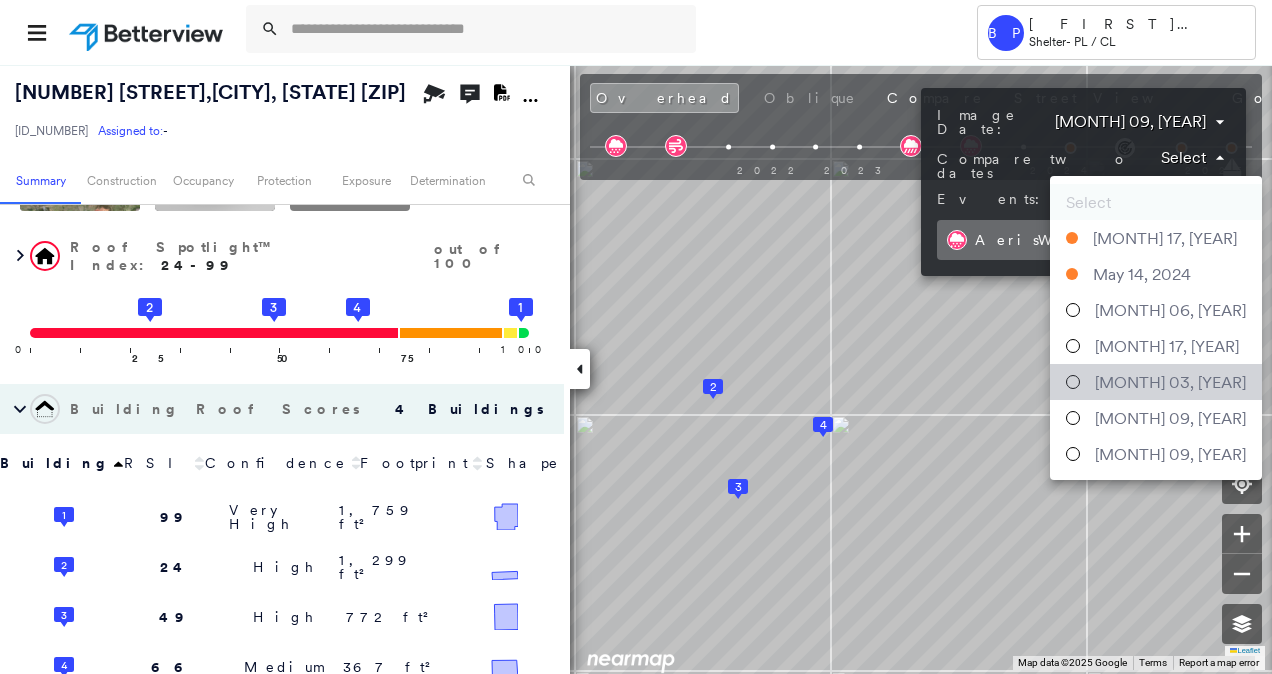 click on "December 03, 2022" at bounding box center [1170, 382] 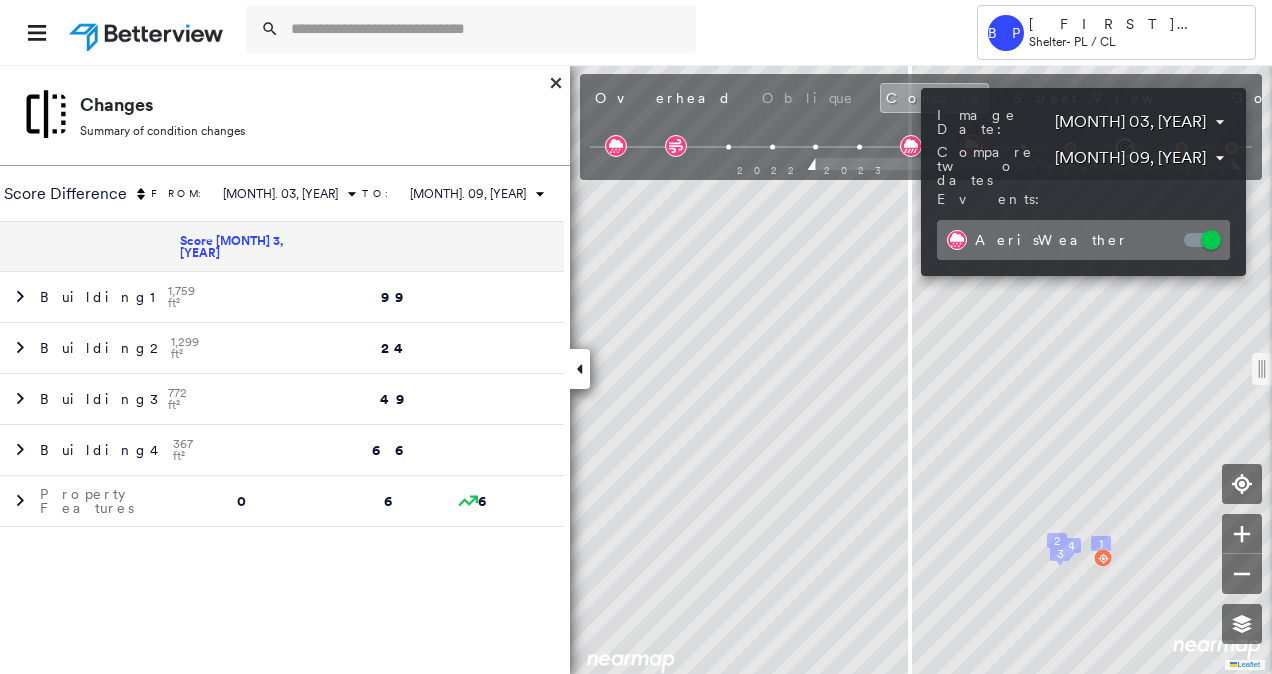 scroll, scrollTop: 179, scrollLeft: 0, axis: vertical 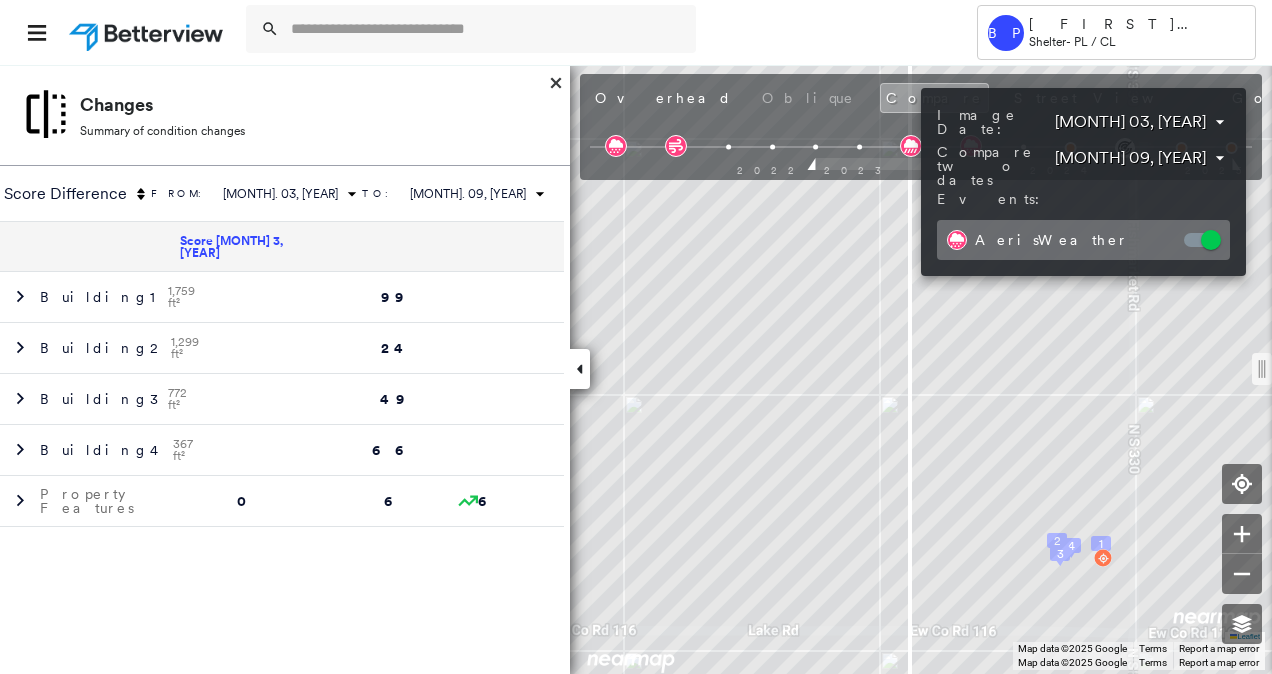 click at bounding box center (636, 337) 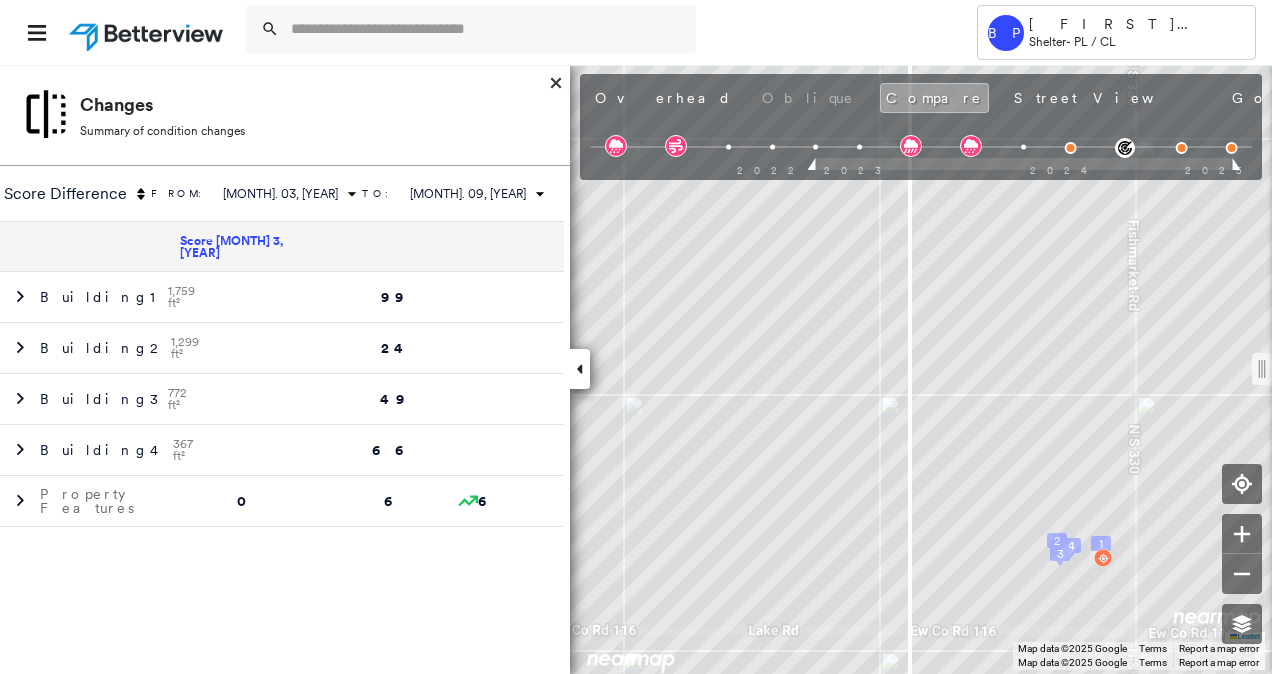 click at bounding box center [636, 337] 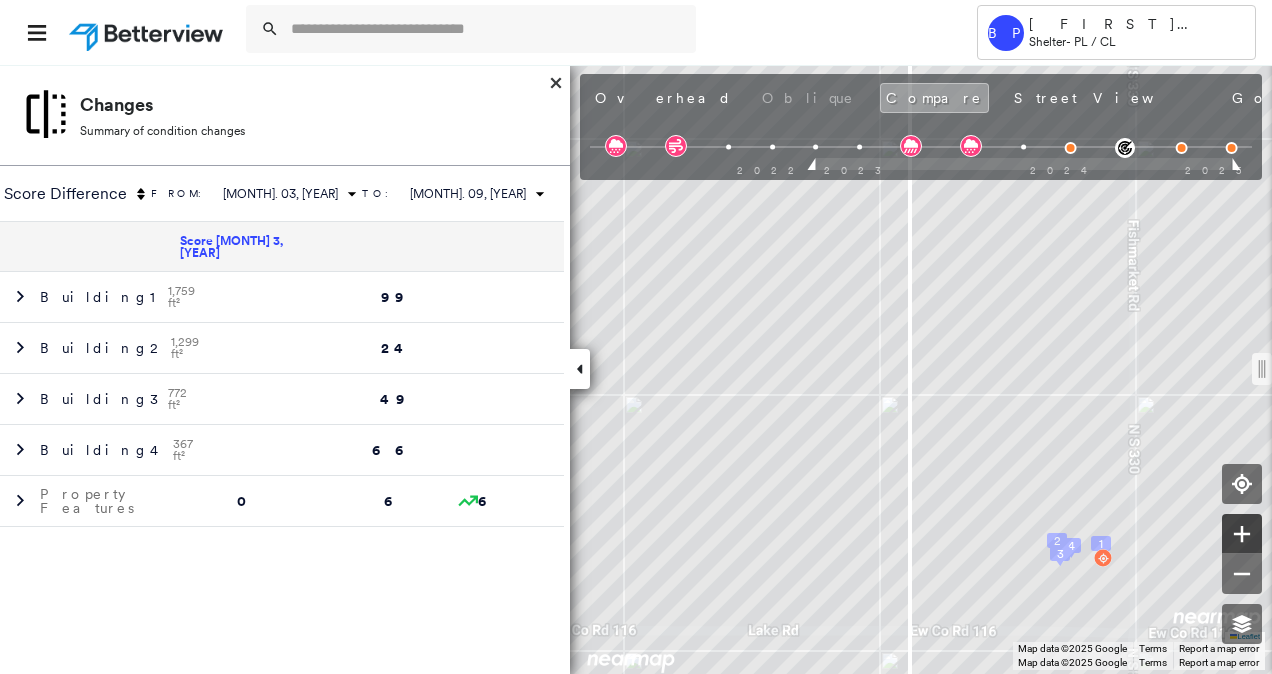 click 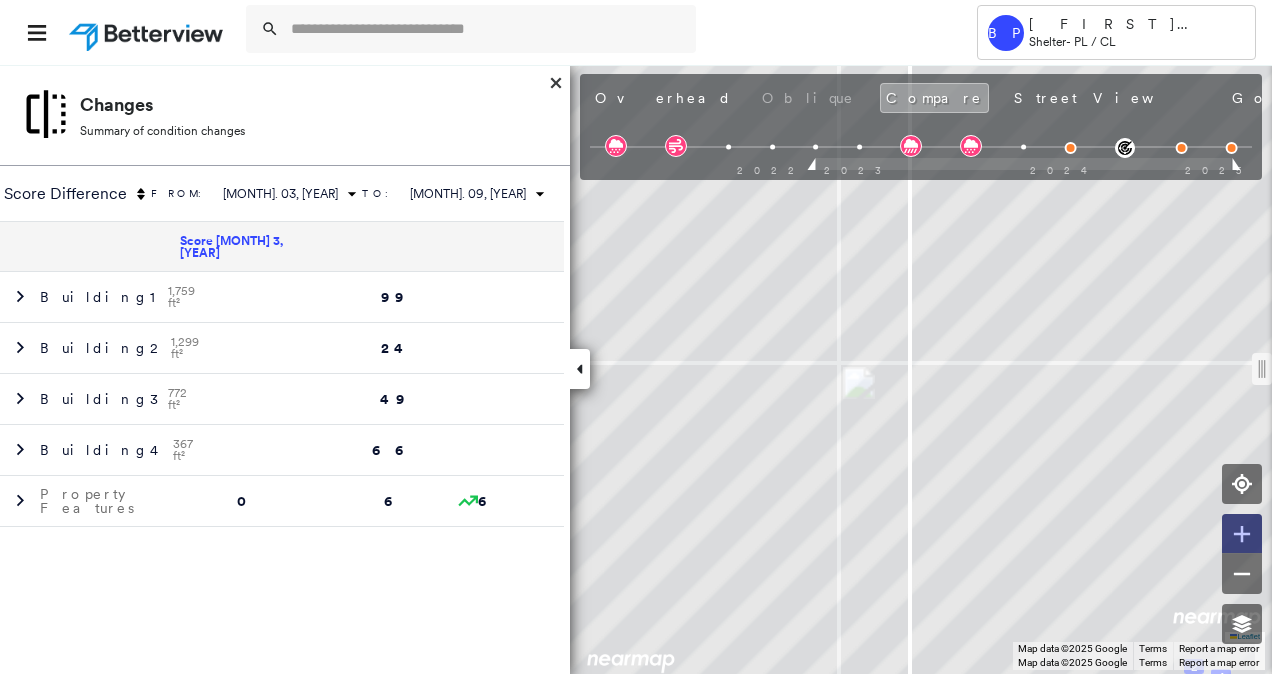 click 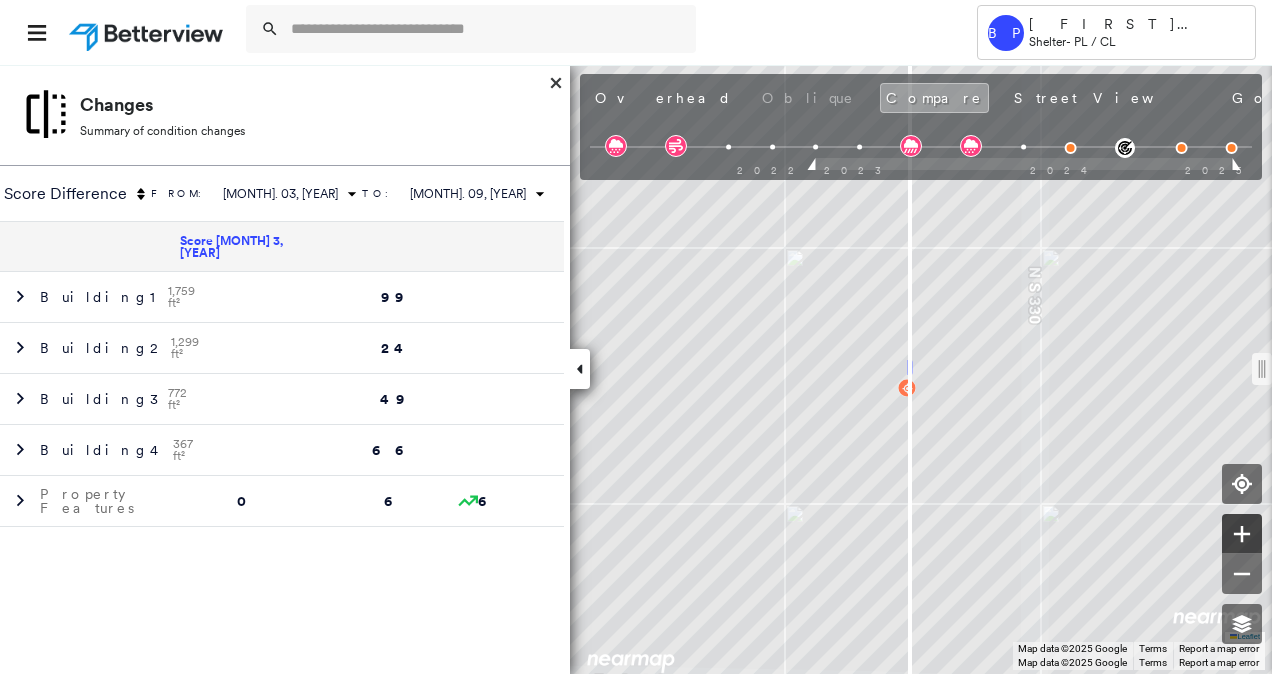 click 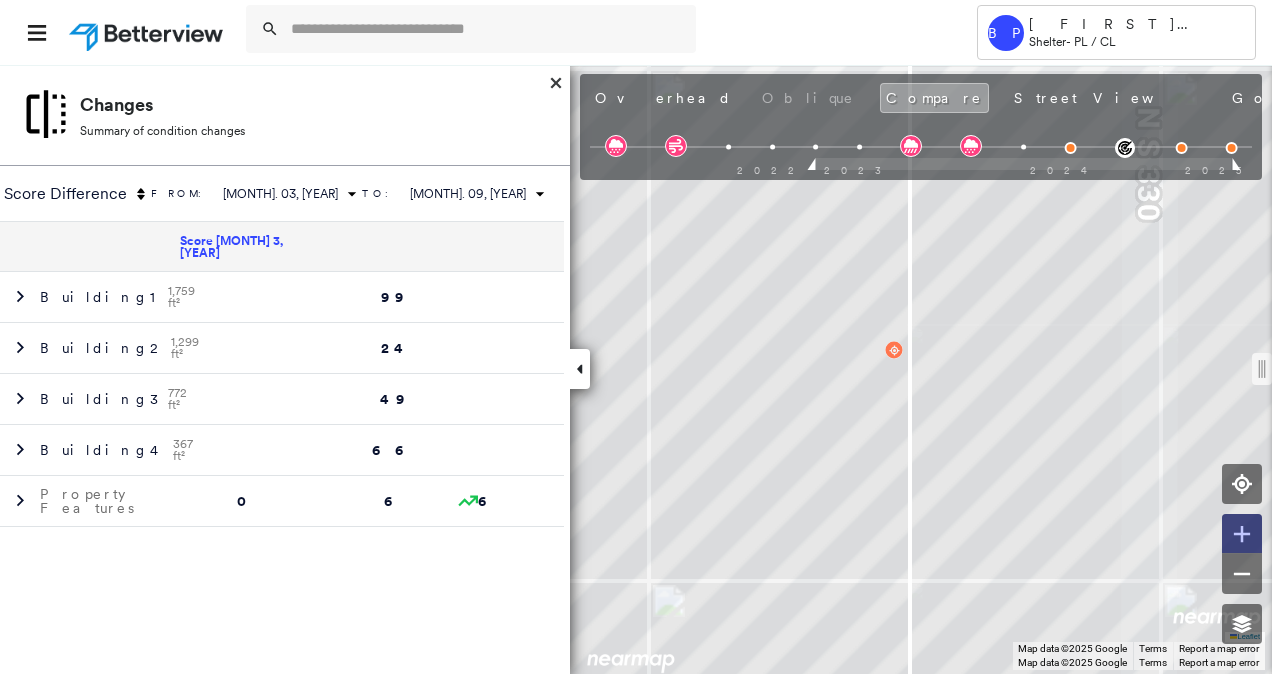 click 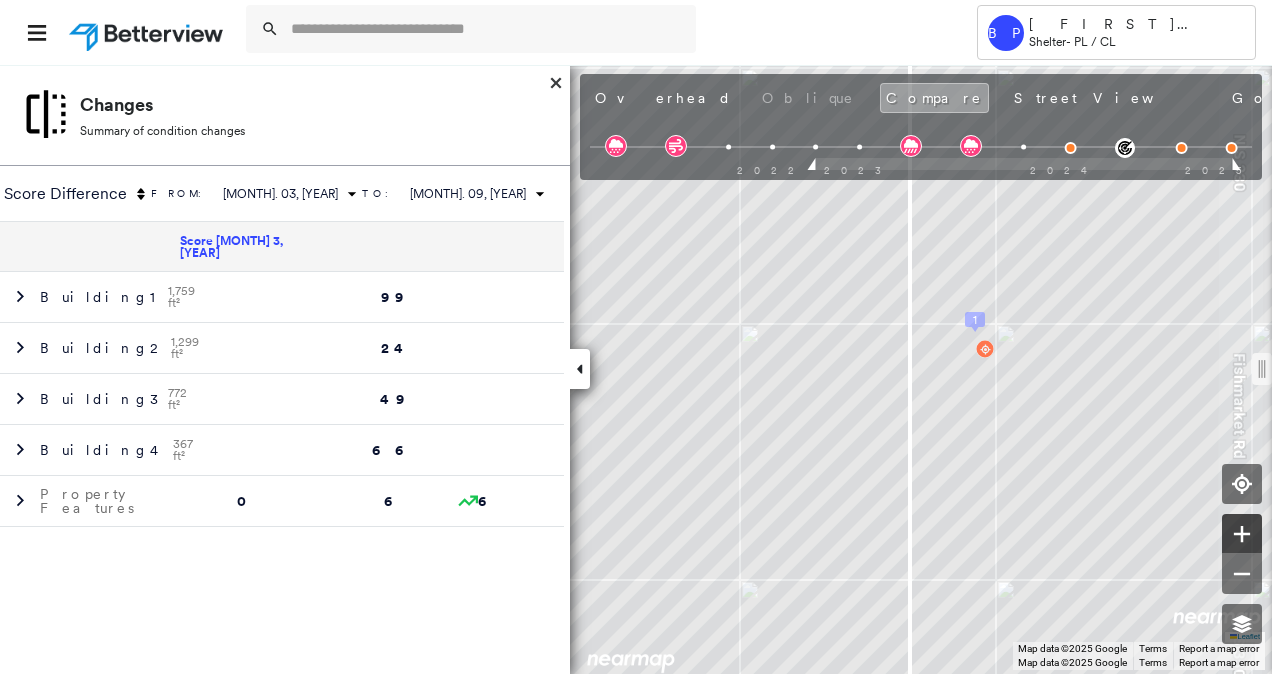 click 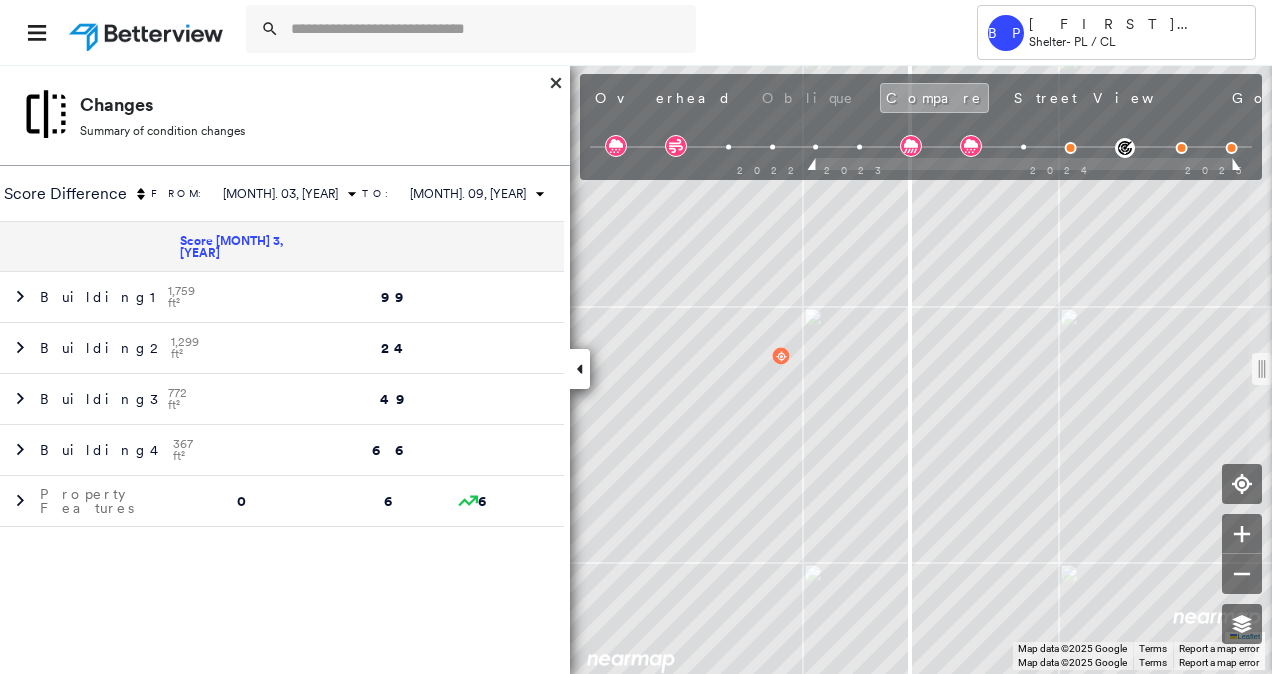 click 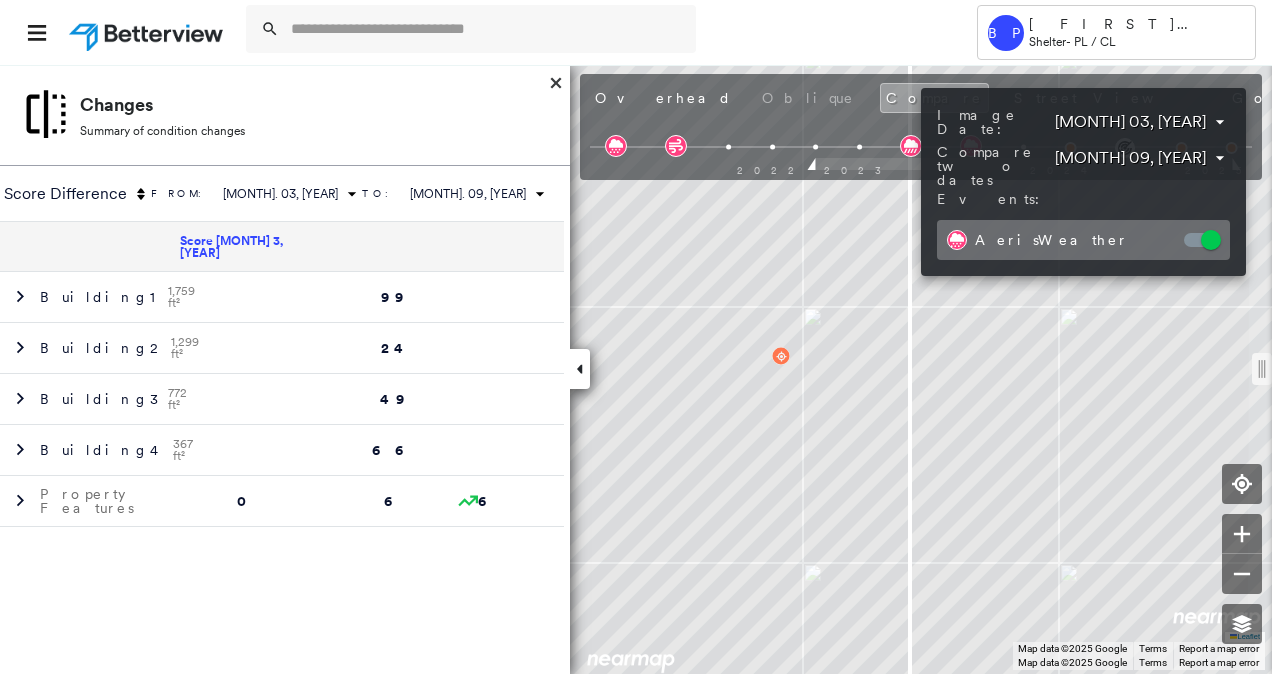 click on "Tower BP Brian Price Shelter  -   PL / CL 15906 FISHMARKET RD ,  MCLOUD, OK 74851 271350110321840003 Assigned to:  - Assigned to:  - 271350110321840003 Assigned to:  - Open Comments Download PDF Report Summary Construction Occupancy Protection Exposure Determination Looking for roof spotlights? Analyze this date Overhead Obliques Not Available ; Street View Roof Spotlight™ Index 0 100 25 2 50 3 75 4 1 Building Roof Scores 0 Buildings Building RSI Confidence Footprint Shape Policy Information :  271350110321840003 Flags :  6 (1 cleared, 5 uncleared) Construction Roof Age :  All Buildings greater than 3 years old. 1 Building 1 :  3+ years 2 Building 2 :  3+ years 3 Building 3 :  3+ years 4 Building 4 :  3+ years BuildZoom - Building Permit Data and Analysis Occupancy Place Detail Protection Exposure FEMA Risk Index Hail Regional Hazard: 1   out of  5 Wildfire Regional Hazard: 3   out of  5 Additional Perils Determination Flags :  6 (1 cleared, 5 uncleared) Uncleared Flags (5) Cleared Flags  (1) HIGH Clear MED" at bounding box center (636, 337) 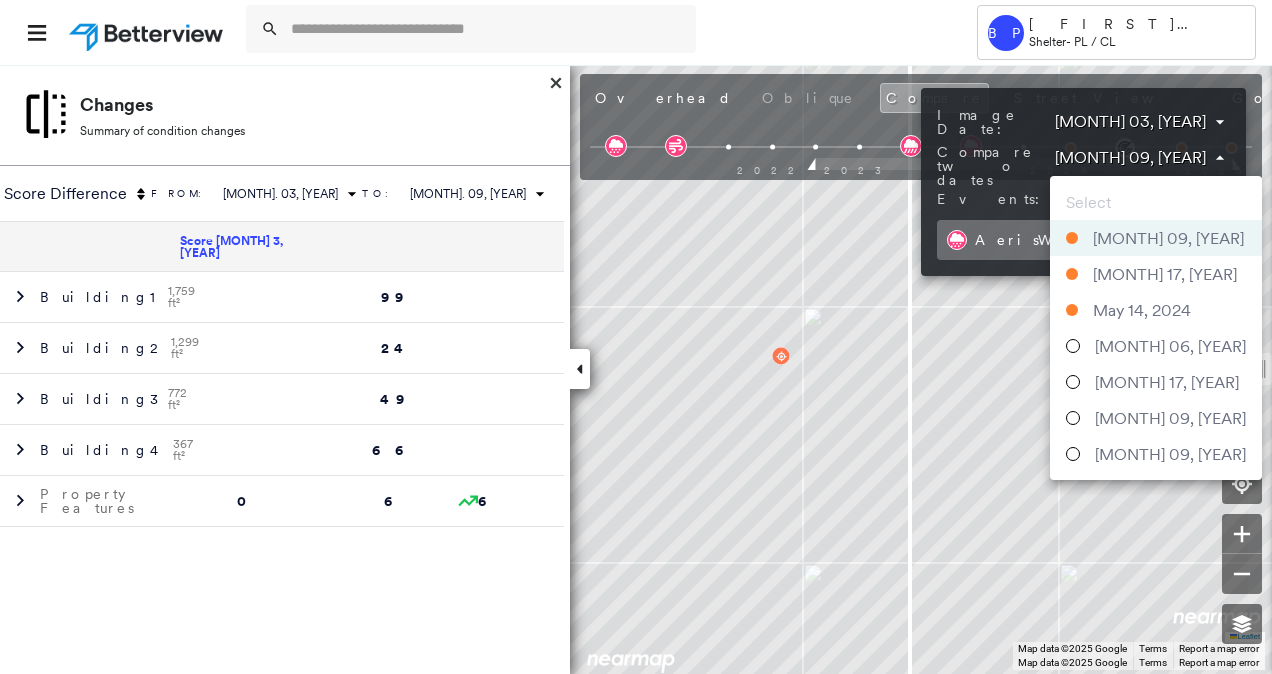 click at bounding box center [636, 337] 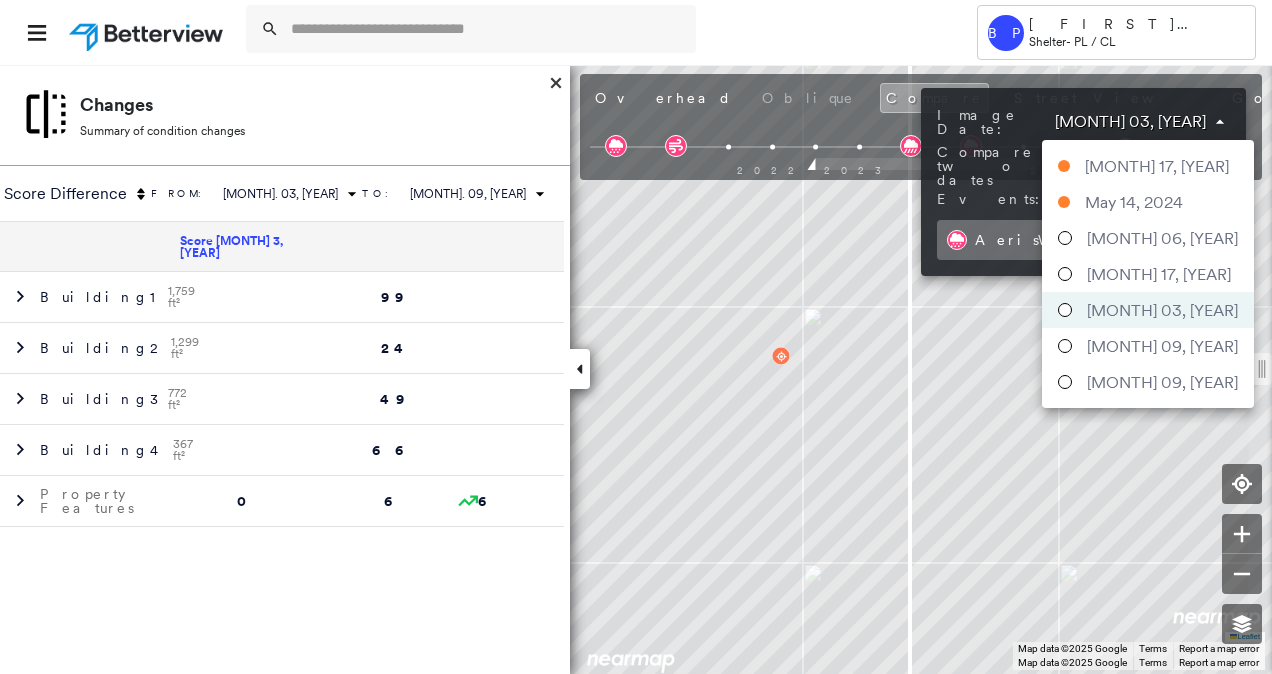 click on "Tower BP Brian Price Shelter  -   PL / CL 15906 FISHMARKET RD ,  MCLOUD, OK 74851 271350110321840003 Assigned to:  - Assigned to:  - 271350110321840003 Assigned to:  - Open Comments Download PDF Report Summary Construction Occupancy Protection Exposure Determination Looking for roof spotlights? Analyze this date Overhead Obliques Not Available ; Street View Roof Spotlight™ Index 0 100 25 2 50 3 75 4 1 Building Roof Scores 0 Buildings Building RSI Confidence Footprint Shape Policy Information :  271350110321840003 Flags :  6 (1 cleared, 5 uncleared) Construction Roof Age :  All Buildings greater than 3 years old. 1 Building 1 :  3+ years 2 Building 2 :  3+ years 3 Building 3 :  3+ years 4 Building 4 :  3+ years BuildZoom - Building Permit Data and Analysis Occupancy Place Detail Protection Exposure FEMA Risk Index Hail Regional Hazard: 1   out of  5 Wildfire Regional Hazard: 3   out of  5 Additional Perils Determination Flags :  6 (1 cleared, 5 uncleared) Uncleared Flags (5) Cleared Flags  (1) HIGH Clear MED" at bounding box center (636, 337) 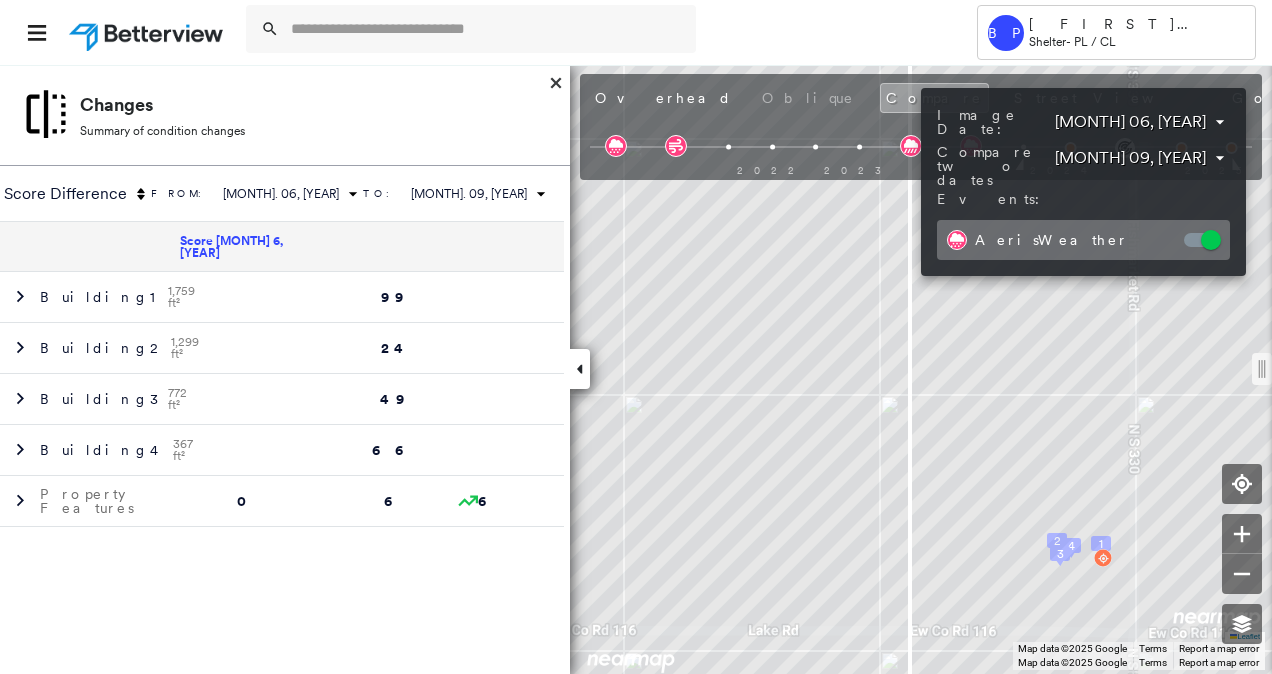 click at bounding box center (636, 337) 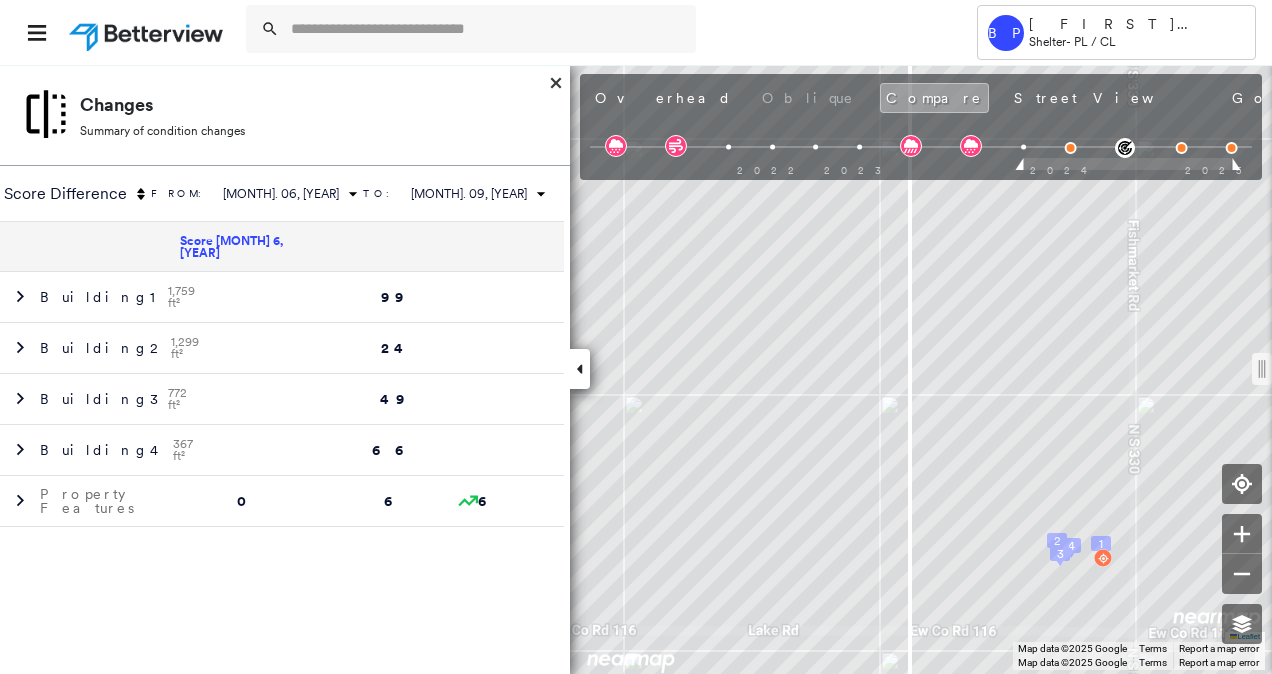 click at bounding box center [636, 337] 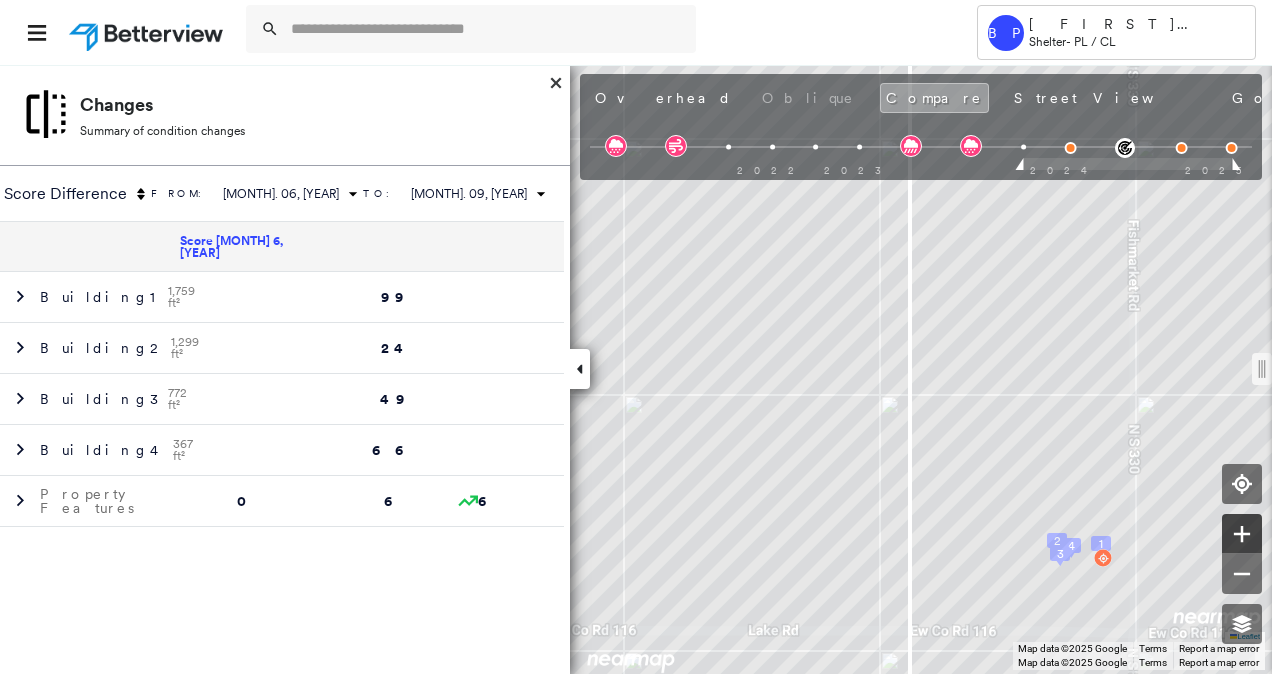 click 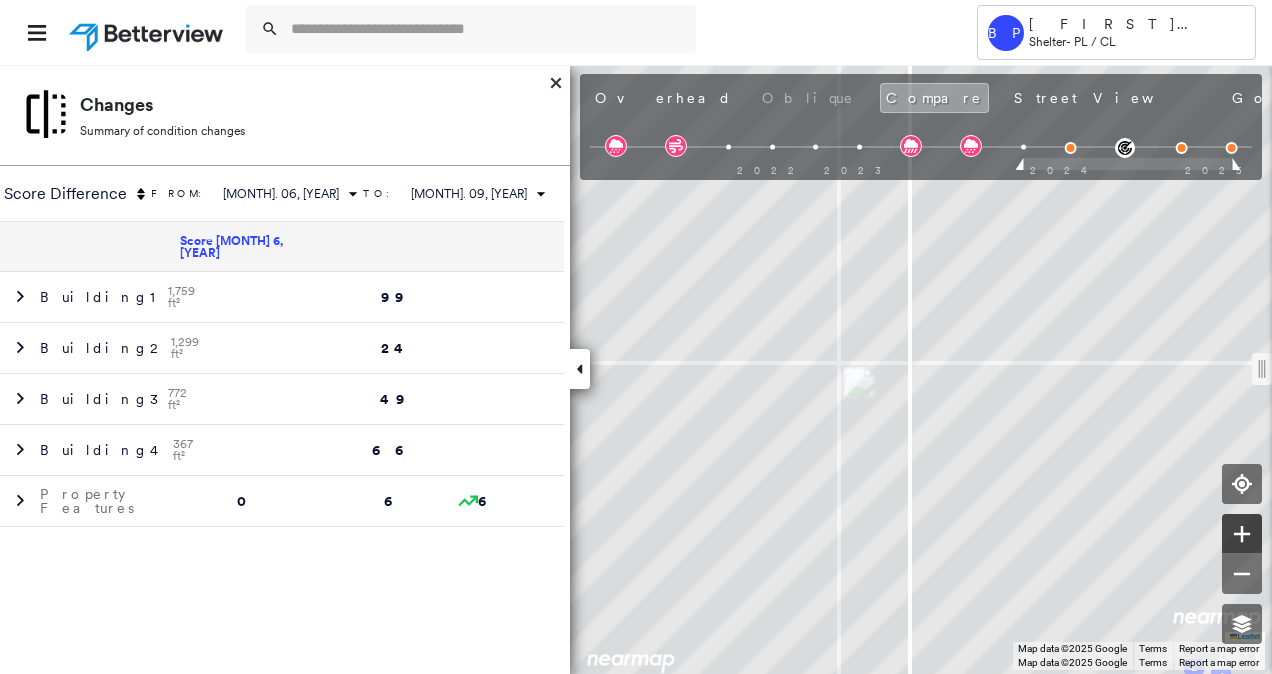 click 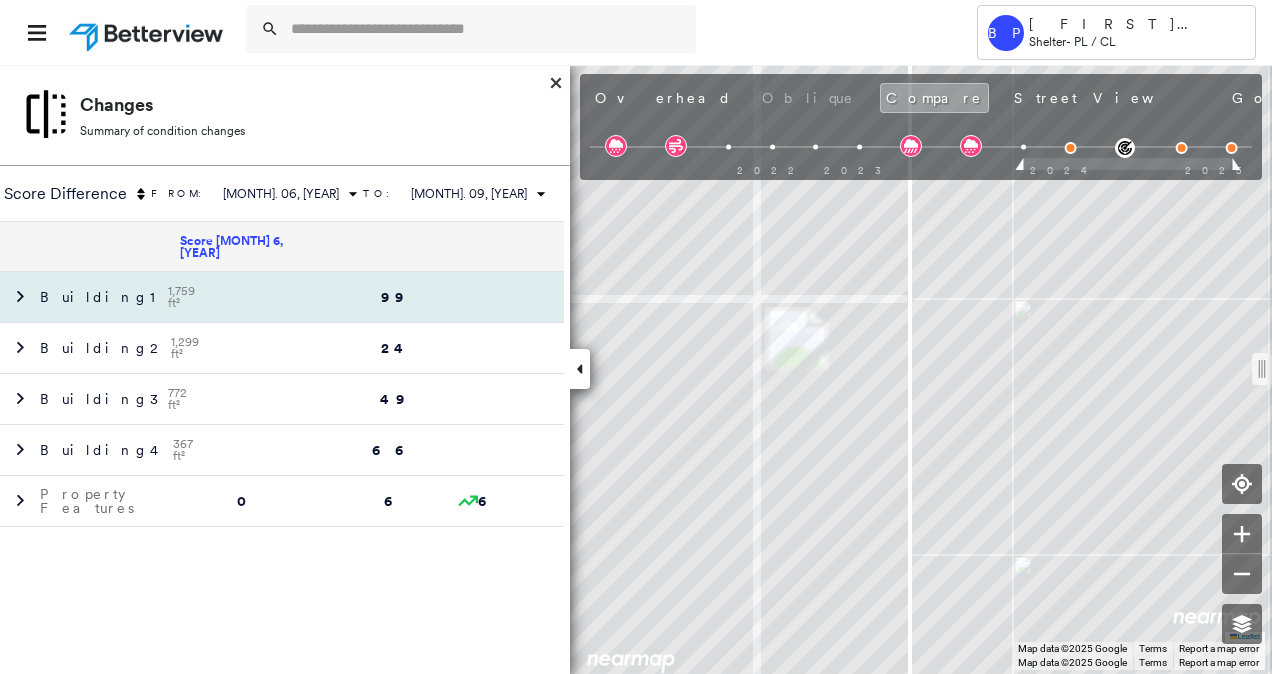 click on "15906 FISHMARKET RD ,  MCLOUD, OK 74851 271350110321840003 Assigned to:  - Assigned to:  - 271350110321840003 Assigned to:  - Open Comments Download PDF Report Summary Construction Occupancy Protection Exposure Determination Looking for roof spotlights? Analyze this date Overhead Obliques Not Available ; Street View Roof Spotlight™ Index 0 100 25 2 50 3 75 4 1 Building Roof Scores 0 Buildings Building RSI Confidence Footprint Shape Policy Information :  271350110321840003 Flags :  6 (1 cleared, 5 uncleared) Construction Roof Age :  All Buildings greater than 3 years old. 1 Building 1 :  3+ years 2 Building 2 :  3+ years 3 Building 3 :  3+ years 4 Building 4 :  3+ years BuildZoom - Building Permit Data and Analysis Occupancy Place Detail Protection Exposure FEMA Risk Index Hail Regional Hazard: 1   out of  5 Wildfire Regional Hazard: 3   out of  5 Additional Perils Determination Flags :  6 (1 cleared, 5 uncleared) Uncleared Flags (5) Cleared Flags  (1) HIGH High Priority Flagged 09/17/24 Clear DBRS Clear MED" at bounding box center [636, 369] 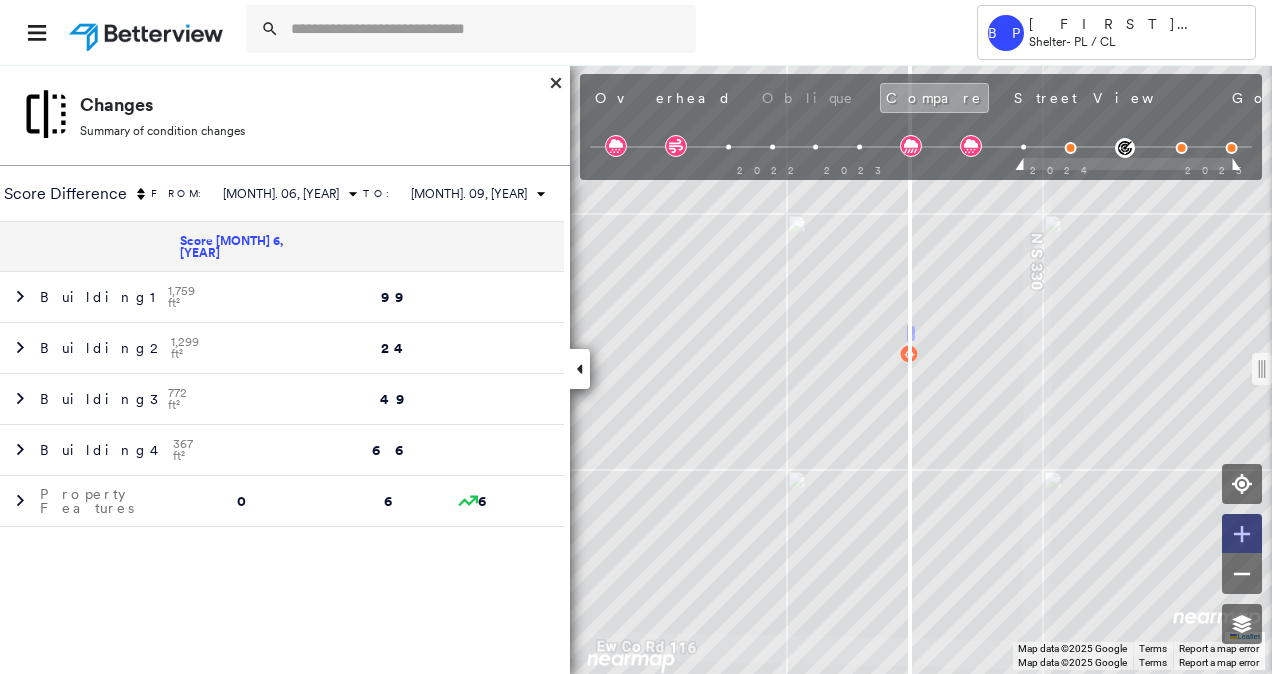 click 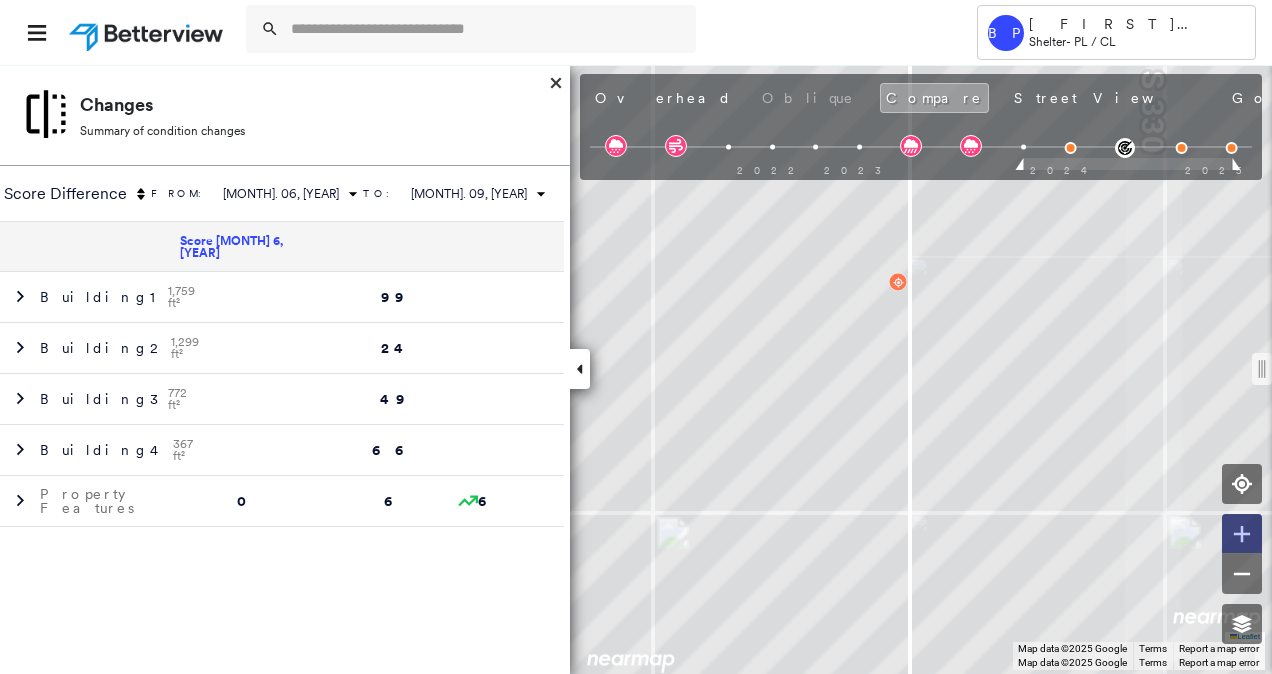 click 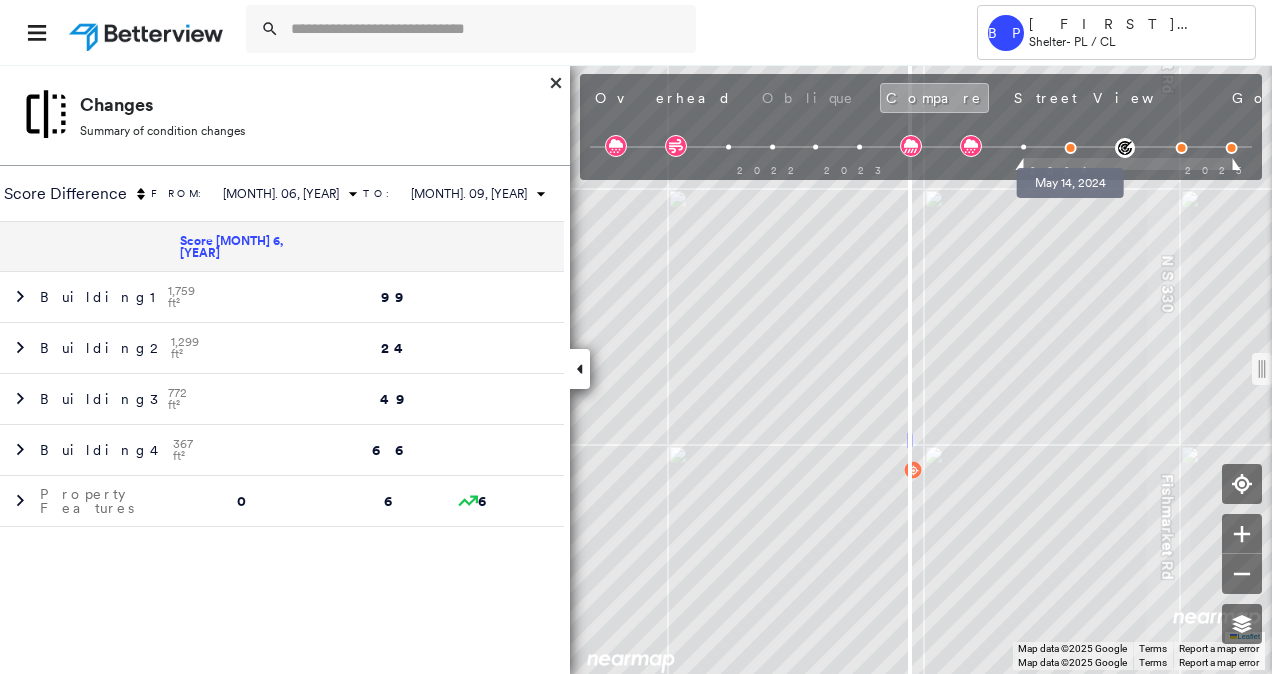 click at bounding box center [1070, 148] 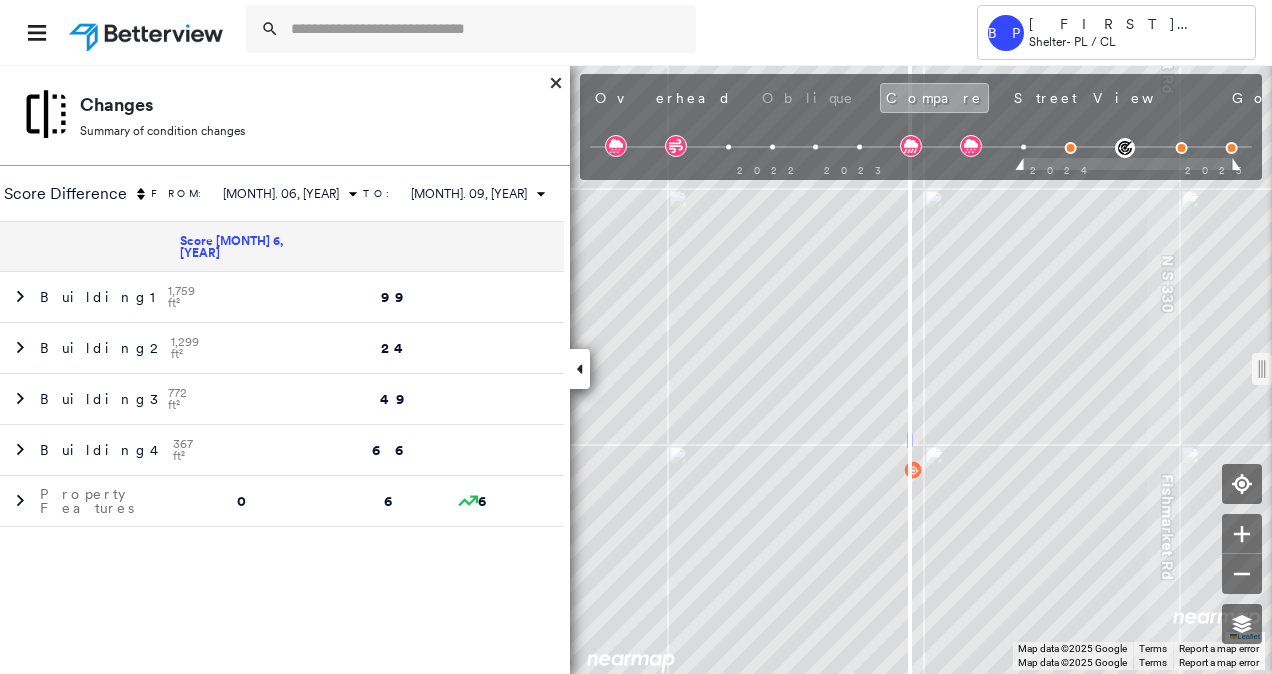 click on "December 06, 2023" at bounding box center (1628, 100) 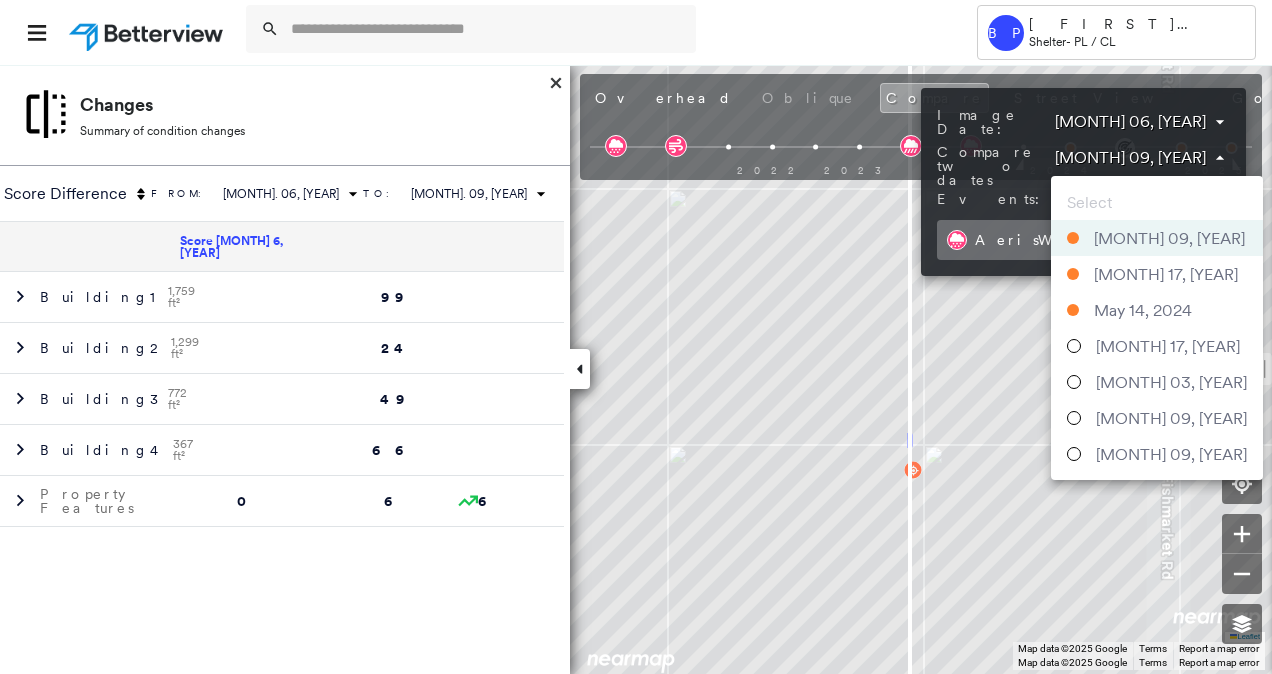 click on "Tower BP Brian Price Shelter  -   PL / CL 15906 FISHMARKET RD ,  MCLOUD, OK 74851 271350110321840003 Assigned to:  - Assigned to:  - 271350110321840003 Assigned to:  - Open Comments Download PDF Report Summary Construction Occupancy Protection Exposure Determination Looking for roof spotlights? Analyze this date Overhead Obliques Not Available ; Street View Roof Spotlight™ Index 0 100 25 2 50 3 75 4 1 Building Roof Scores 0 Buildings Building RSI Confidence Footprint Shape Policy Information :  271350110321840003 Flags :  6 (1 cleared, 5 uncleared) Construction Roof Age :  All Buildings greater than 3 years old. 1 Building 1 :  3+ years 2 Building 2 :  3+ years 3 Building 3 :  3+ years 4 Building 4 :  3+ years BuildZoom - Building Permit Data and Analysis Occupancy Place Detail Protection Exposure FEMA Risk Index Hail Regional Hazard: 1   out of  5 Wildfire Regional Hazard: 3   out of  5 Additional Perils Determination Flags :  6 (1 cleared, 5 uncleared) Uncleared Flags (5) Cleared Flags  (1) HIGH Clear MED" at bounding box center [636, 337] 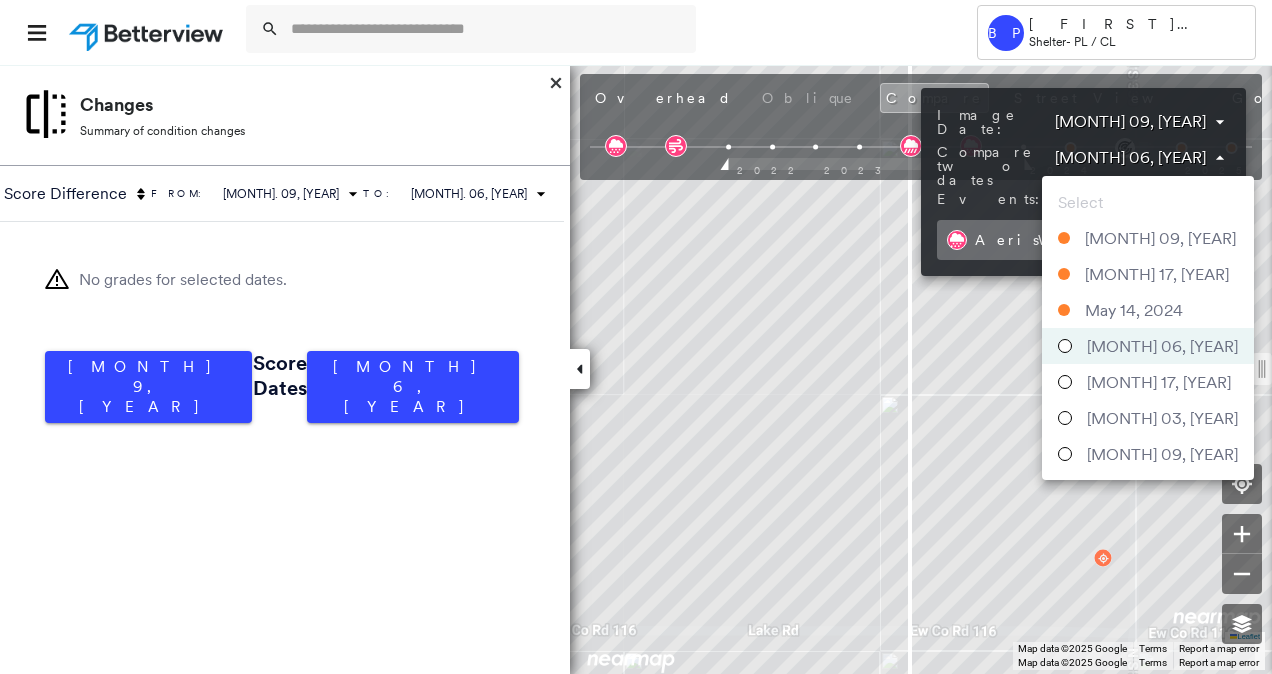 click on "Tower BP Brian Price Shelter  -   PL / CL 15906 FISHMARKET RD ,  MCLOUD, OK 74851 271350110321840003 Assigned to:  - Assigned to:  - 271350110321840003 Assigned to:  - Open Comments Download PDF Report Summary Construction Occupancy Protection Exposure Determination Looking for roof spotlights? Analyze this date Overhead Obliques Not Available ; Street View Roof Spotlight™ Index 0 100 25 2 50 3 75 4 1 Building Roof Scores 0 Buildings Building RSI Confidence Footprint Shape Policy Information :  271350110321840003 Flags :  6 (1 cleared, 5 uncleared) Construction Roof Age :  All Buildings greater than 3 years old. 1 Building 1 :  3+ years 2 Building 2 :  3+ years 3 Building 3 :  3+ years 4 Building 4 :  3+ years BuildZoom - Building Permit Data and Analysis Occupancy Place Detail Protection Exposure FEMA Risk Index Hail Regional Hazard: 1   out of  5 Wildfire Regional Hazard: 3   out of  5 Additional Perils Determination Flags :  6 (1 cleared, 5 uncleared) Uncleared Flags (5) Cleared Flags  (1) HIGH Clear MED" at bounding box center [636, 337] 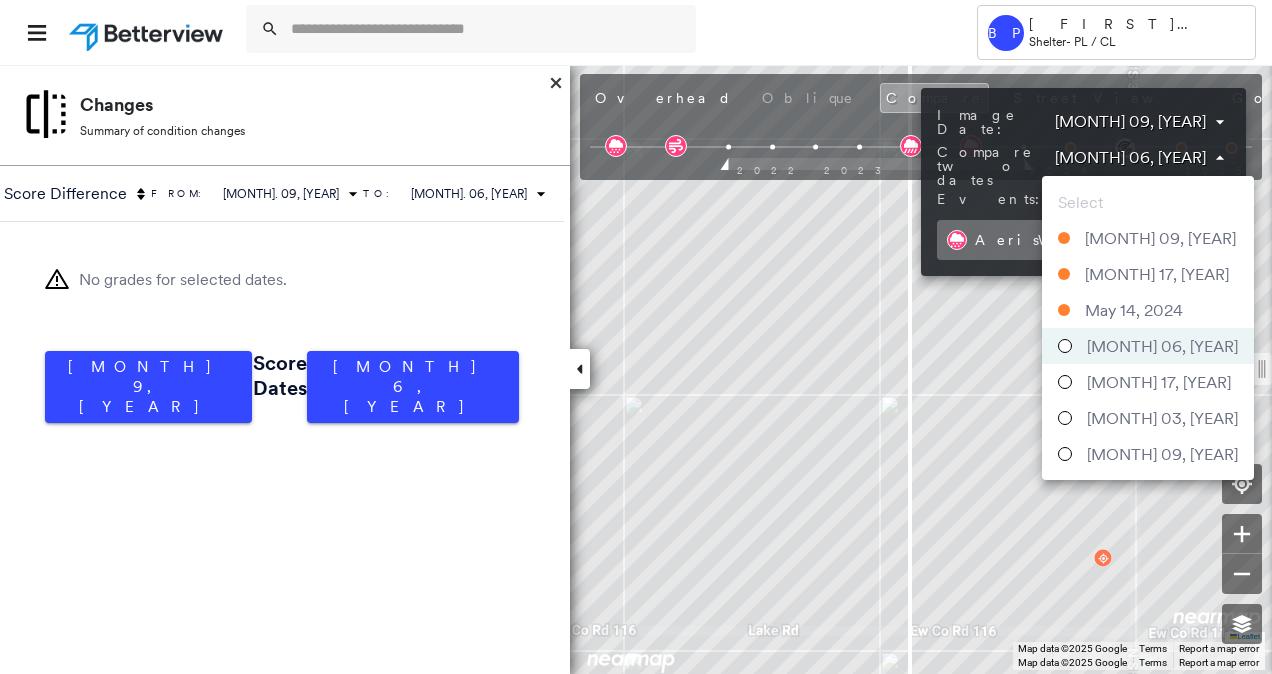 click on "[MONTH] [DAY], [YEAR]" at bounding box center (1160, 238) 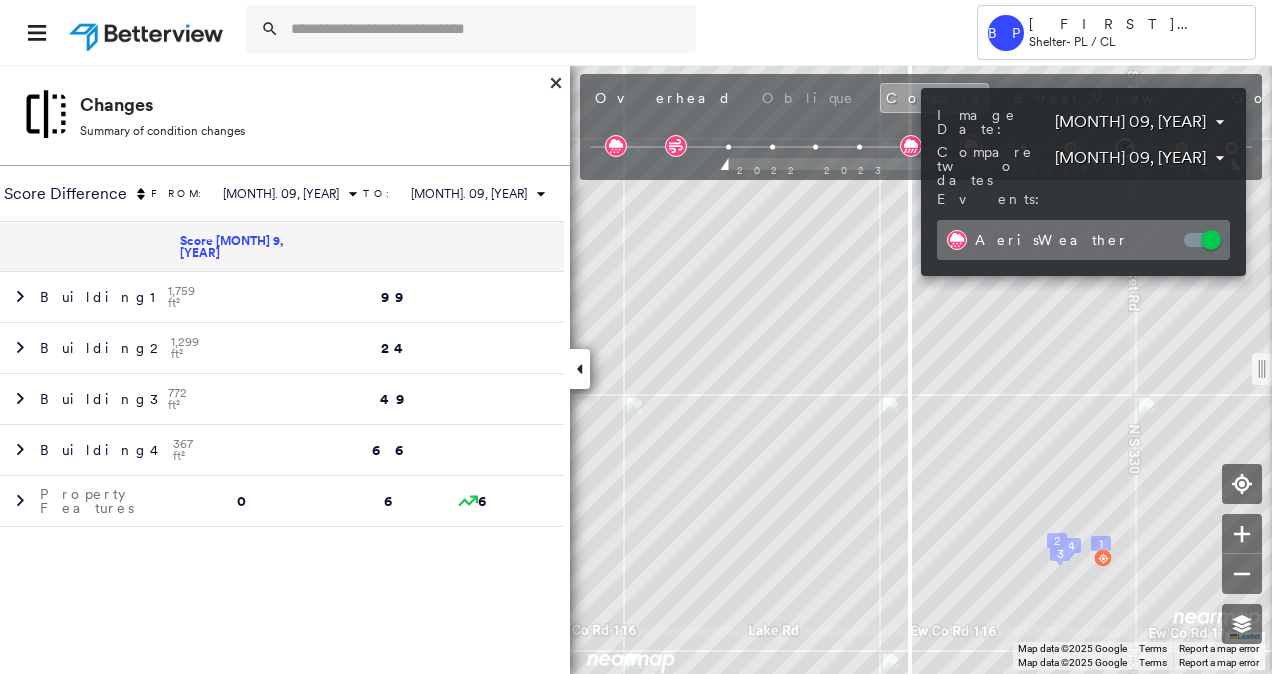 click at bounding box center (636, 337) 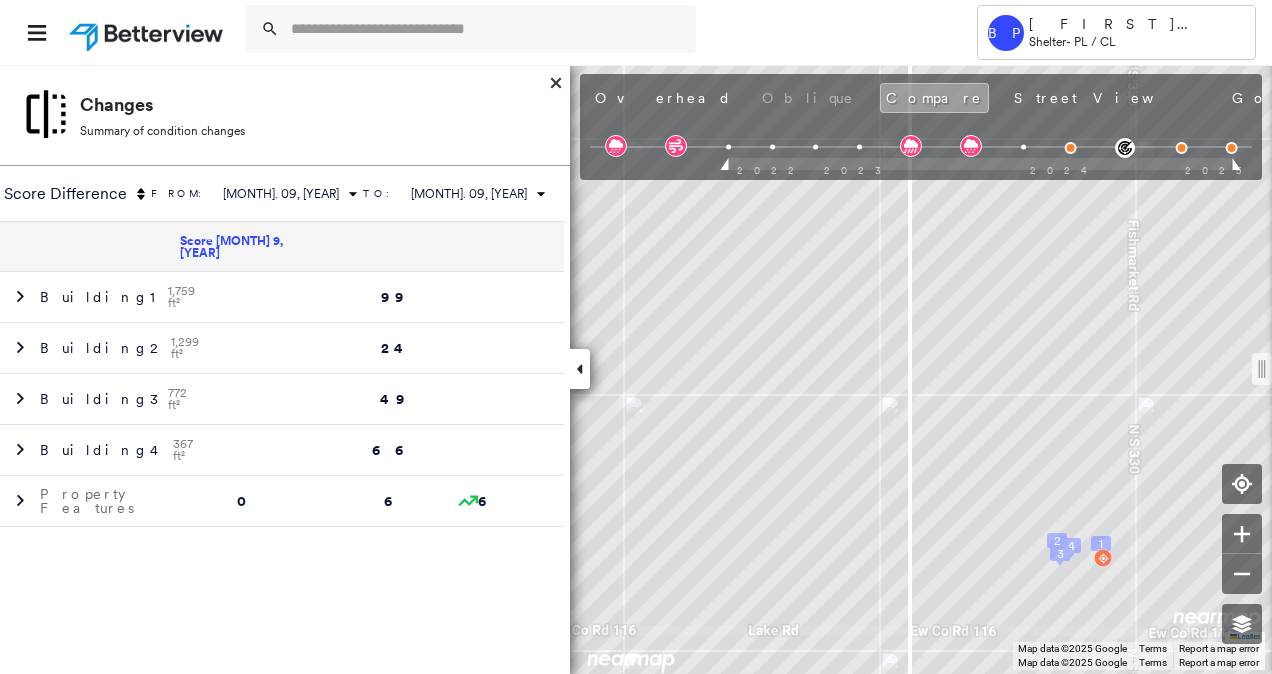click at bounding box center (636, 337) 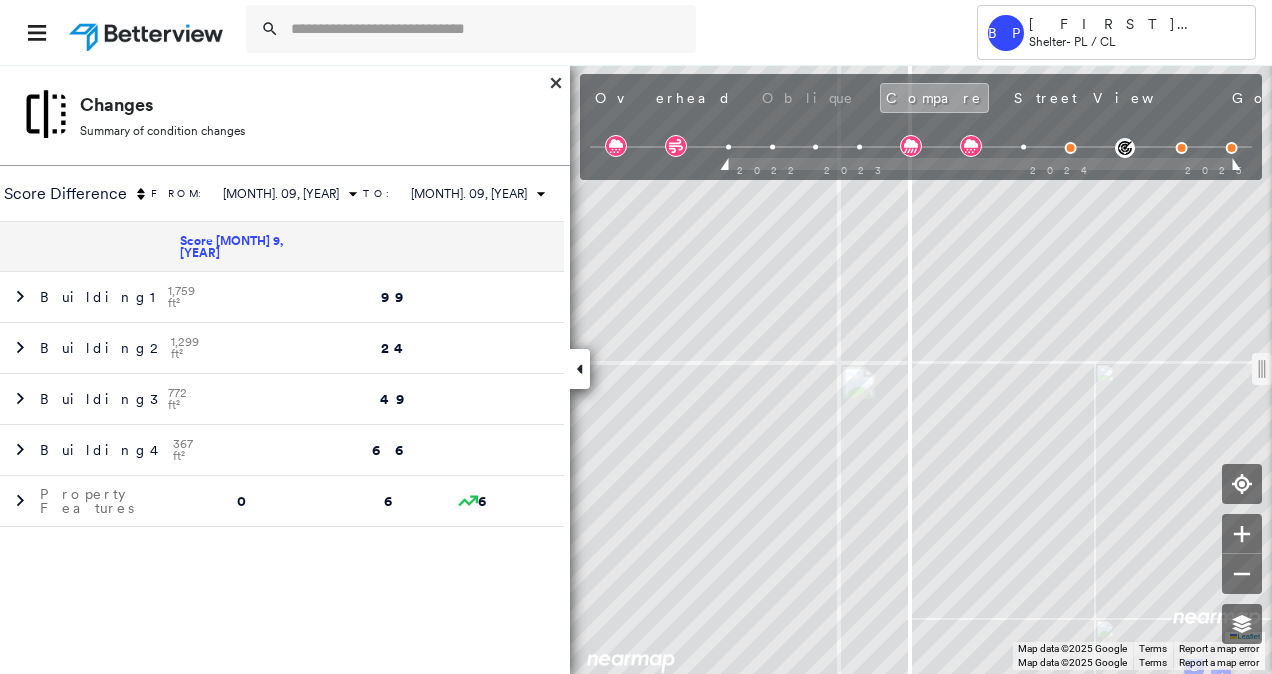 click 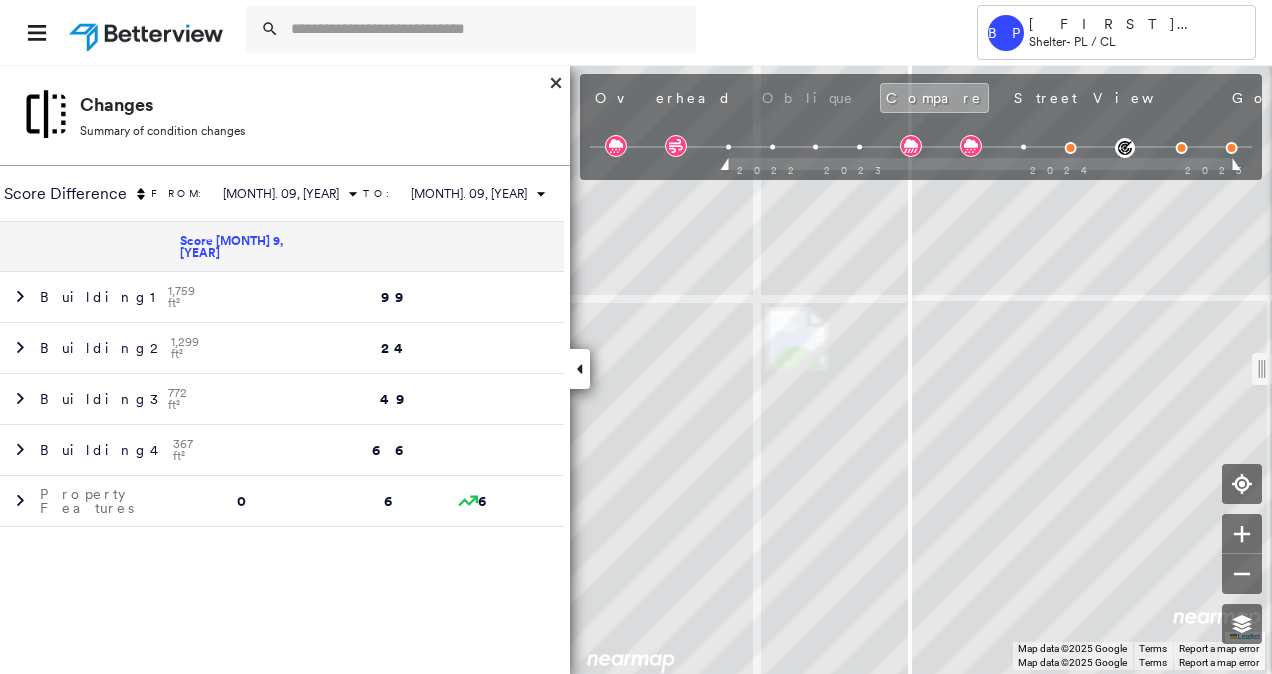 click 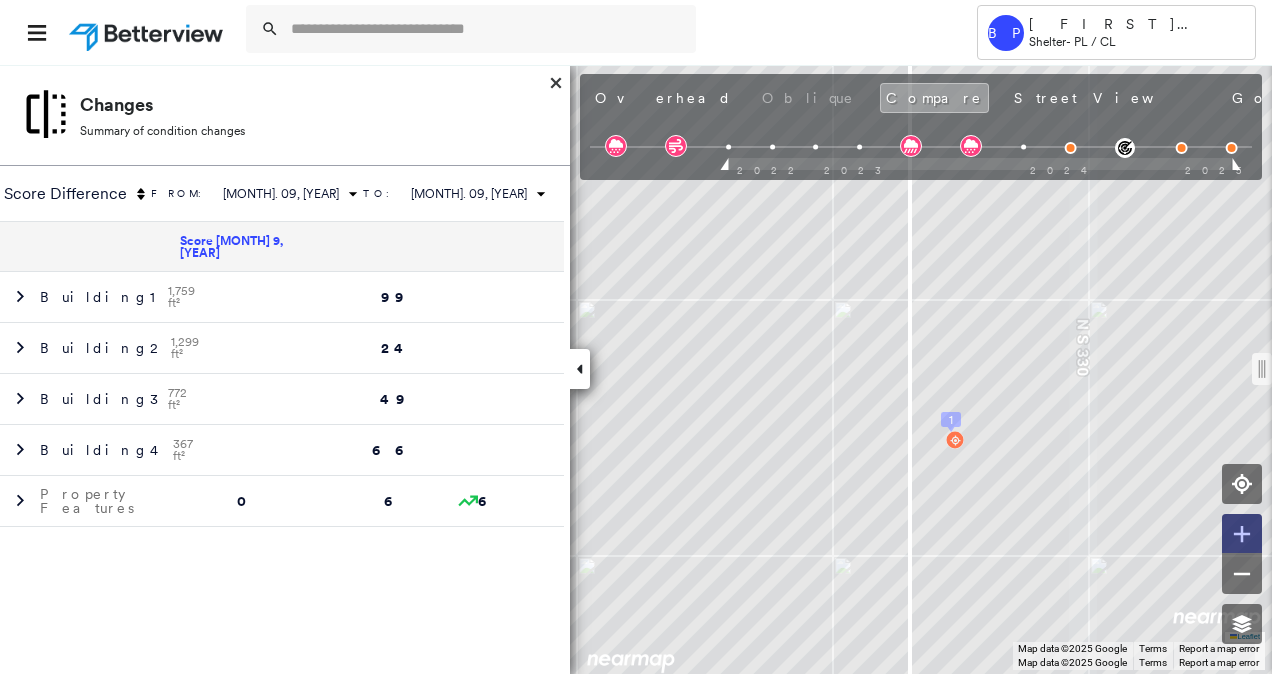 click 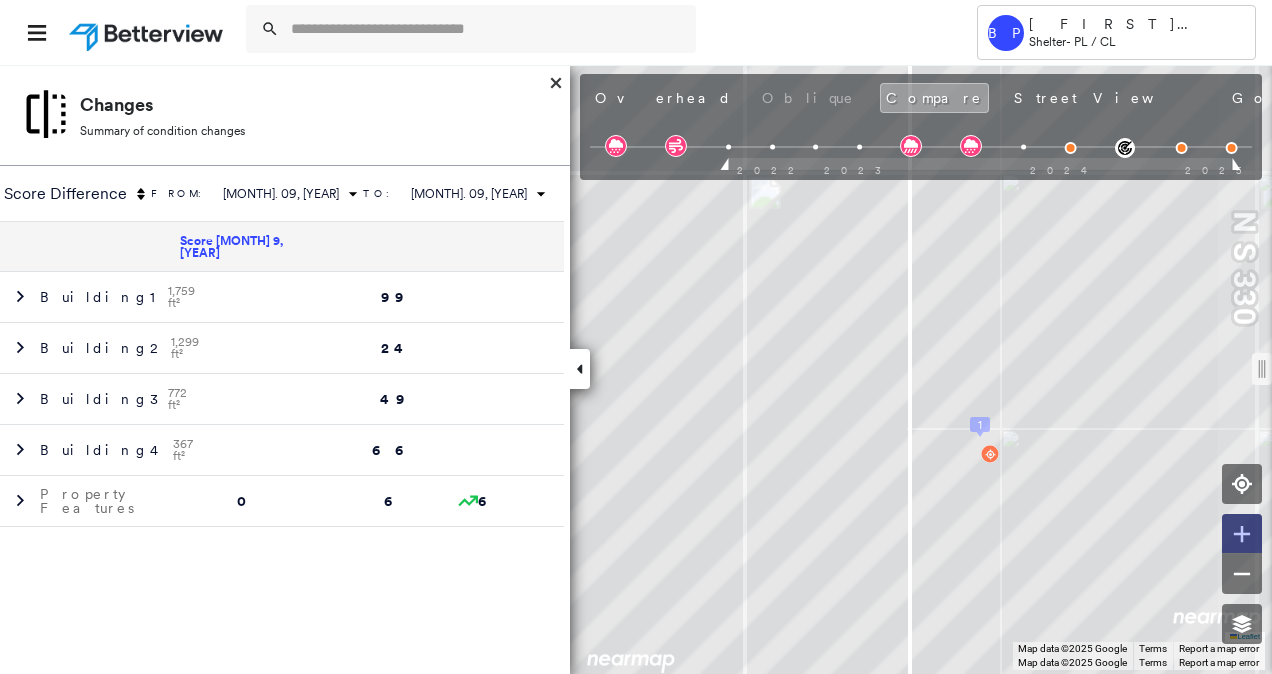 click 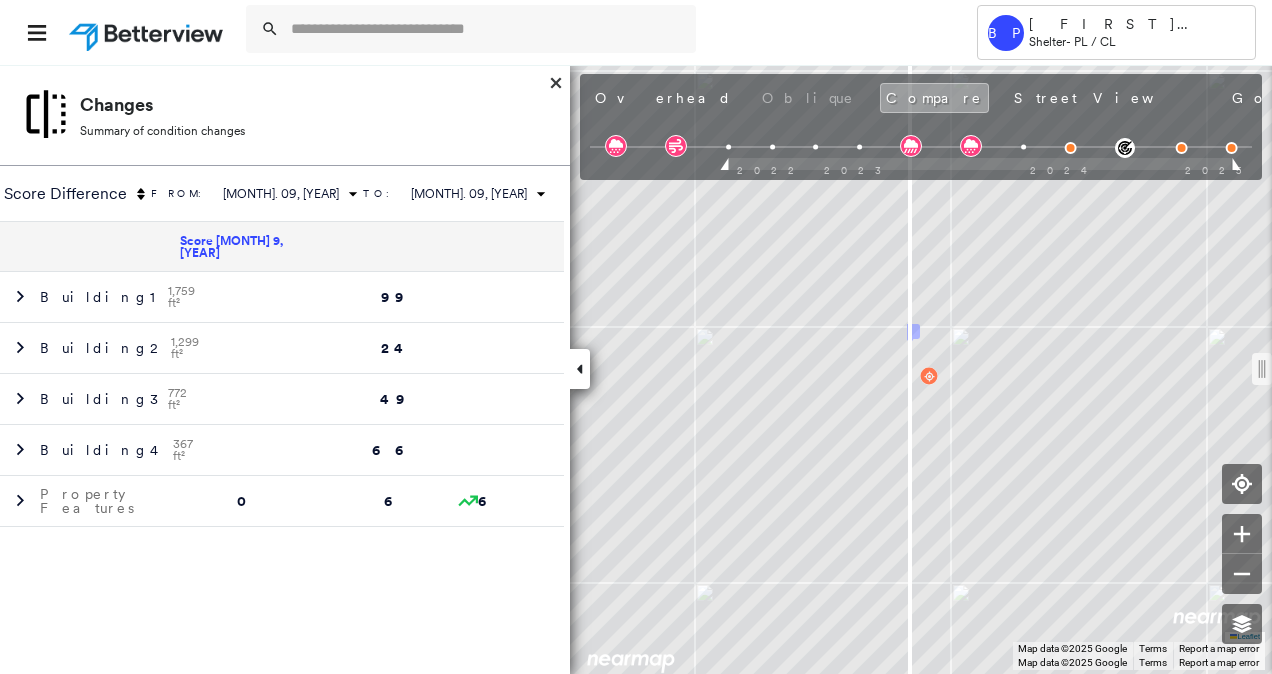 click 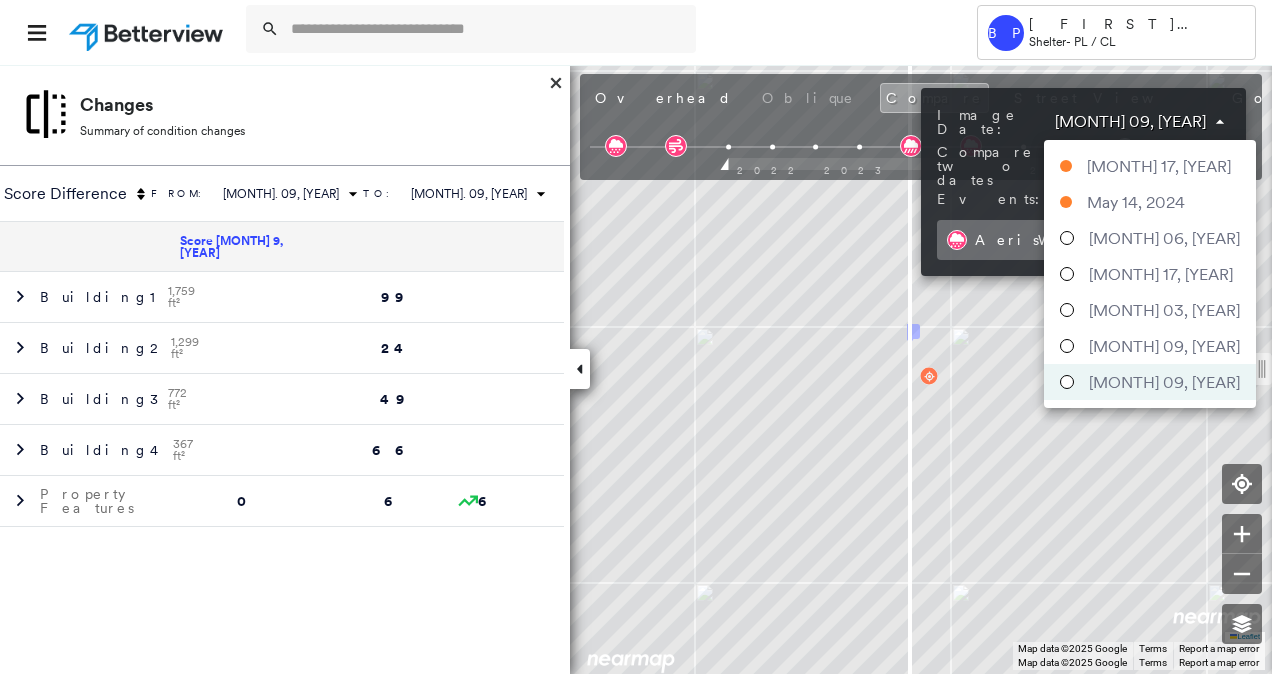 click on "Tower BP Brian Price Shelter  -   PL / CL 15906 FISHMARKET RD ,  MCLOUD, OK 74851 271350110321840003 Assigned to:  - Assigned to:  - 271350110321840003 Assigned to:  - Open Comments Download PDF Report Summary Construction Occupancy Protection Exposure Determination Looking for roof spotlights? Analyze this date Overhead Obliques Not Available ; Street View Roof Spotlight™ Index 0 100 25 2 50 3 75 4 1 Building Roof Scores 0 Buildings Building RSI Confidence Footprint Shape Policy Information :  271350110321840003 Flags :  6 (1 cleared, 5 uncleared) Construction Roof Age :  All Buildings greater than 3 years old. 1 Building 1 :  3+ years 2 Building 2 :  3+ years 3 Building 3 :  3+ years 4 Building 4 :  3+ years BuildZoom - Building Permit Data and Analysis Occupancy Place Detail Protection Exposure FEMA Risk Index Hail Regional Hazard: 1   out of  5 Wildfire Regional Hazard: 3   out of  5 Additional Perils Determination Flags :  6 (1 cleared, 5 uncleared) Uncleared Flags (5) Cleared Flags  (1) HIGH Clear MED" at bounding box center (636, 337) 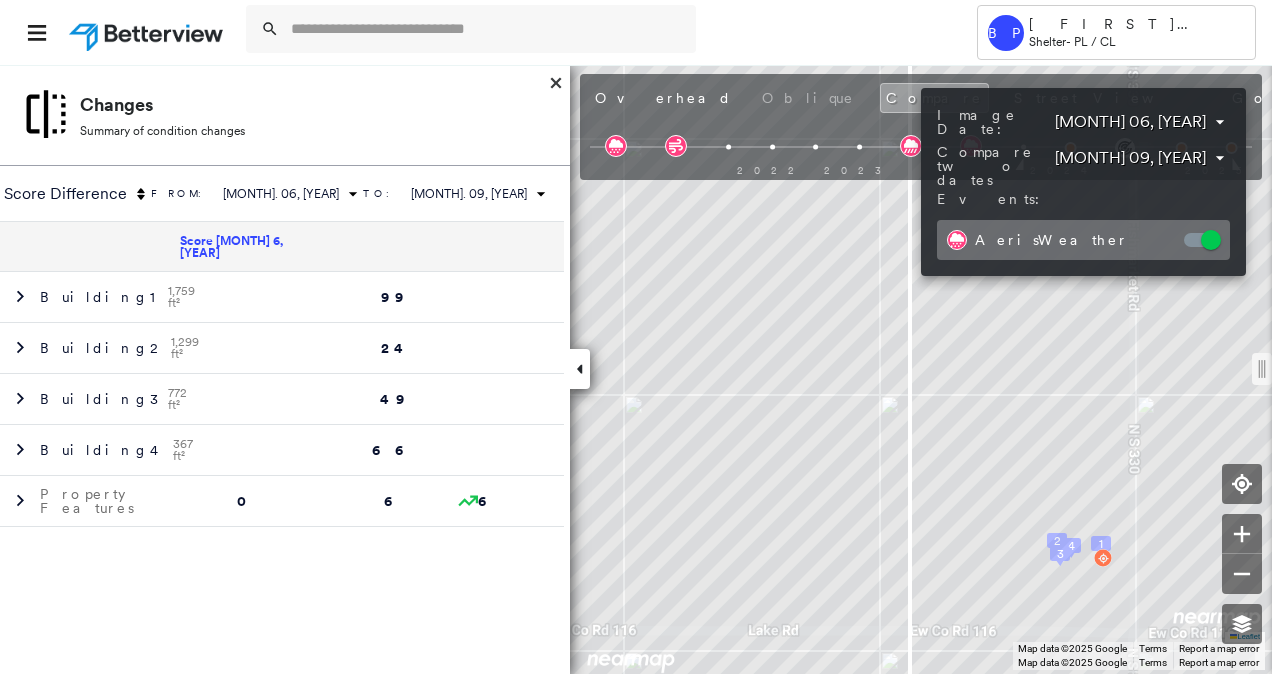 click at bounding box center [636, 337] 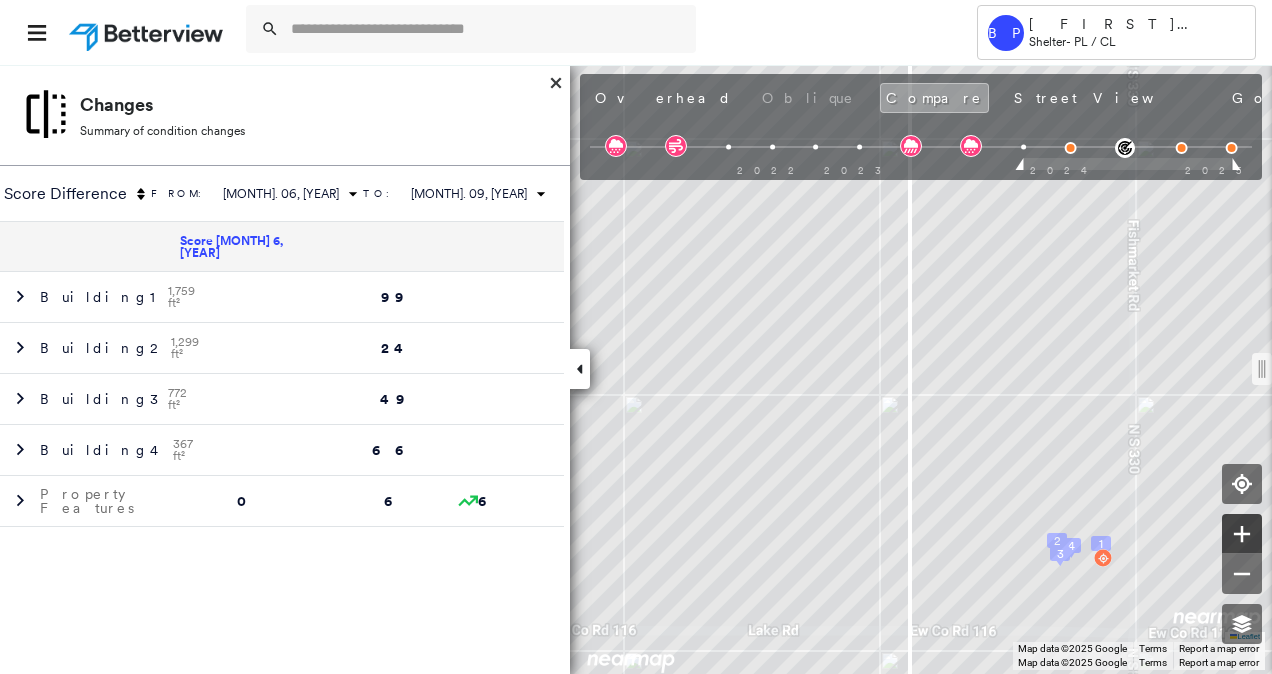 drag, startPoint x: 1242, startPoint y: 521, endPoint x: 1242, endPoint y: 535, distance: 14 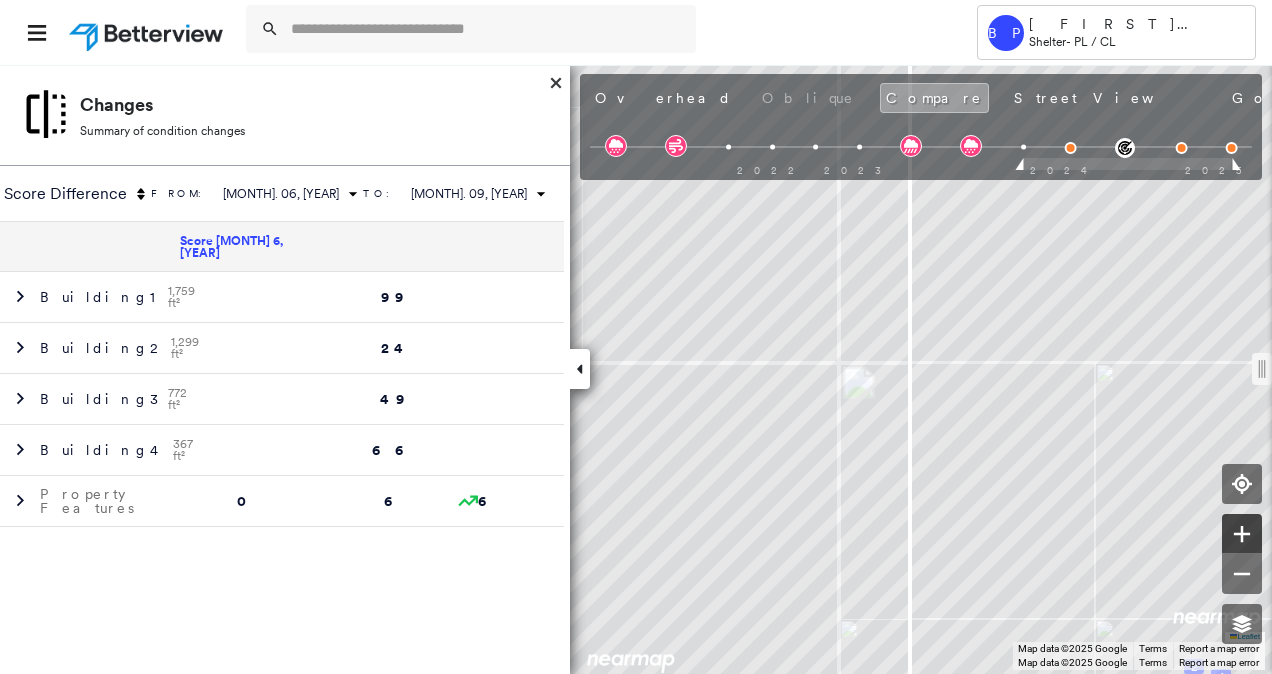 click 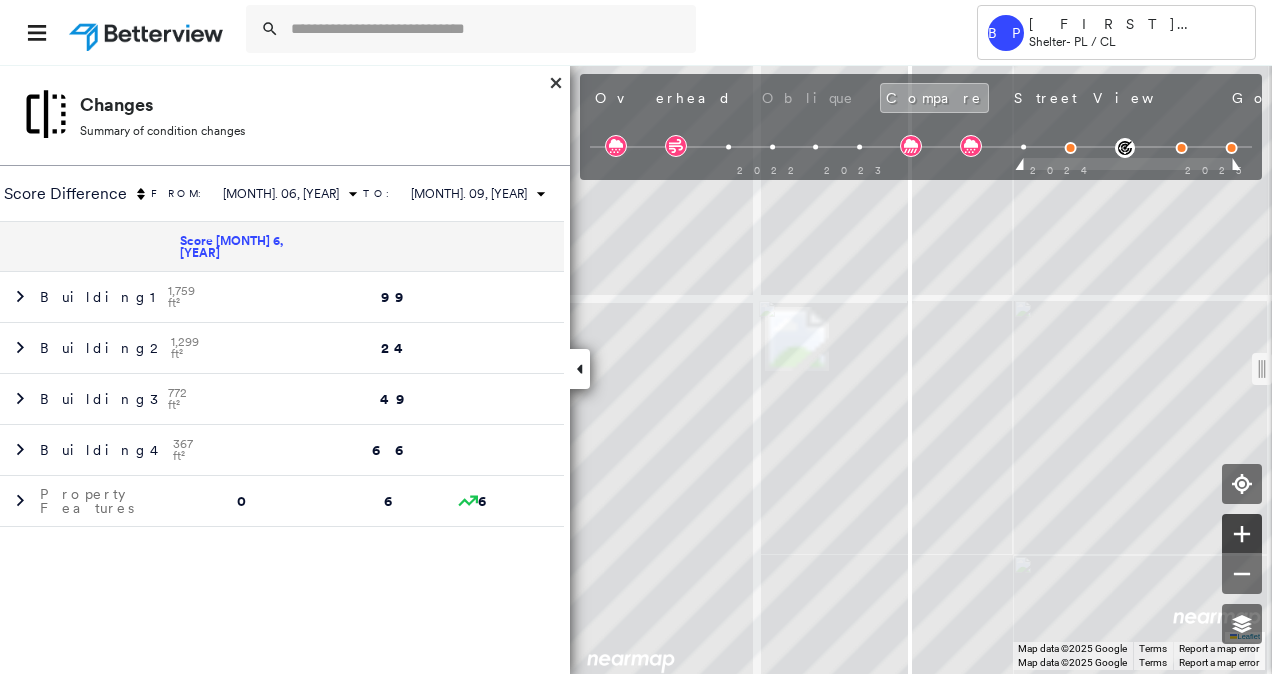 click 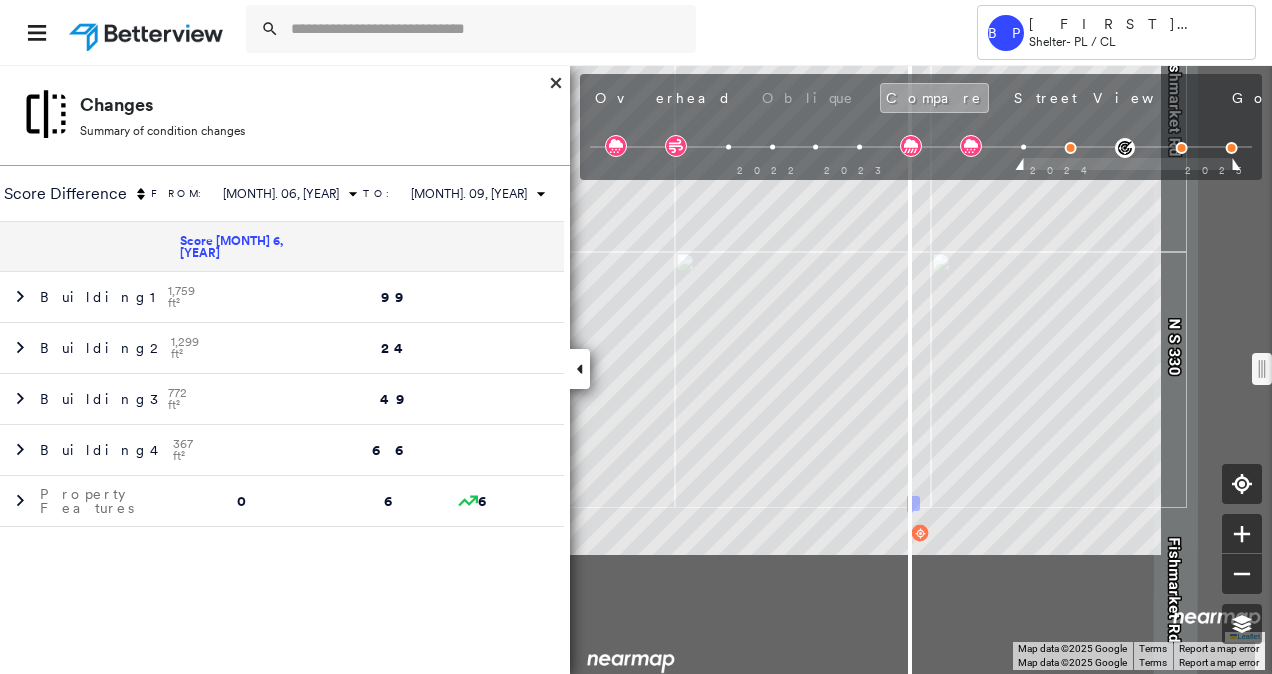 click on "15906 FISHMARKET RD ,  MCLOUD, OK 74851 271350110321840003 Assigned to:  - Assigned to:  - 271350110321840003 Assigned to:  - Open Comments Download PDF Report Summary Construction Occupancy Protection Exposure Determination Looking for roof spotlights? Analyze this date Overhead Obliques Not Available ; Street View Roof Spotlight™ Index 0 100 25 2 50 3 75 4 1 Building Roof Scores 0 Buildings Building RSI Confidence Footprint Shape Policy Information :  271350110321840003 Flags :  6 (1 cleared, 5 uncleared) Construction Roof Age :  All Buildings greater than 3 years old. 1 Building 1 :  3+ years 2 Building 2 :  3+ years 3 Building 3 :  3+ years 4 Building 4 :  3+ years BuildZoom - Building Permit Data and Analysis Occupancy Place Detail Protection Exposure FEMA Risk Index Hail Regional Hazard: 1   out of  5 Wildfire Regional Hazard: 3   out of  5 Additional Perils Determination Flags :  6 (1 cleared, 5 uncleared) Uncleared Flags (5) Cleared Flags  (1) HIGH High Priority Flagged 09/17/24 Clear DBRS Clear MED" at bounding box center (636, 369) 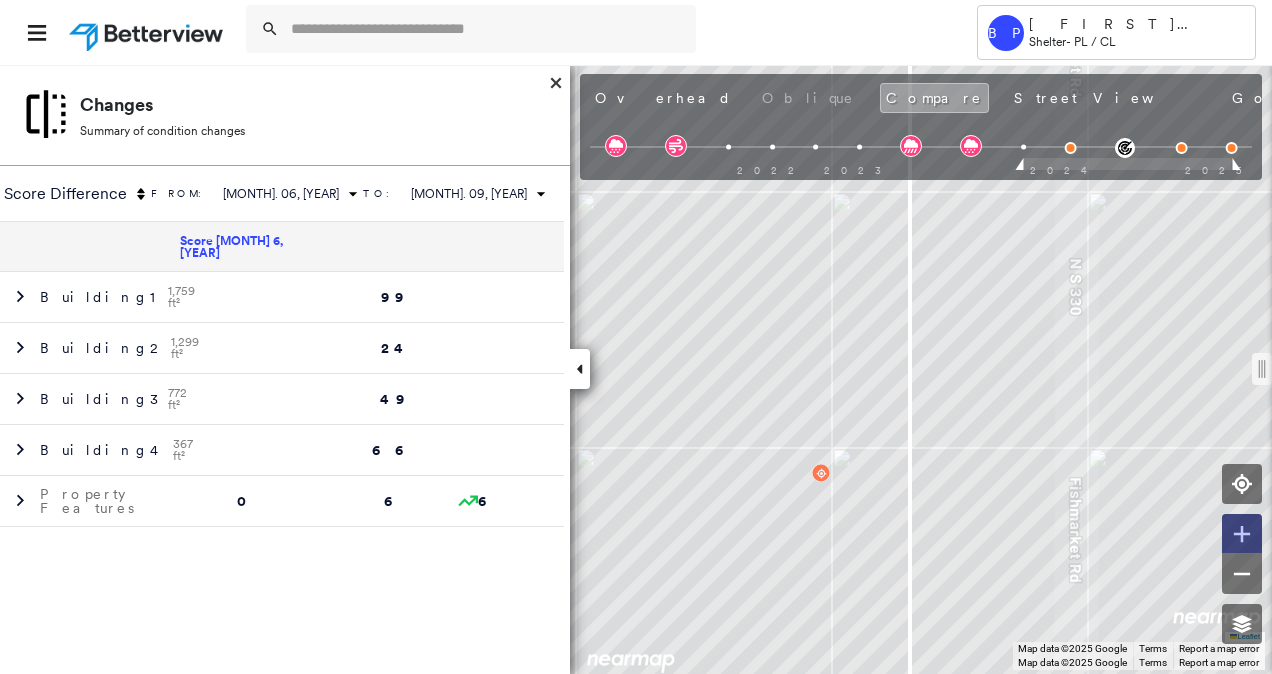 click at bounding box center [1242, 534] 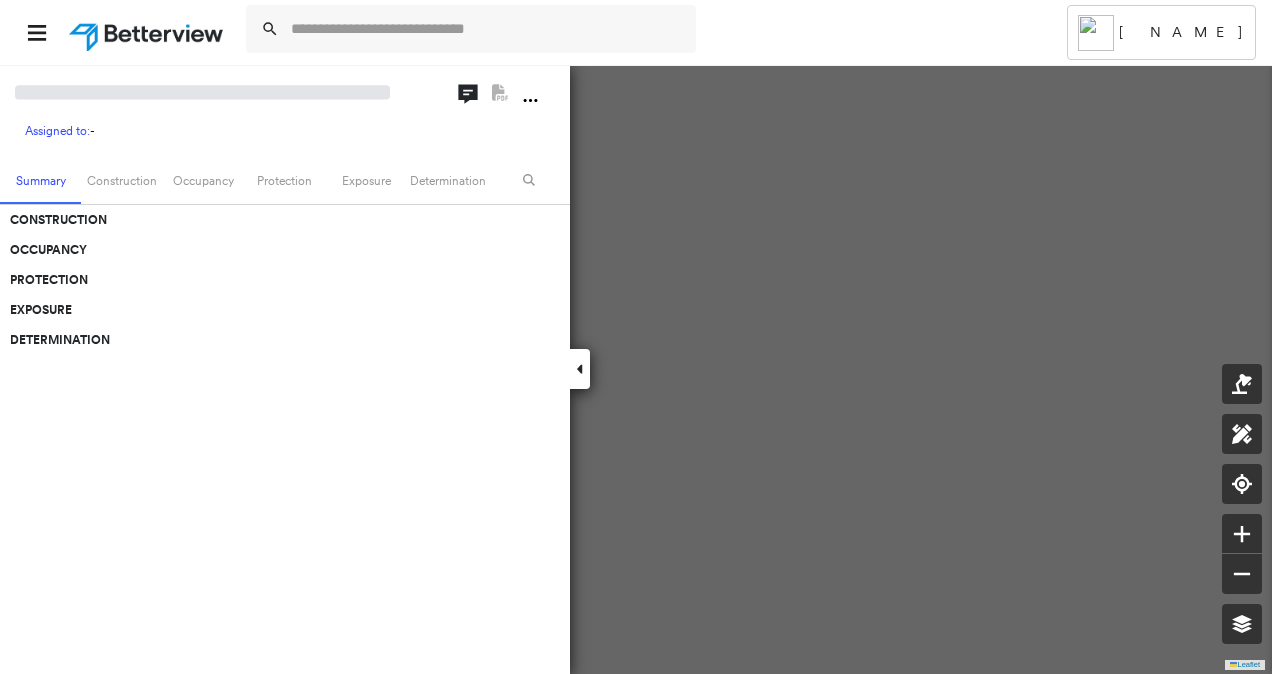 scroll, scrollTop: 0, scrollLeft: 0, axis: both 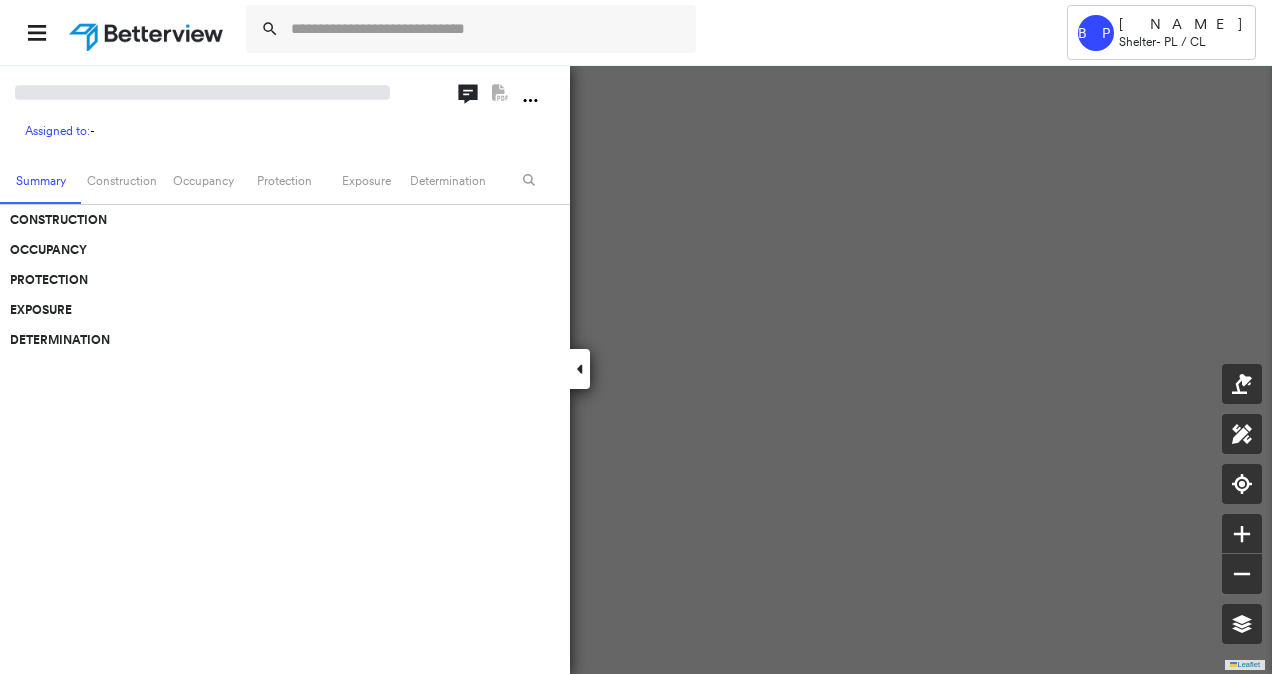 drag, startPoint x: 0, startPoint y: 0, endPoint x: 839, endPoint y: 188, distance: 859.80524 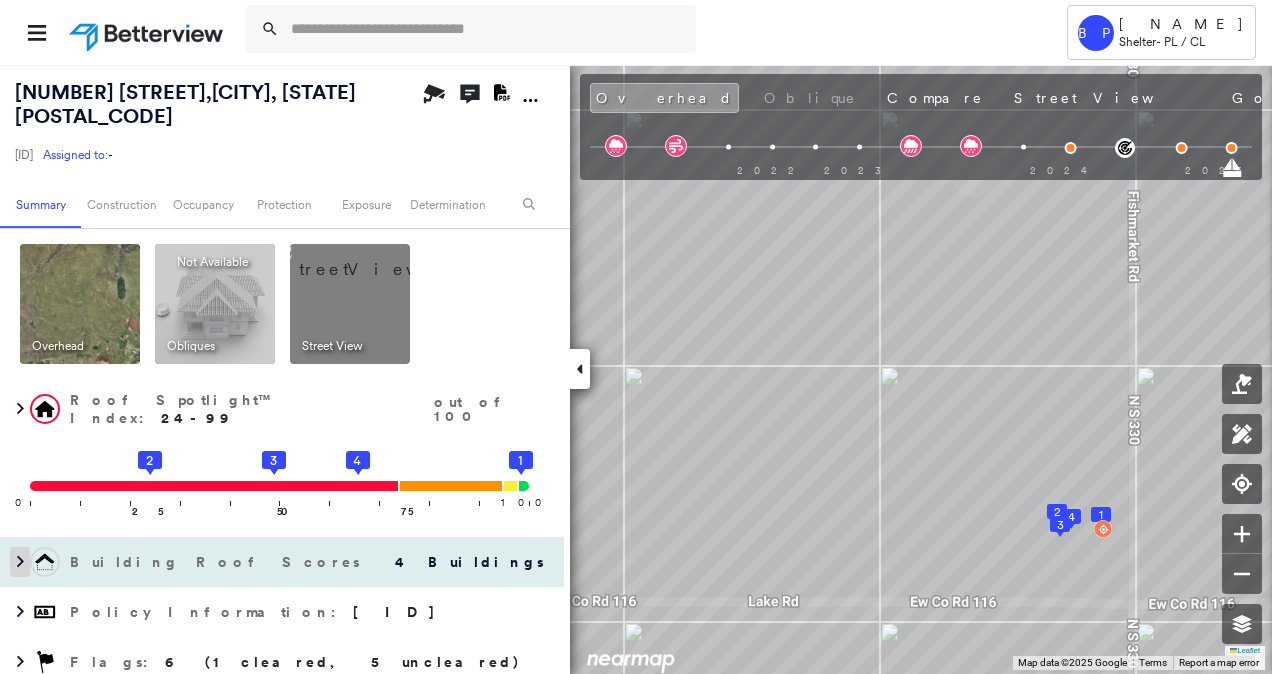 click 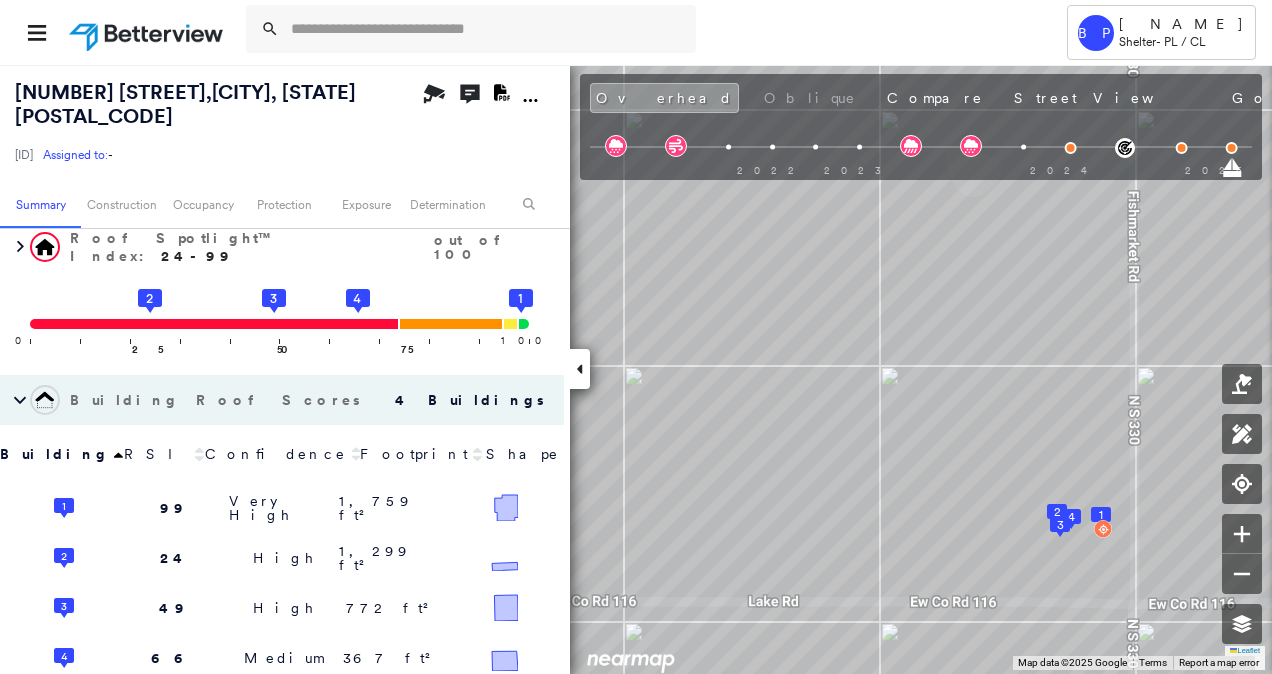 scroll, scrollTop: 172, scrollLeft: 0, axis: vertical 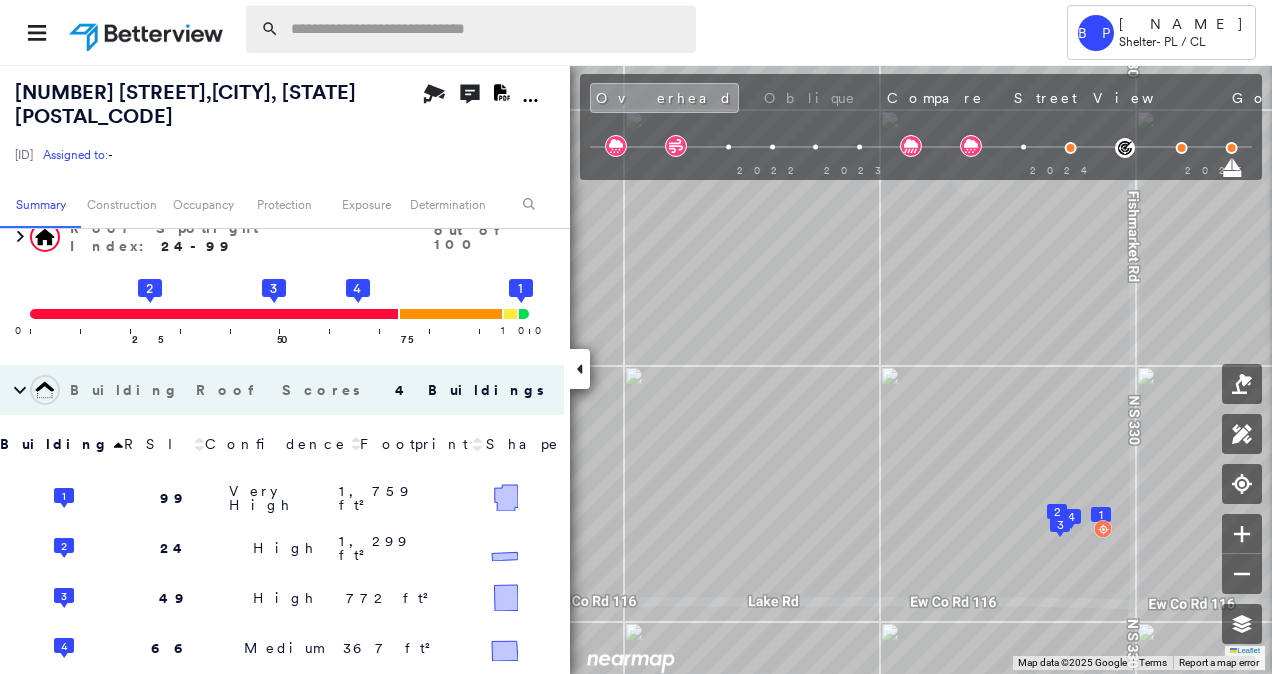 click at bounding box center (487, 29) 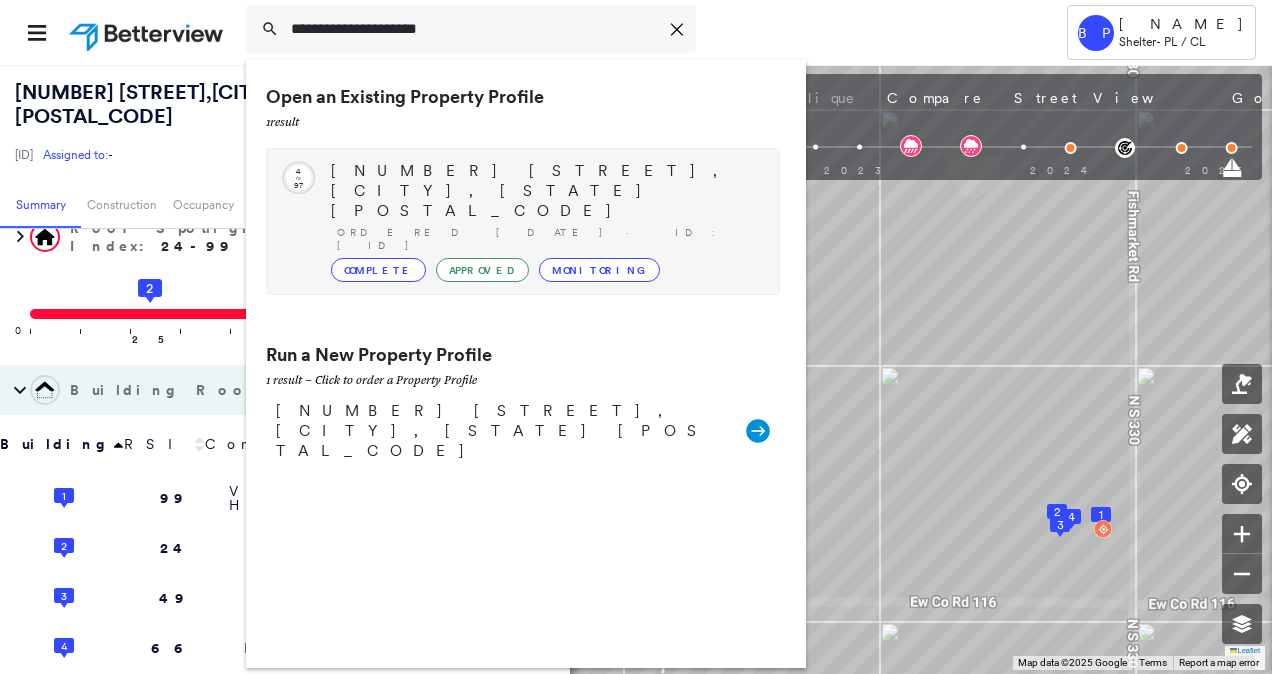 type on "**********" 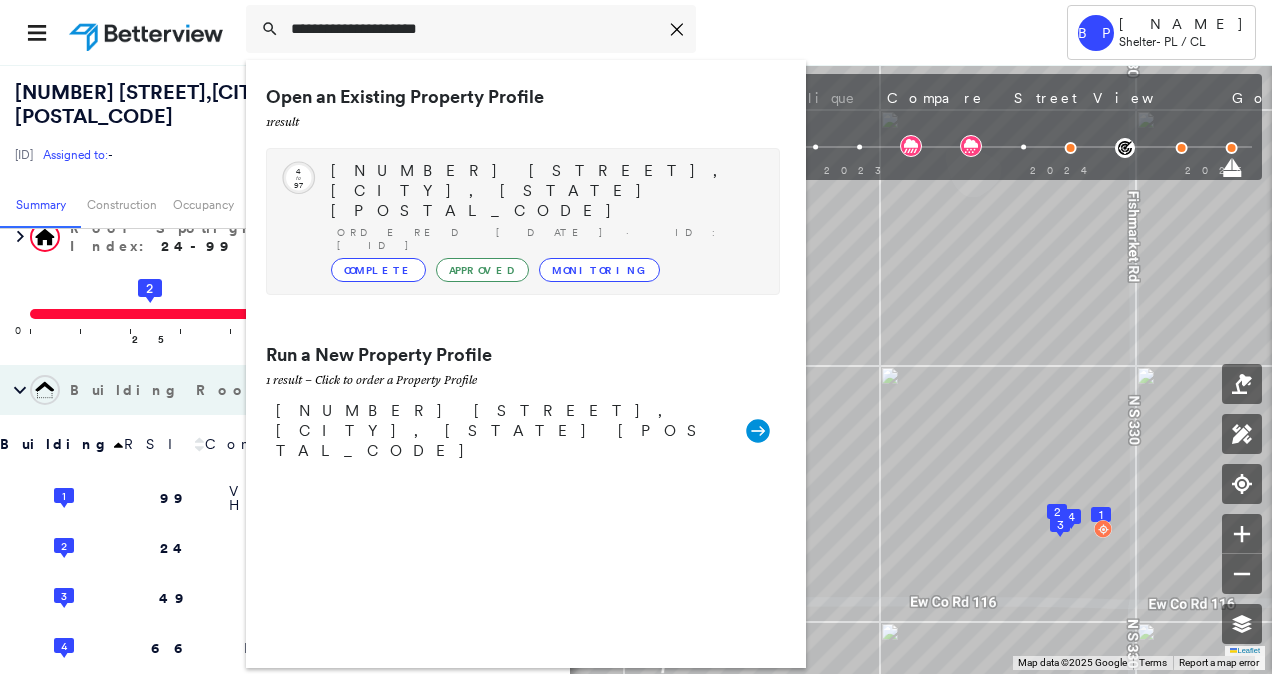 click on "[NUMBER] [STREET], [CITY], [STATE] [POSTAL_CODE] Ordered [DATE] · ID: [ID] Complete Approved Monitoring" at bounding box center (545, 221) 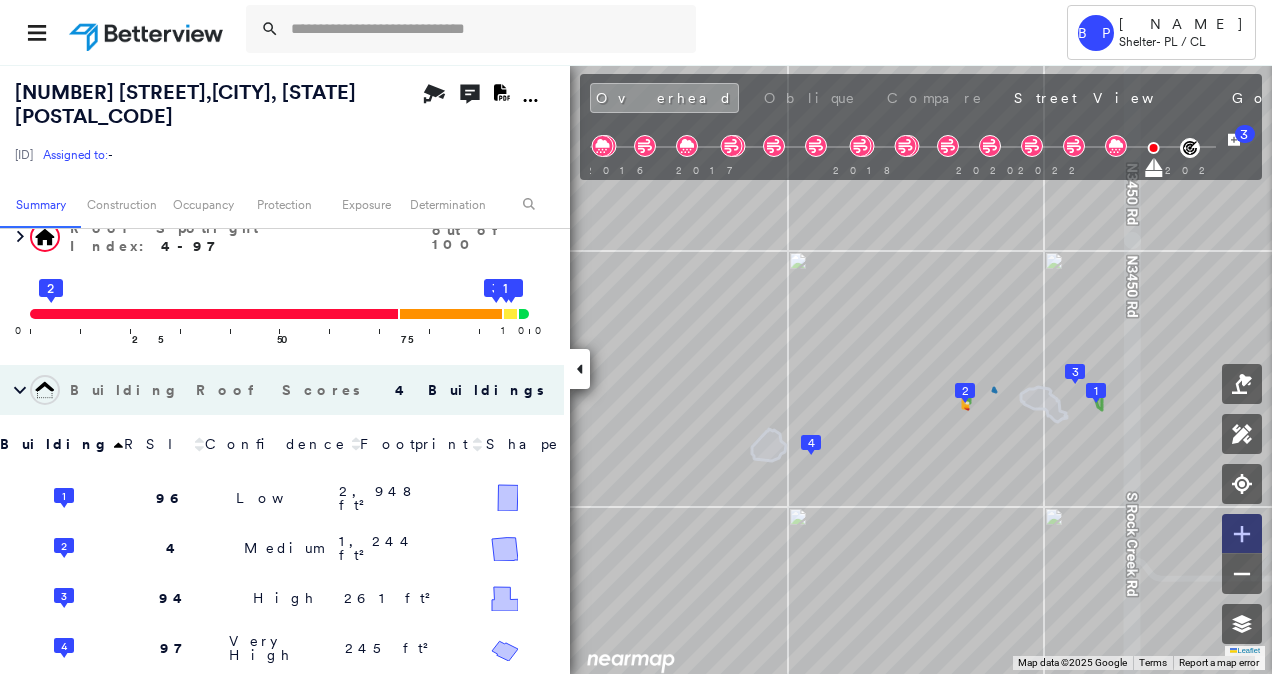 click 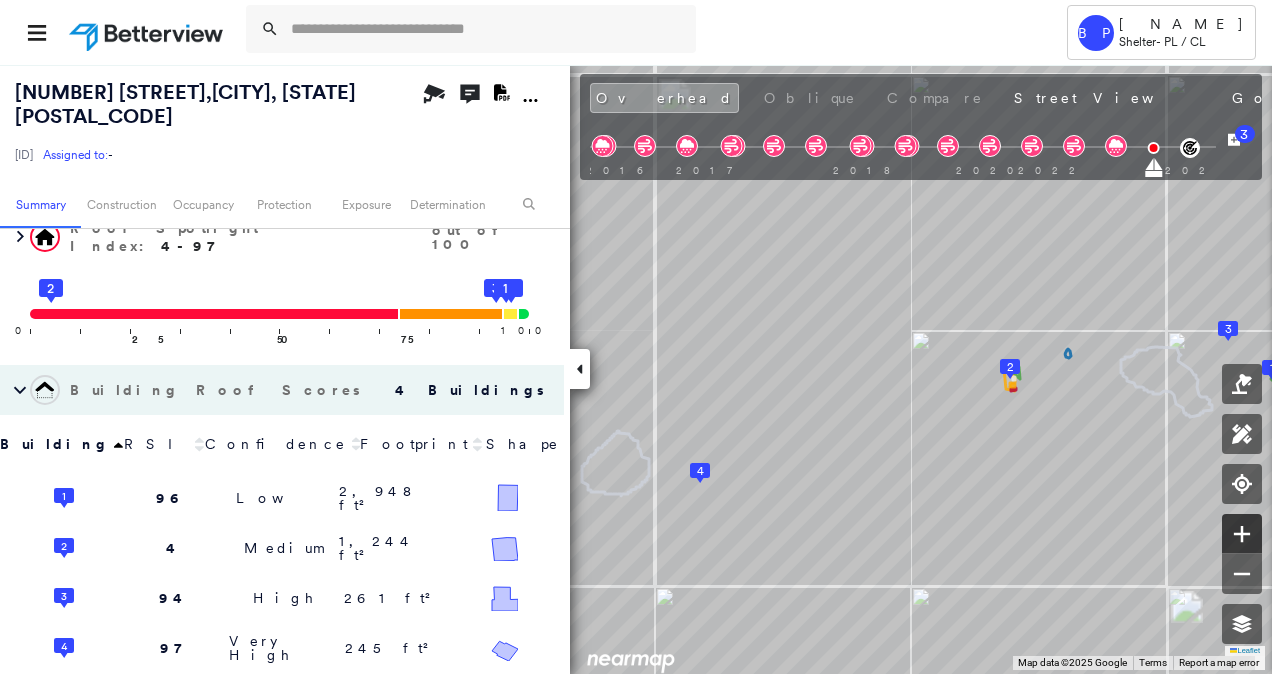 click 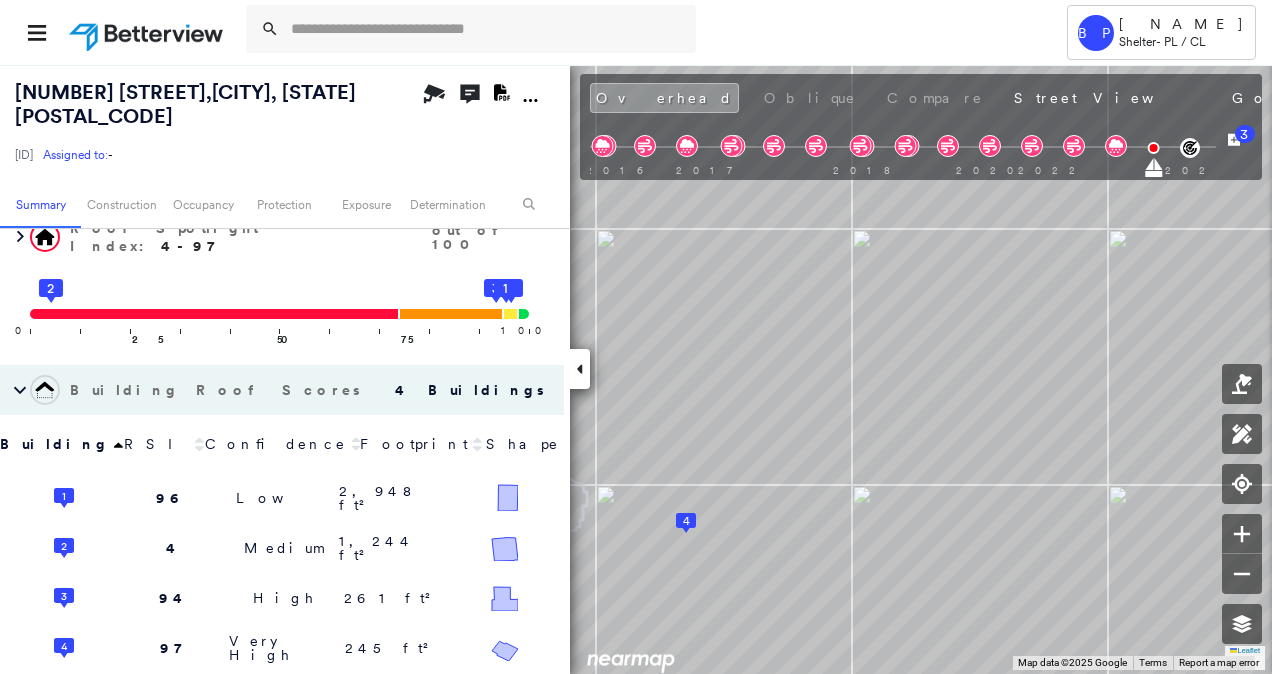 click on "Tower BP [NAME] Shelter  -   PL / CL [NUMBER] [STREET] ,  [CITY], [STATE] [POSTAL_CODE] [ID] Assigned to:  - Assigned to:  - [ID] Assigned to:  - Open Comments Download PDF Report Summary Construction Occupancy Protection Exposure Determination Overhead Obliques Not Available ; Street View Roof Spotlight™ Index :  4-97 out of 100 0 100 25 2 50 75 4 3 1 Building Roof Scores 4 Buildings Building RSI Confidence Footprint Shape 1 96 Low 2,948 ft² Shape: Gable 82% Confidence Material: Asphalt Shingle 97% Confidence Square Footage: 2,948 ft² Overhang High  ( 29%,  861 ft² ) 2 4 Medium 1,244 ft² Shape: Gable 88% Confidence Material: Metal Panel 100% Confidence Square Footage: 1,244 ft² Rust Major  ( 35%,  434 ft² ) Structural Damage Significant  ( 2%,  29 ft² ) Overhang Medium  ( 14%,  174 ft² ) 3 94 High 261 ft² Shape: Gable 97% Confidence Material: Asphalt Shingle 91% Confidence Square Footage: 261 ft² 4 97 Very High 245 ft² Shape: Gable 99% Confidence Material: Metal Panel" at bounding box center (636, 337) 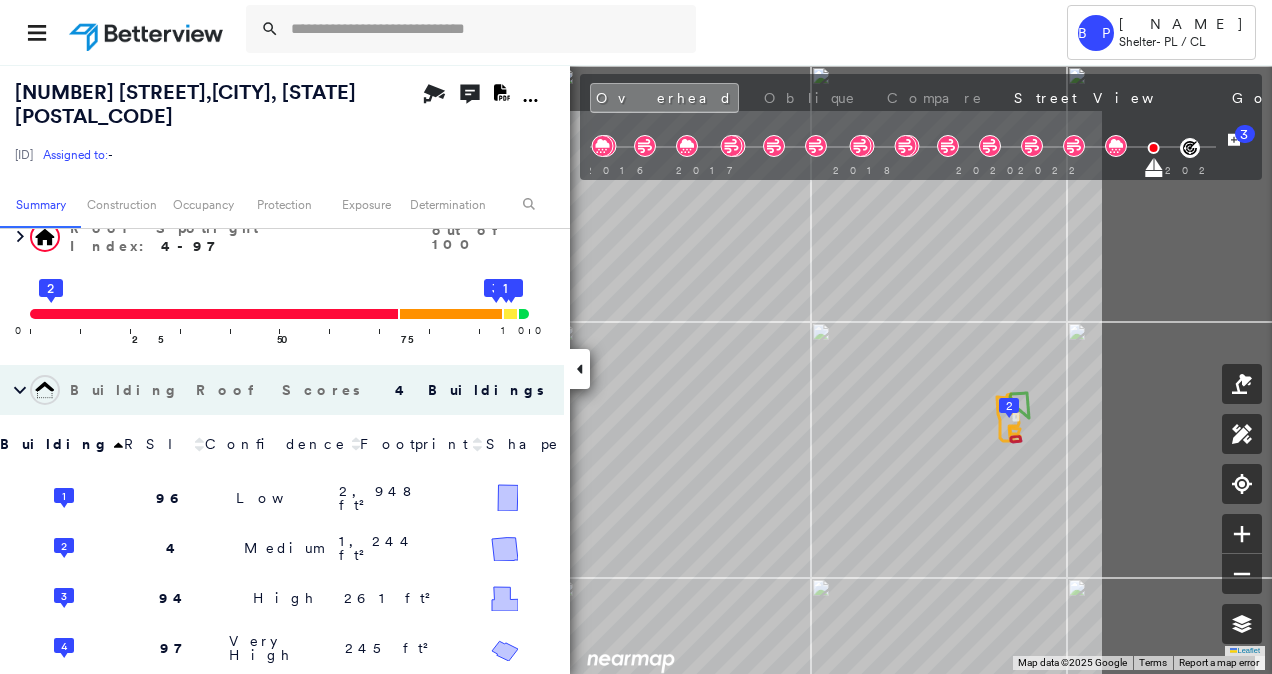 click on "Tower BP [NAME] Shelter  -   PL / CL [NUMBER] [STREET] ,  [CITY], [STATE] [POSTAL_CODE] [ID] Assigned to:  - Assigned to:  - [ID] Assigned to:  - Open Comments Download PDF Report Summary Construction Occupancy Protection Exposure Determination Overhead Obliques Not Available ; Street View Roof Spotlight™ Index :  4-97 out of 100 0 100 25 2 50 75 4 3 1 Building Roof Scores 4 Buildings Building RSI Confidence Footprint Shape 1 96 Low 2,948 ft² Shape: Gable 82% Confidence Material: Asphalt Shingle 97% Confidence Square Footage: 2,948 ft² Overhang High  ( 29%,  861 ft² ) 2 4 Medium 1,244 ft² Shape: Gable 88% Confidence Material: Metal Panel 100% Confidence Square Footage: 1,244 ft² Rust Major  ( 35%,  434 ft² ) Structural Damage Significant  ( 2%,  29 ft² ) Overhang Medium  ( 14%,  174 ft² ) 3 94 High 261 ft² Shape: Gable 97% Confidence Material: Asphalt Shingle 91% Confidence Square Footage: 261 ft² 4 97 Very High 245 ft² Shape: Gable 99% Confidence Material: Metal Panel 81% Confidence Square Footage: 245 ft² :  1" at bounding box center (636, 369) 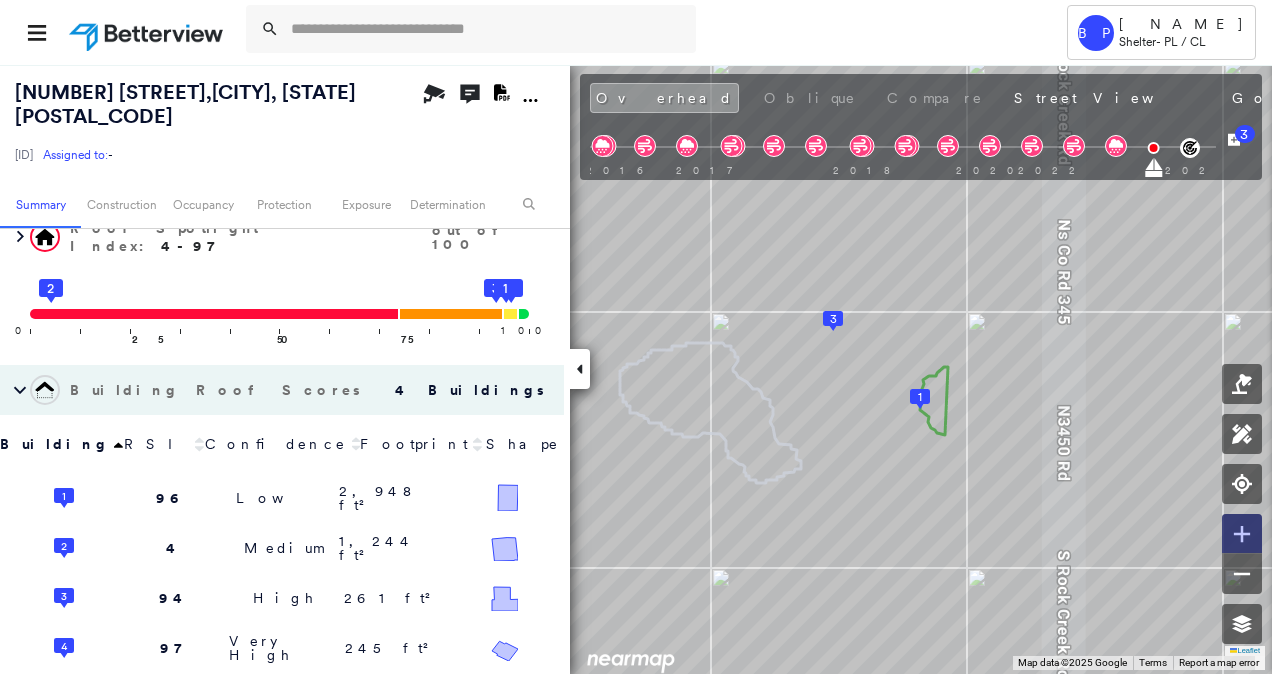click at bounding box center (1242, 534) 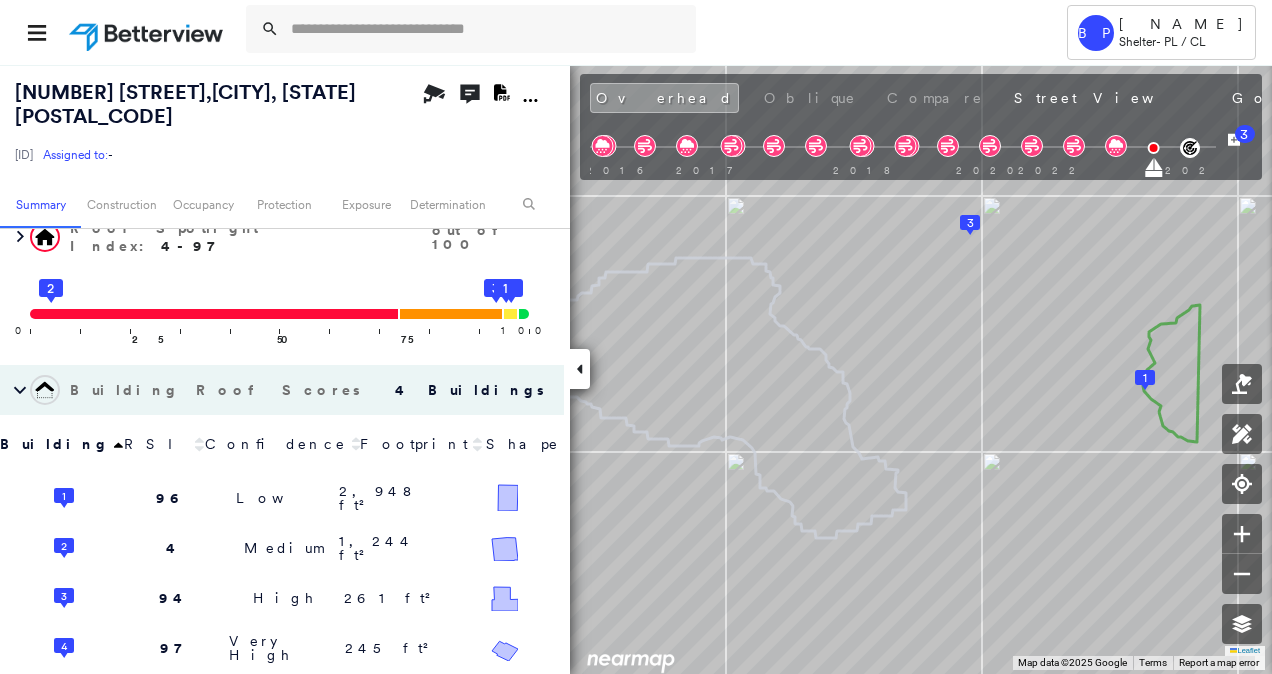 click on "Tower BP [NAME] Shelter  -   PL / CL [NUMBER] [STREET] ,  [CITY], [STATE] [POSTAL_CODE] [ID] Assigned to:  - Assigned to:  - [ID] Assigned to:  - Open Comments Download PDF Report Summary Construction Occupancy Protection Exposure Determination Overhead Obliques Not Available ; Street View Roof Spotlight™ Index :  4-97 out of 100 0 100 25 2 50 75 4 3 1 Building Roof Scores 4 Buildings Building RSI Confidence Footprint Shape 1 96 Low 2,948 ft² Shape: Gable 82% Confidence Material: Asphalt Shingle 97% Confidence Square Footage: 2,948 ft² Overhang High  ( 29%,  861 ft² ) 2 4 Medium 1,244 ft² Shape: Gable 88% Confidence Material: Metal Panel 100% Confidence Square Footage: 1,244 ft² Rust Major  ( 35%,  434 ft² ) Structural Damage Significant  ( 2%,  29 ft² ) Overhang Medium  ( 14%,  174 ft² ) 3 94 High 261 ft² Shape: Gable 97% Confidence Material: Asphalt Shingle 91% Confidence Square Footage: 261 ft² 4 97 Very High 245 ft² Shape: Gable 99% Confidence Material: Metal Panel" at bounding box center (636, 337) 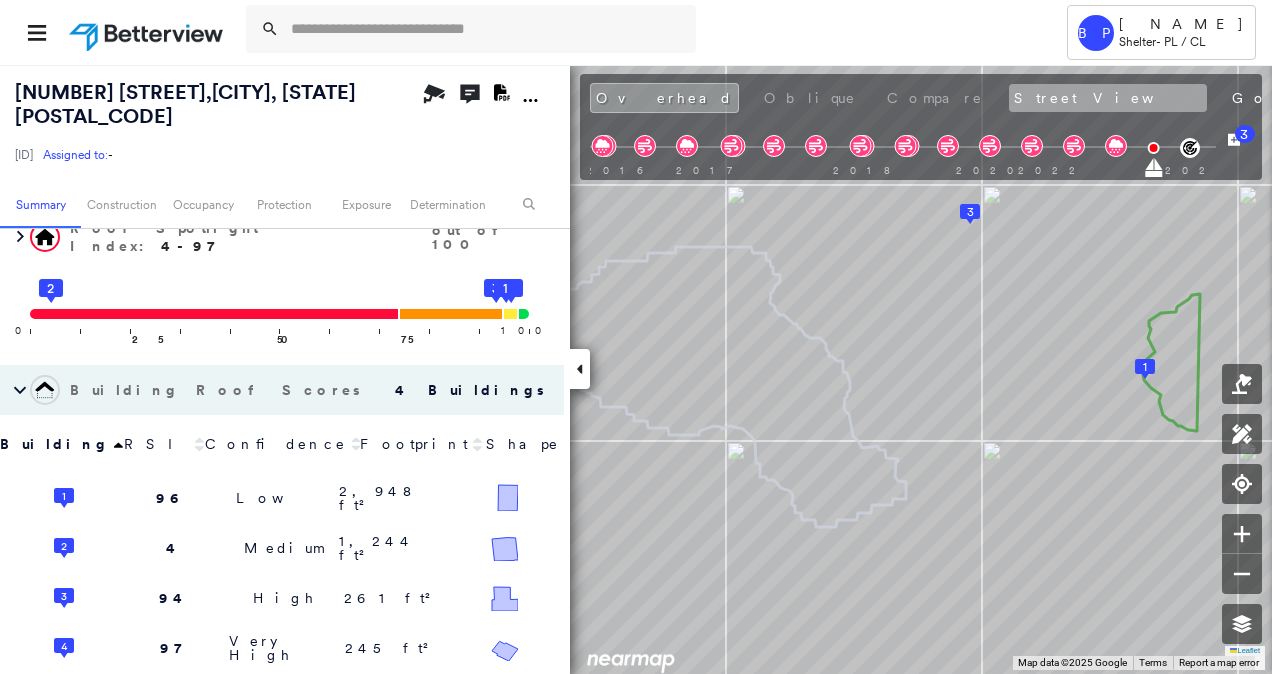 click on "Street View" at bounding box center (1108, 98) 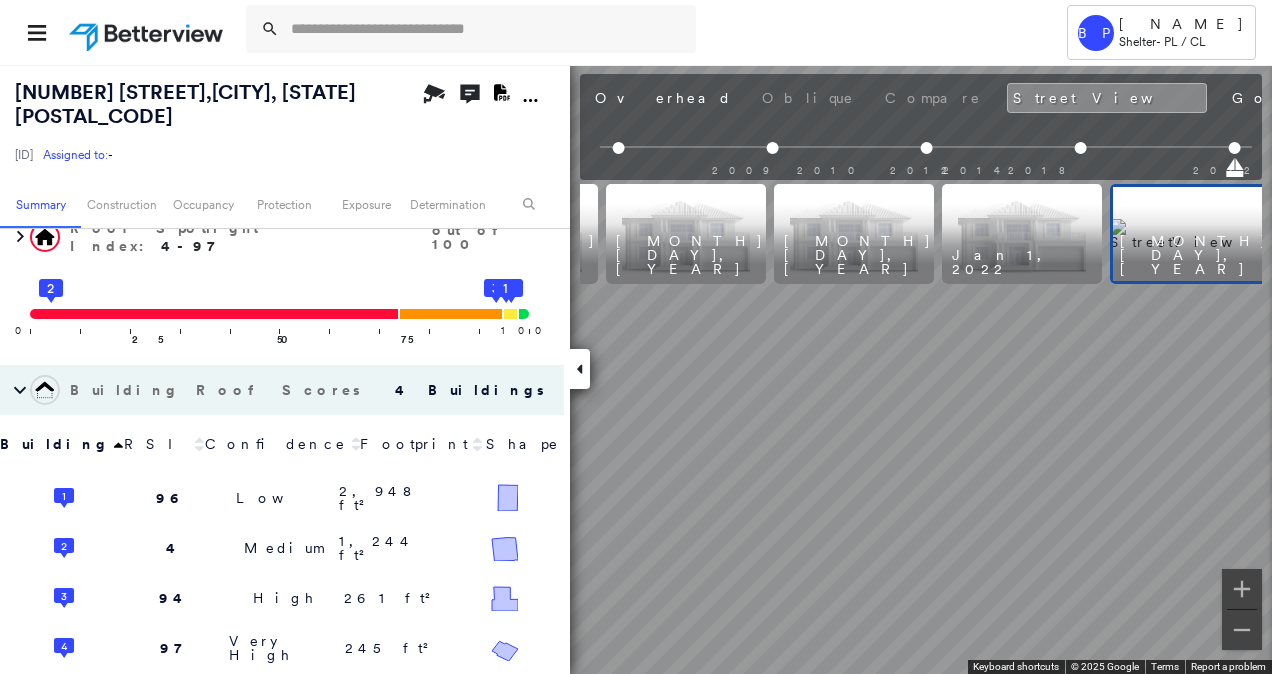 scroll, scrollTop: 0, scrollLeft: 158, axis: horizontal 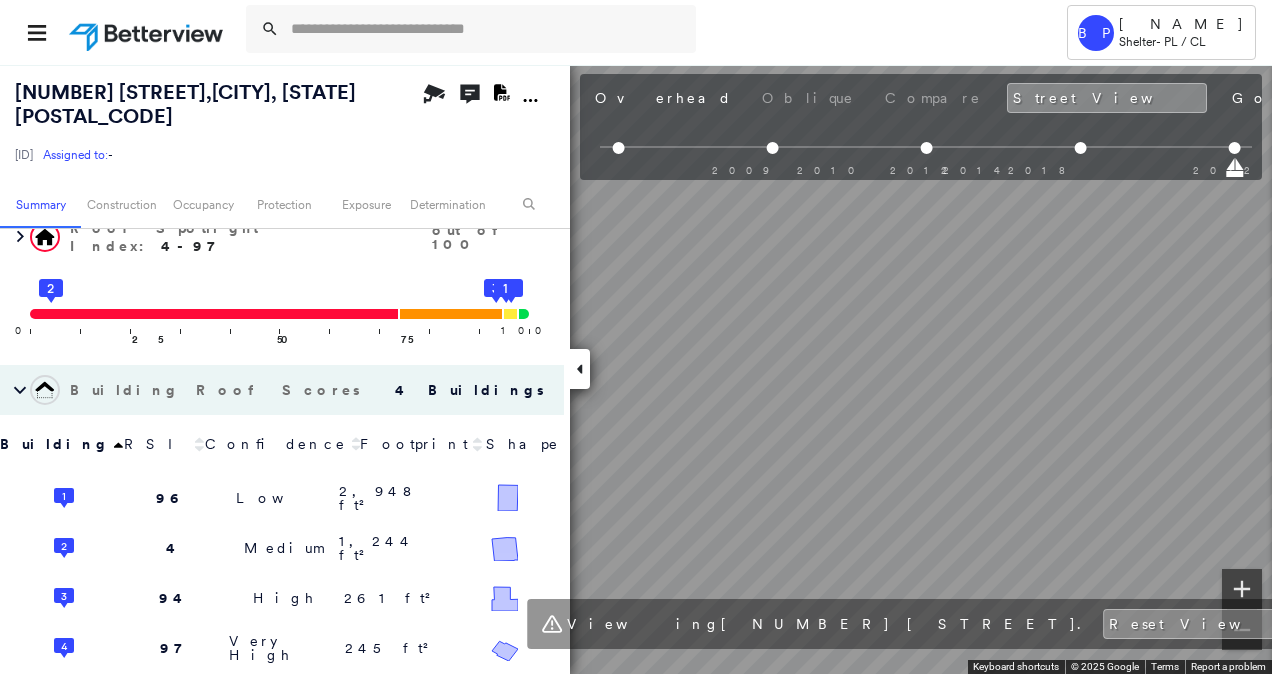click at bounding box center [1242, 589] 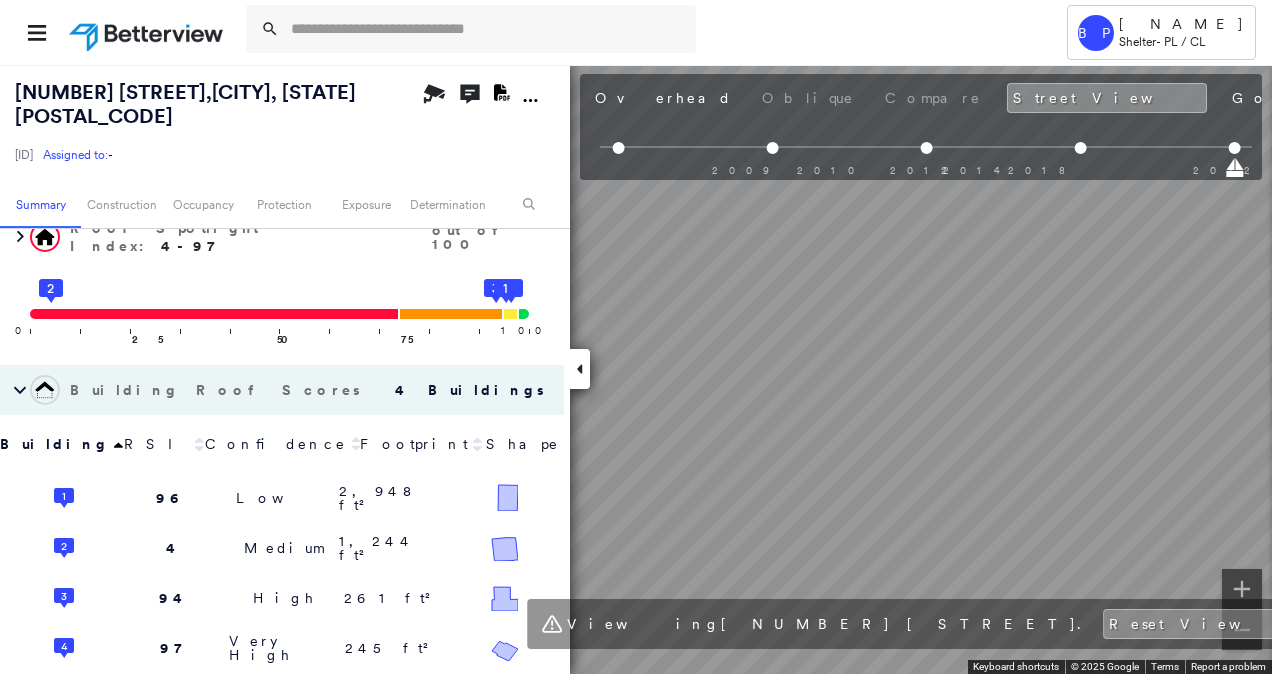 click on "Tower BP [NAME] Shelter  -   PL / CL [NUMBER] [STREET] ,  [CITY], [STATE] [POSTAL_CODE] [ID] Assigned to:  - Assigned to:  - [ID] Assigned to:  - Open Comments Download PDF Report Summary Construction Occupancy Protection Exposure Determination Overhead Obliques Not Available ; Street View Roof Spotlight™ Index :  4-97 out of 100 0 100 25 2 50 75 4 3 1 Building Roof Scores 4 Buildings Building RSI Confidence Footprint Shape 1 96 Low 2,948 ft² Shape: Gable 82% Confidence Material: Asphalt Shingle 97% Confidence Square Footage: 2,948 ft² Overhang High  ( 29%,  861 ft² ) 2 4 Medium 1,244 ft² Shape: Gable 88% Confidence Material: Metal Panel 100% Confidence Square Footage: 1,244 ft² Rust Major  ( 35%,  434 ft² ) Structural Damage Significant  ( 2%,  29 ft² ) Overhang Medium  ( 14%,  174 ft² ) 3 94 High 261 ft² Shape: Gable 97% Confidence Material: Asphalt Shingle 91% Confidence Square Footage: 261 ft² 4 97 Very High 245 ft² Shape: Gable 99% Confidence Material: Metal Panel" at bounding box center [636, 337] 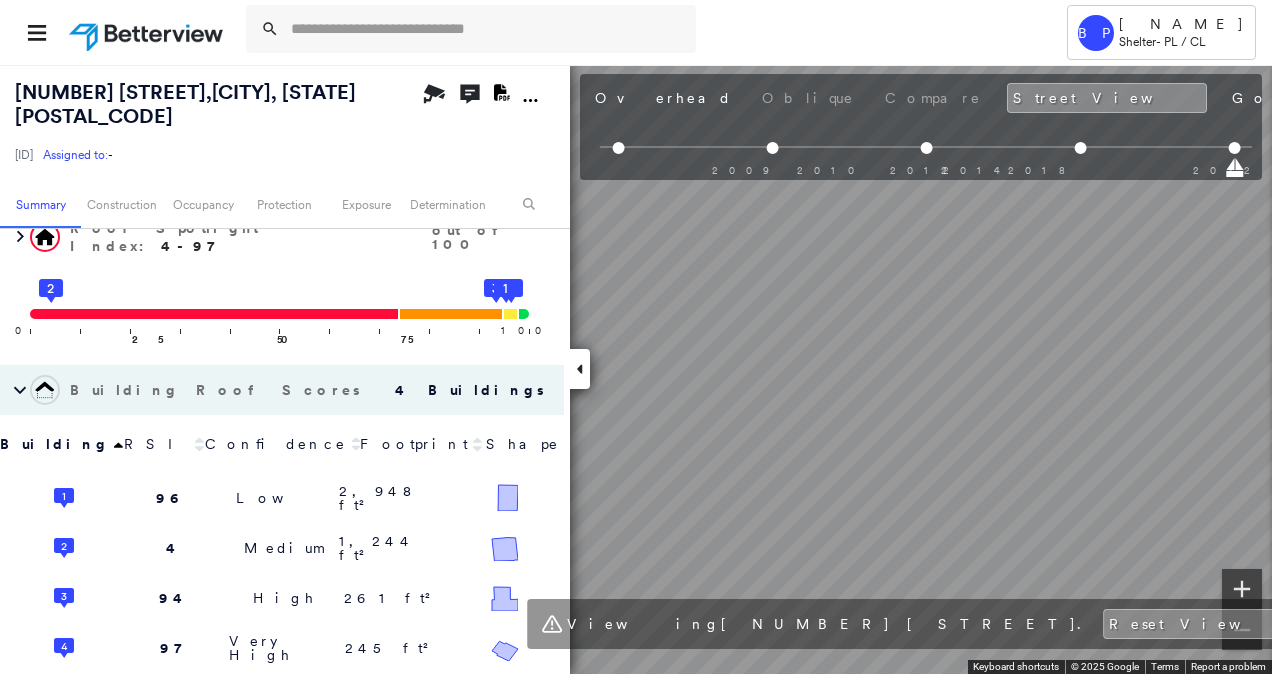 click at bounding box center (1242, 589) 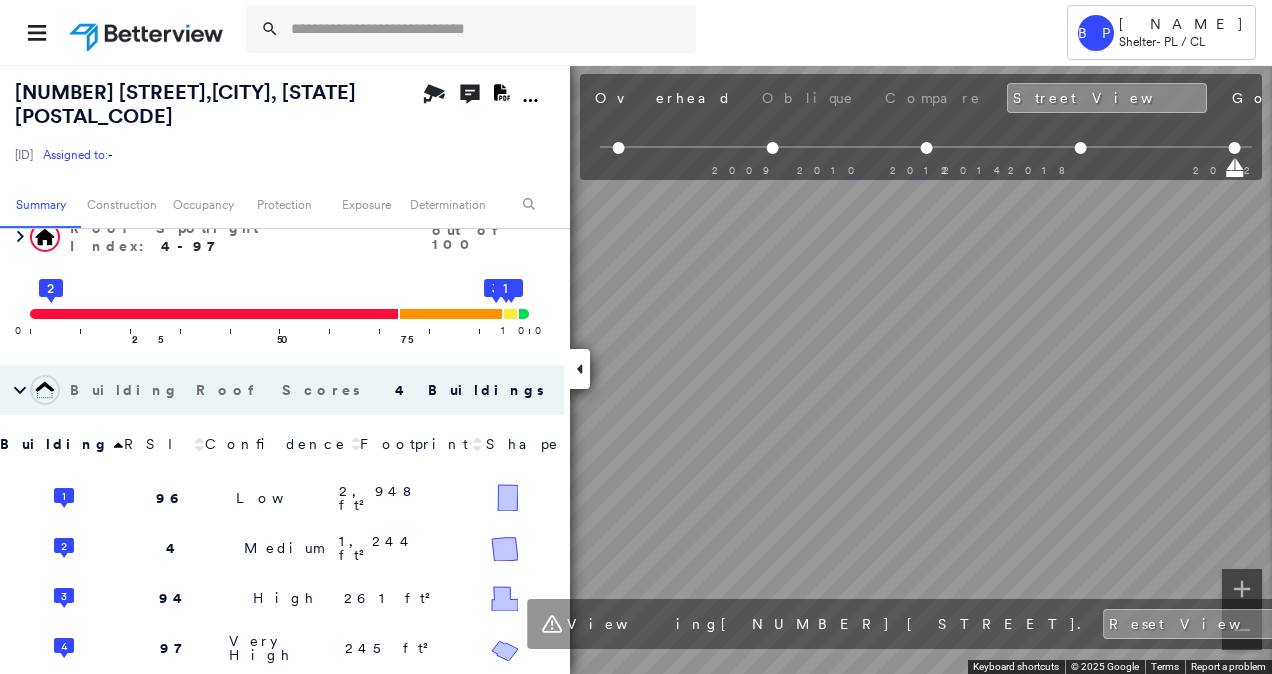 click on "Tower BP [NAME] Shelter  -   PL / CL [NUMBER] [STREET] ,  [CITY], [STATE] [POSTAL_CODE] [ID] Assigned to:  - Assigned to:  - [ID] Assigned to:  - Open Comments Download PDF Report Summary Construction Occupancy Protection Exposure Determination Overhead Obliques Not Available ; Street View Roof Spotlight™ Index :  4-97 out of 100 0 100 25 2 50 75 4 3 1 Building Roof Scores 4 Buildings Building RSI Confidence Footprint Shape 1 96 Low 2,948 ft² Shape: Gable 82% Confidence Material: Asphalt Shingle 97% Confidence Square Footage: 2,948 ft² Overhang High  ( 29%,  861 ft² ) 2 4 Medium 1,244 ft² Shape: Gable 88% Confidence Material: Metal Panel 100% Confidence Square Footage: 1,244 ft² Rust Major  ( 35%,  434 ft² ) Structural Damage Significant  ( 2%,  29 ft² ) Overhang Medium  ( 14%,  174 ft² ) 3 94 High 261 ft² Shape: Gable 97% Confidence Material: Asphalt Shingle 91% Confidence Square Footage: 261 ft² 4 97 Very High 245 ft² Shape: Gable 99% Confidence Material: Metal Panel" at bounding box center [636, 337] 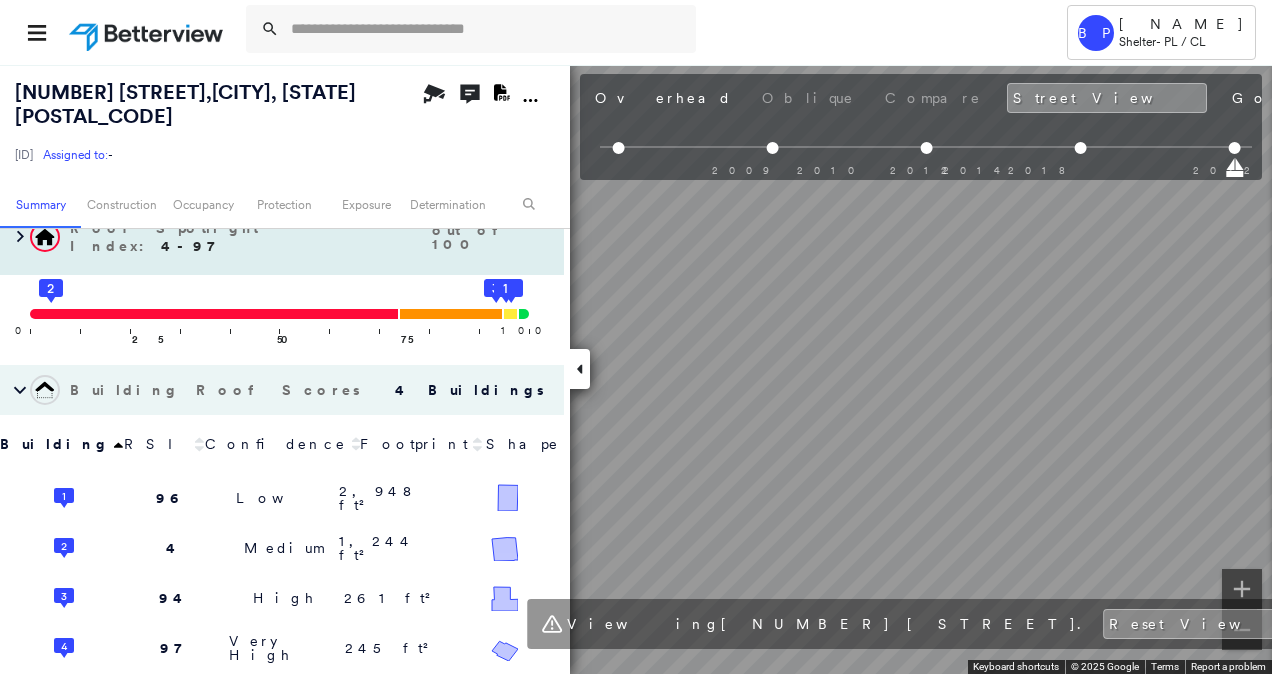 click on "Tower BP [NAME] Shelter  -   PL / CL [NUMBER] [STREET] ,  [CITY], [STATE] [POSTAL_CODE] [ID] Assigned to:  - Assigned to:  - [ID] Assigned to:  - Open Comments Download PDF Report Summary Construction Occupancy Protection Exposure Determination Overhead Obliques Not Available ; Street View Roof Spotlight™ Index :  4-97 out of 100 0 100 25 2 50 75 4 3 1 Building Roof Scores 4 Buildings Building RSI Confidence Footprint Shape 1 96 Low 2,948 ft² Shape: Gable 82% Confidence Material: Asphalt Shingle 97% Confidence Square Footage: 2,948 ft² Overhang High  ( 29%,  861 ft² ) 2 4 Medium 1,244 ft² Shape: Gable 88% Confidence Material: Metal Panel 100% Confidence Square Footage: 1,244 ft² Rust Major  ( 35%,  434 ft² ) Structural Damage Significant  ( 2%,  29 ft² ) Overhang Medium  ( 14%,  174 ft² ) 3 94 High 261 ft² Shape: Gable 97% Confidence Material: Asphalt Shingle 91% Confidence Square Footage: 261 ft² 4 97 Very High 245 ft² Shape: Gable 99% Confidence Material: Metal Panel 81% Confidence Square Footage: 245 ft² :  1" at bounding box center (636, 369) 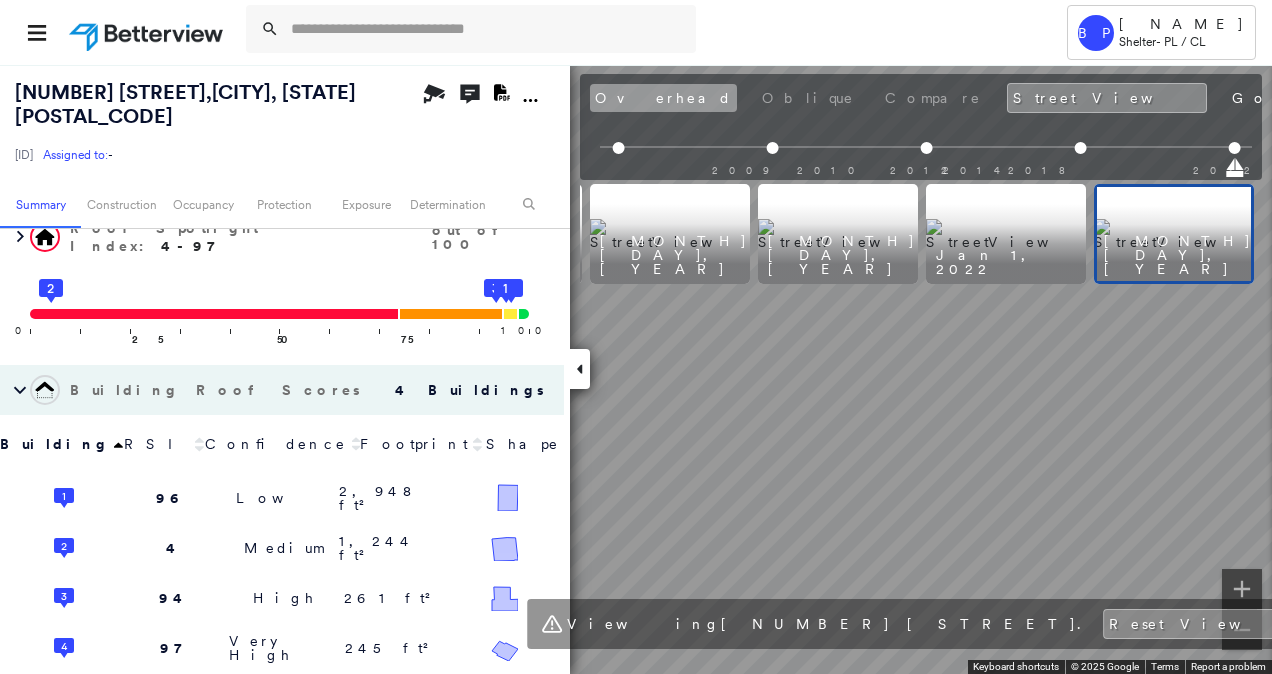 click on "Overhead" at bounding box center [663, 98] 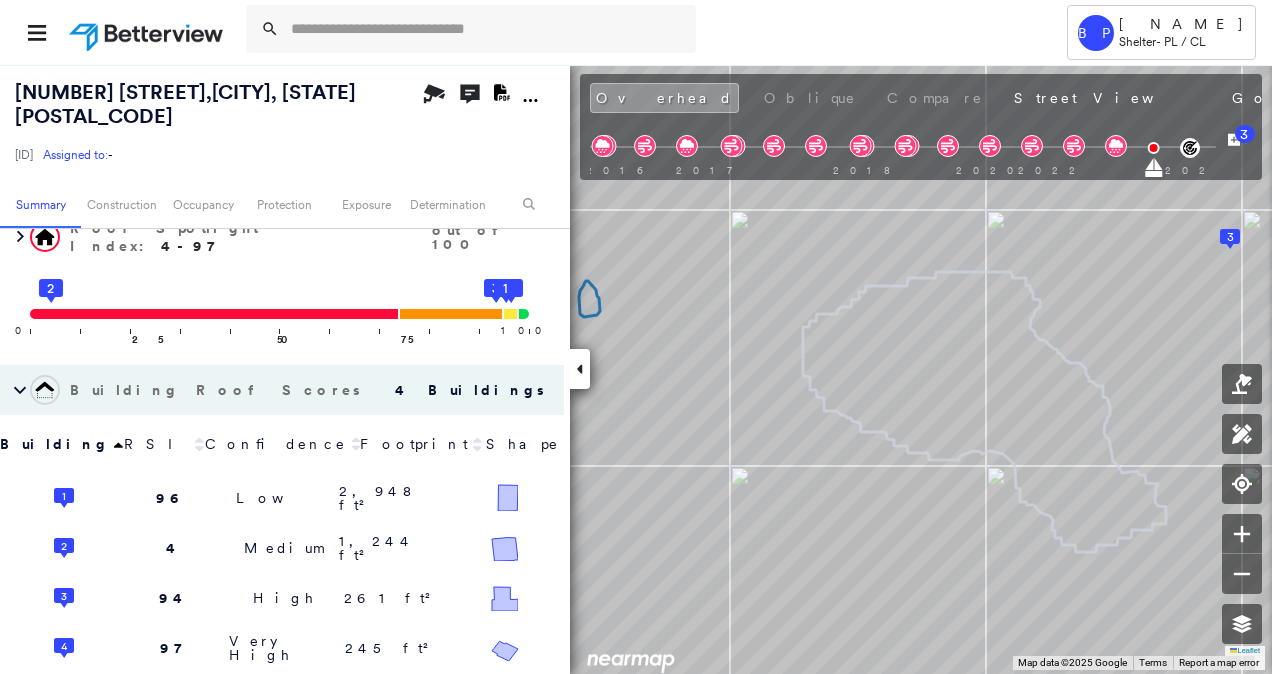 click on "Tower BP [NAME] Shelter  -   PL / CL [NUMBER] [STREET] ,  [CITY], [STATE] [POSTAL_CODE] [ID] Assigned to:  - Assigned to:  - [ID] Assigned to:  - Open Comments Download PDF Report Summary Construction Occupancy Protection Exposure Determination Overhead Obliques Not Available ; Street View Roof Spotlight™ Index :  4-97 out of 100 0 100 25 2 50 75 4 3 1 Building Roof Scores 4 Buildings Building RSI Confidence Footprint Shape 1 96 Low 2,948 ft² Shape: Gable 82% Confidence Material: Asphalt Shingle 97% Confidence Square Footage: 2,948 ft² Overhang High  ( 29%,  861 ft² ) 2 4 Medium 1,244 ft² Shape: Gable 88% Confidence Material: Metal Panel 100% Confidence Square Footage: 1,244 ft² Rust Major  ( 35%,  434 ft² ) Structural Damage Significant  ( 2%,  29 ft² ) Overhang Medium  ( 14%,  174 ft² ) 3 94 High 261 ft² Shape: Gable 97% Confidence Material: Asphalt Shingle 91% Confidence Square Footage: 261 ft² 4 97 Very High 245 ft² Shape: Gable 99% Confidence Material: Metal Panel" at bounding box center [636, 337] 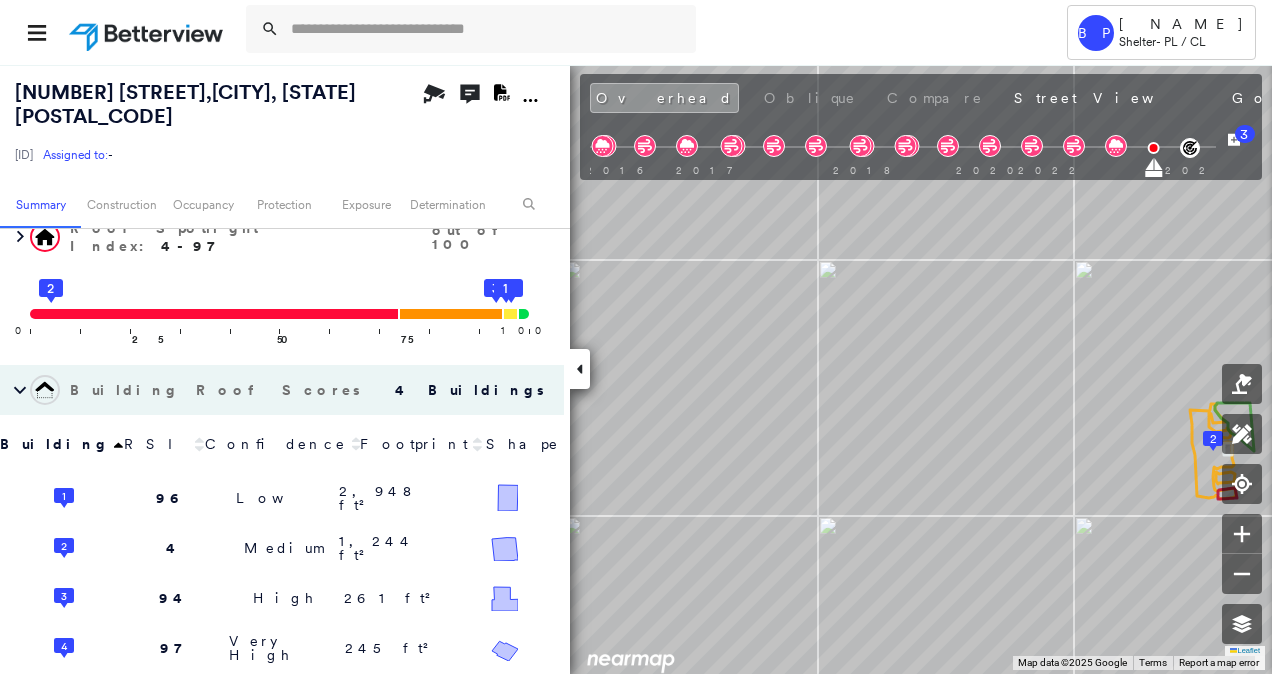 click on "Tower BP [NAME] Shelter  -   PL / CL [NUMBER] [STREET] ,  [CITY], [STATE] [POSTAL_CODE] [ID] Assigned to:  - Assigned to:  - [ID] Assigned to:  - Open Comments Download PDF Report Summary Construction Occupancy Protection Exposure Determination Overhead Obliques Not Available ; Street View Roof Spotlight™ Index :  4-97 out of 100 0 100 25 2 50 75 4 3 1 Building Roof Scores 4 Buildings Building RSI Confidence Footprint Shape 1 96 Low 2,948 ft² Shape: Gable 82% Confidence Material: Asphalt Shingle 97% Confidence Square Footage: 2,948 ft² Overhang High  ( 29%,  861 ft² ) 2 4 Medium 1,244 ft² Shape: Gable 88% Confidence Material: Metal Panel 100% Confidence Square Footage: 1,244 ft² Rust Major  ( 35%,  434 ft² ) Structural Damage Significant  ( 2%,  29 ft² ) Overhang Medium  ( 14%,  174 ft² ) 3 94 High 261 ft² Shape: Gable 97% Confidence Material: Asphalt Shingle 91% Confidence Square Footage: 261 ft² 4 97 Very High 245 ft² Shape: Gable 99% Confidence Material: Metal Panel" at bounding box center [636, 337] 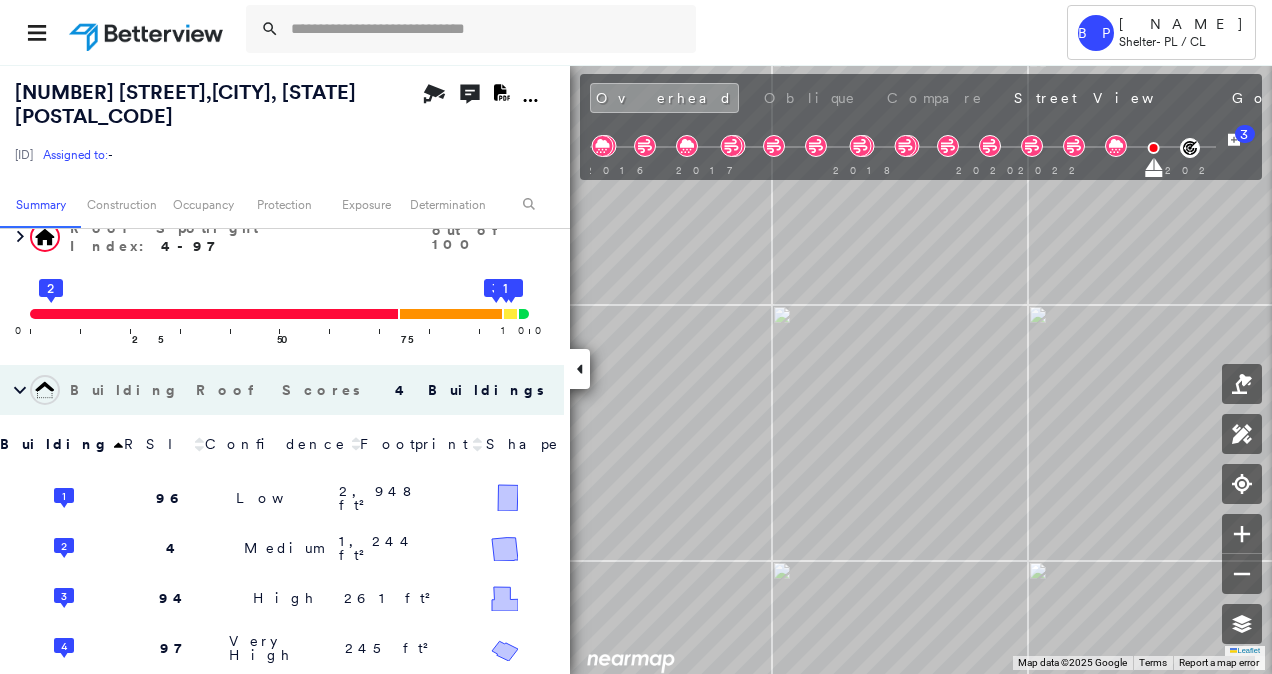 click on "Tower BP [NAME] Shelter  -   PL / CL [NUMBER] [STREET] ,  [CITY], [STATE] [POSTAL_CODE] [ID] Assigned to:  - Assigned to:  - [ID] Assigned to:  - Open Comments Download PDF Report Summary Construction Occupancy Protection Exposure Determination Overhead Obliques Not Available ; Street View Roof Spotlight™ Index :  4-97 out of 100 0 100 25 2 50 75 4 3 1 Building Roof Scores 4 Buildings Building RSI Confidence Footprint Shape 1 96 Low 2,948 ft² Shape: Gable 82% Confidence Material: Asphalt Shingle 97% Confidence Square Footage: 2,948 ft² Overhang High  ( 29%,  861 ft² ) 2 4 Medium 1,244 ft² Shape: Gable 88% Confidence Material: Metal Panel 100% Confidence Square Footage: 1,244 ft² Rust Major  ( 35%,  434 ft² ) Structural Damage Significant  ( 2%,  29 ft² ) Overhang Medium  ( 14%,  174 ft² ) 3 94 High 261 ft² Shape: Gable 97% Confidence Material: Asphalt Shingle 91% Confidence Square Footage: 261 ft² 4 97 Very High 245 ft² Shape: Gable 99% Confidence Material: Metal Panel" at bounding box center (636, 337) 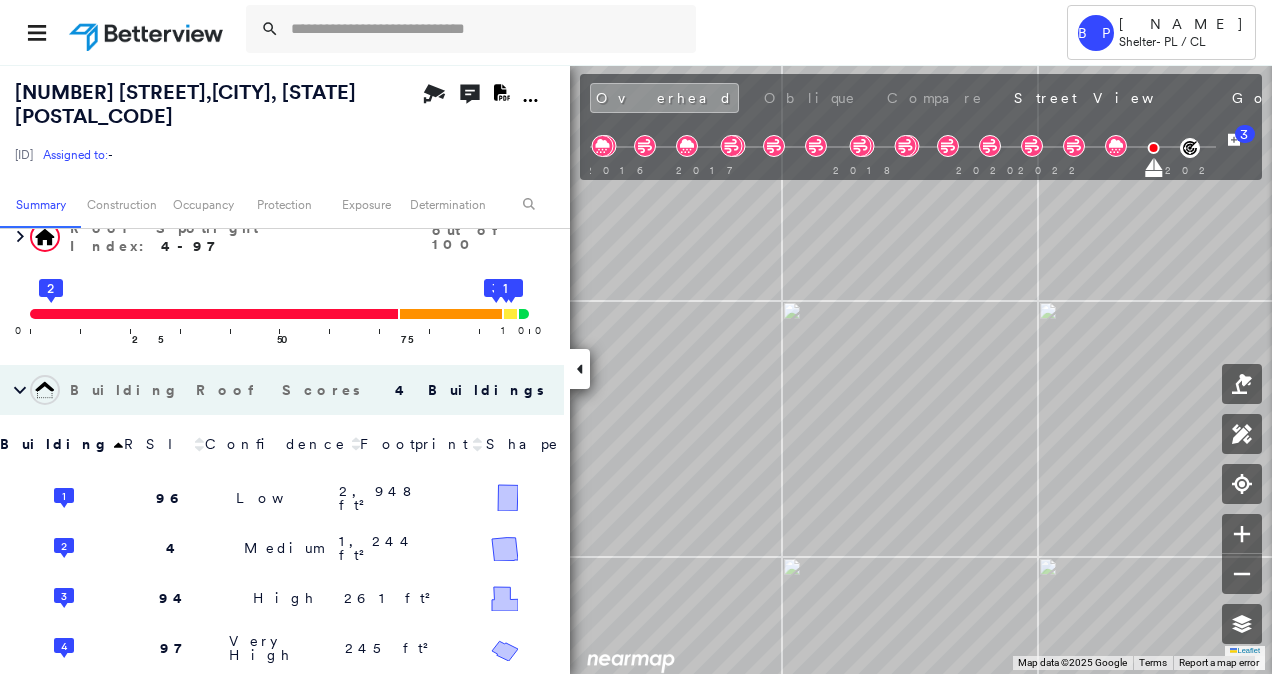 click on "Tower BP [NAME] Shelter  -   PL / CL [NUMBER] [STREET] ,  [CITY], [STATE] [POSTAL_CODE] [ID] Assigned to:  - Assigned to:  - [ID] Assigned to:  - Open Comments Download PDF Report Summary Construction Occupancy Protection Exposure Determination Overhead Obliques Not Available ; Street View Roof Spotlight™ Index :  4-97 out of 100 0 100 25 2 50 75 4 3 1 Building Roof Scores 4 Buildings Building RSI Confidence Footprint Shape 1 96 Low 2,948 ft² Shape: Gable 82% Confidence Material: Asphalt Shingle 97% Confidence Square Footage: 2,948 ft² Overhang High  ( 29%,  861 ft² ) 2 4 Medium 1,244 ft² Shape: Gable 88% Confidence Material: Metal Panel 100% Confidence Square Footage: 1,244 ft² Rust Major  ( 35%,  434 ft² ) Structural Damage Significant  ( 2%,  29 ft² ) Overhang Medium  ( 14%,  174 ft² ) 3 94 High 261 ft² Shape: Gable 97% Confidence Material: Asphalt Shingle 91% Confidence Square Footage: 261 ft² 4 97 Very High 245 ft² Shape: Gable 99% Confidence Material: Metal Panel" at bounding box center [636, 337] 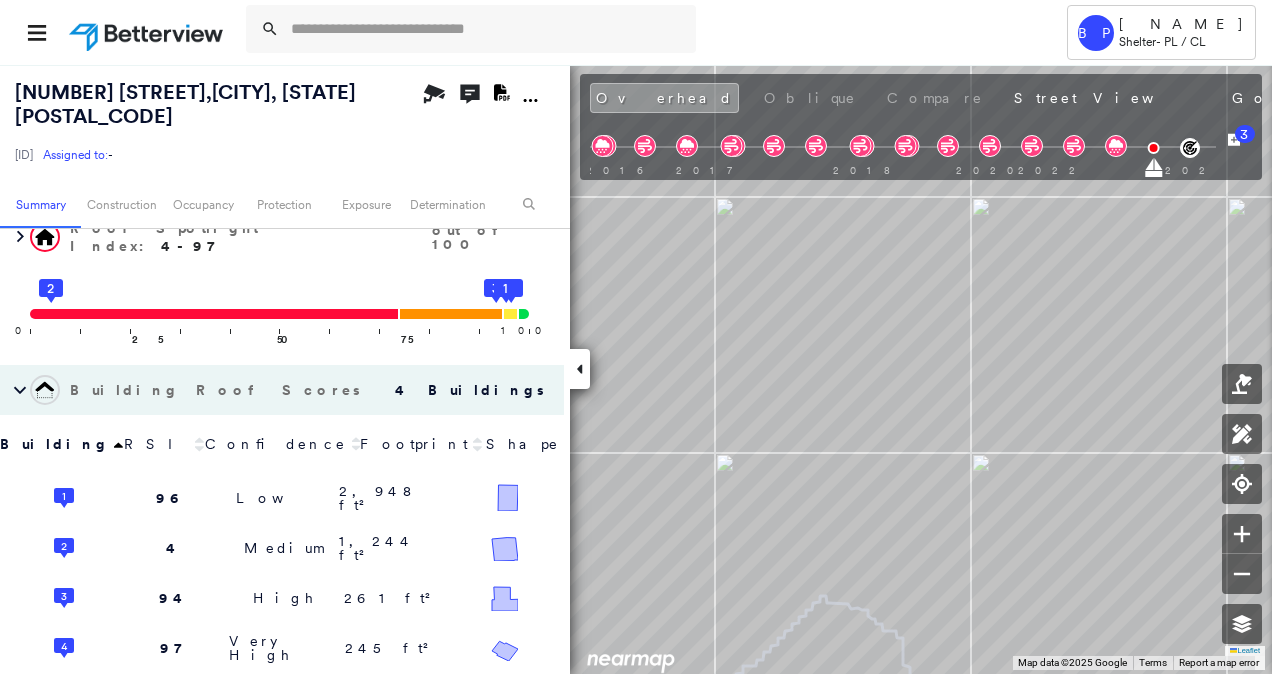 click on "Tower BP [NAME] Shelter  -   PL / CL [NUMBER] [STREET] ,  [CITY], [STATE] [POSTAL_CODE] [ID] Assigned to:  - Assigned to:  - [ID] Assigned to:  - Open Comments Download PDF Report Summary Construction Occupancy Protection Exposure Determination Overhead Obliques Not Available ; Street View Roof Spotlight™ Index :  4-97 out of 100 0 100 25 2 50 75 4 3 1 Building Roof Scores 4 Buildings Building RSI Confidence Footprint Shape 1 96 Low 2,948 ft² Shape: Gable 82% Confidence Material: Asphalt Shingle 97% Confidence Square Footage: 2,948 ft² Overhang High  ( 29%,  861 ft² ) 2 4 Medium 1,244 ft² Shape: Gable 88% Confidence Material: Metal Panel 100% Confidence Square Footage: 1,244 ft² Rust Major  ( 35%,  434 ft² ) Structural Damage Significant  ( 2%,  29 ft² ) Overhang Medium  ( 14%,  174 ft² ) 3 94 High 261 ft² Shape: Gable 97% Confidence Material: Asphalt Shingle 91% Confidence Square Footage: 261 ft² 4 97 Very High 245 ft² Shape: Gable 99% Confidence Material: Metal Panel" at bounding box center (636, 337) 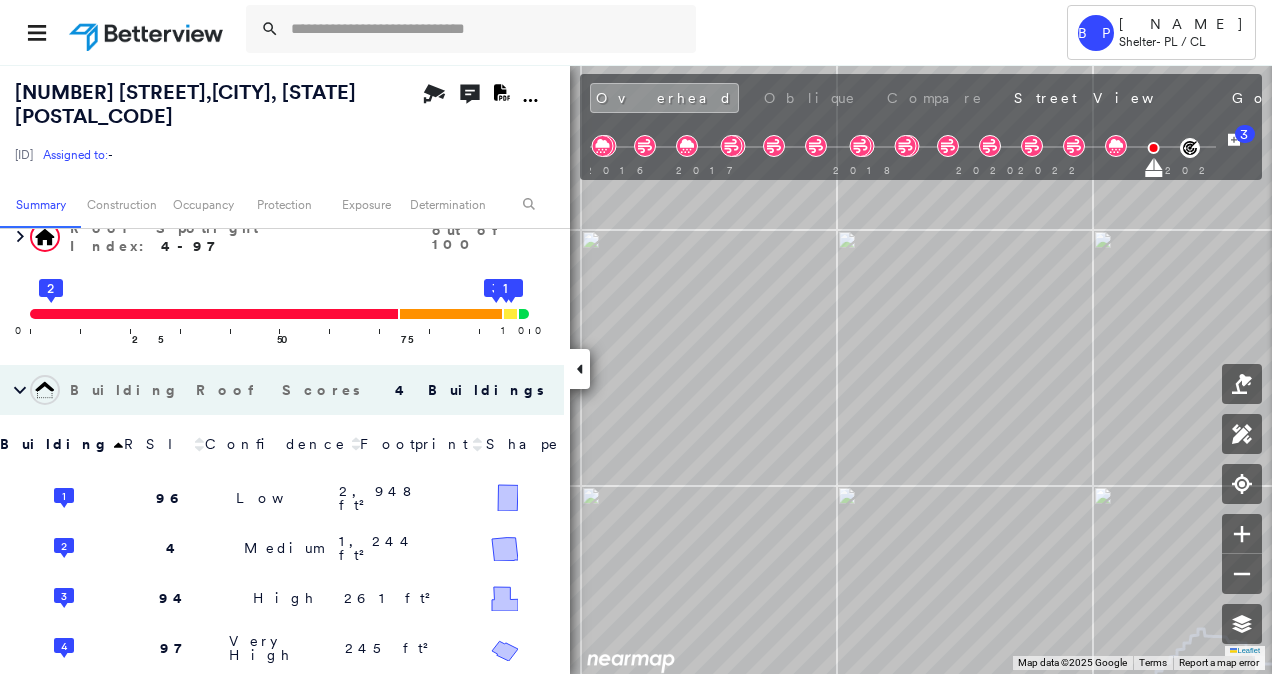 click on "Tower BP [NAME] Shelter  -   PL / CL [NUMBER] [STREET] ,  [CITY], [STATE] [POSTAL_CODE] [ID] Assigned to:  - Assigned to:  - [ID] Assigned to:  - Open Comments Download PDF Report Summary Construction Occupancy Protection Exposure Determination Overhead Obliques Not Available ; Street View Roof Spotlight™ Index :  4-97 out of 100 0 100 25 2 50 75 4 3 1 Building Roof Scores 4 Buildings Building RSI Confidence Footprint Shape 1 96 Low 2,948 ft² Shape: Gable 82% Confidence Material: Asphalt Shingle 97% Confidence Square Footage: 2,948 ft² Overhang High  ( 29%,  861 ft² ) 2 4 Medium 1,244 ft² Shape: Gable 88% Confidence Material: Metal Panel 100% Confidence Square Footage: 1,244 ft² Rust Major  ( 35%,  434 ft² ) Structural Damage Significant  ( 2%,  29 ft² ) Overhang Medium  ( 14%,  174 ft² ) 3 94 High 261 ft² Shape: Gable 97% Confidence Material: Asphalt Shingle 91% Confidence Square Footage: 261 ft² 4 97 Very High 245 ft² Shape: Gable 99% Confidence Material: Metal Panel" at bounding box center [636, 337] 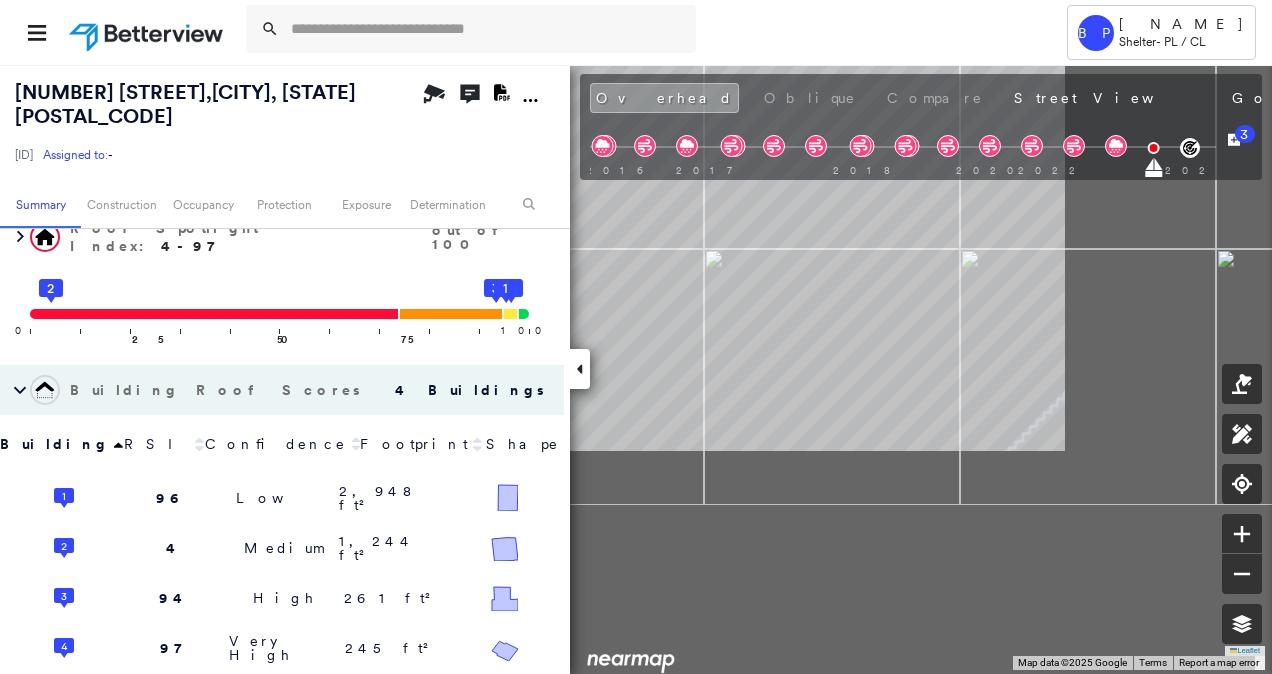 click on "Tower BP [NAME] Shelter  -   PL / CL [NUMBER] [STREET] ,  [CITY], [STATE] [POSTAL_CODE] [ID] Assigned to:  - Assigned to:  - [ID] Assigned to:  - Open Comments Download PDF Report Summary Construction Occupancy Protection Exposure Determination Overhead Obliques Not Available ; Street View Roof Spotlight™ Index :  4-97 out of 100 0 100 25 2 50 75 4 3 1 Building Roof Scores 4 Buildings Building RSI Confidence Footprint Shape 1 96 Low 2,948 ft² Shape: Gable 82% Confidence Material: Asphalt Shingle 97% Confidence Square Footage: 2,948 ft² Overhang High  ( 29%,  861 ft² ) 2 4 Medium 1,244 ft² Shape: Gable 88% Confidence Material: Metal Panel 100% Confidence Square Footage: 1,244 ft² Rust Major  ( 35%,  434 ft² ) Structural Damage Significant  ( 2%,  29 ft² ) Overhang Medium  ( 14%,  174 ft² ) 3 94 High 261 ft² Shape: Gable 97% Confidence Material: Asphalt Shingle 91% Confidence Square Footage: 261 ft² 4 97 Very High 245 ft² Shape: Gable 99% Confidence Material: Metal Panel 81% Confidence Square Footage: 245 ft² :  1" at bounding box center (636, 369) 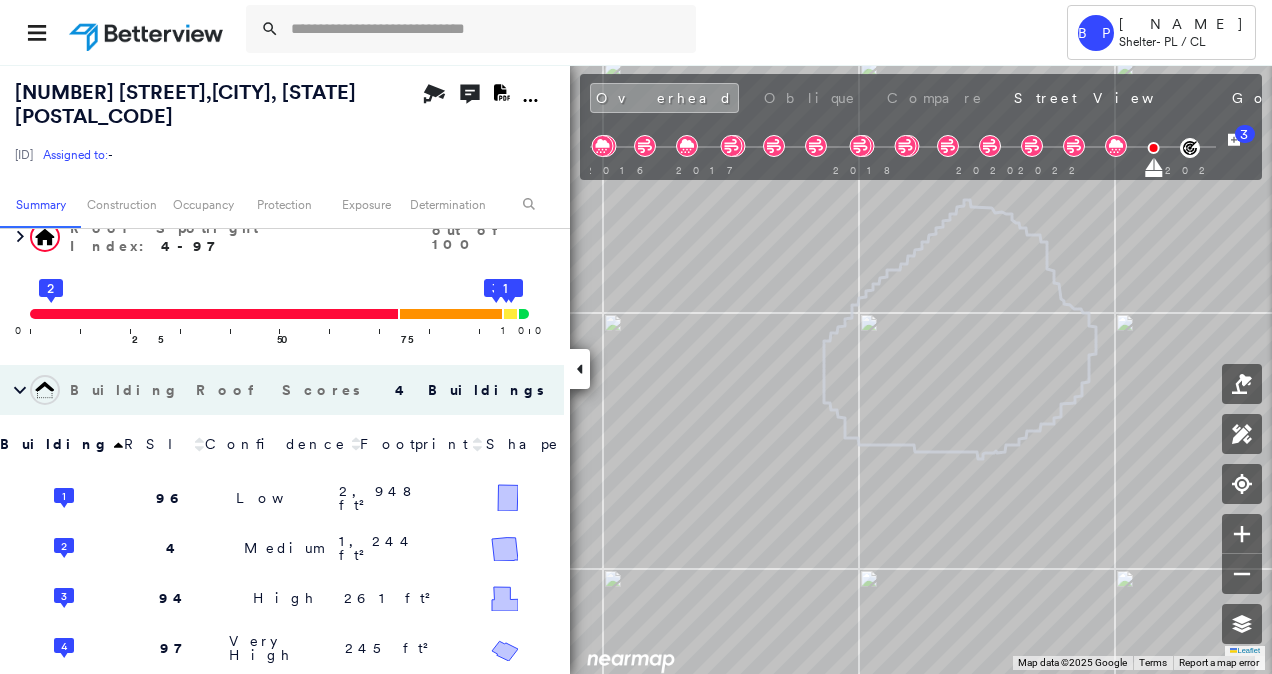 click on "Tower BP [NAME] Shelter  -   PL / CL [NUMBER] [STREET] ,  [CITY], [STATE] [POSTAL_CODE] [ID] Assigned to:  - Assigned to:  - [ID] Assigned to:  - Open Comments Download PDF Report Summary Construction Occupancy Protection Exposure Determination Overhead Obliques Not Available ; Street View Roof Spotlight™ Index :  4-97 out of 100 0 100 25 2 50 75 4 3 1 Building Roof Scores 4 Buildings Building RSI Confidence Footprint Shape 1 96 Low 2,948 ft² Shape: Gable 82% Confidence Material: Asphalt Shingle 97% Confidence Square Footage: 2,948 ft² Overhang High  ( 29%,  861 ft² ) 2 4 Medium 1,244 ft² Shape: Gable 88% Confidence Material: Metal Panel 100% Confidence Square Footage: 1,244 ft² Rust Major  ( 35%,  434 ft² ) Structural Damage Significant  ( 2%,  29 ft² ) Overhang Medium  ( 14%,  174 ft² ) 3 94 High 261 ft² Shape: Gable 97% Confidence Material: Asphalt Shingle 91% Confidence Square Footage: 261 ft² 4 97 Very High 245 ft² Shape: Gable 99% Confidence Material: Metal Panel 81% Confidence Square Footage: 245 ft² :  1" at bounding box center [636, 369] 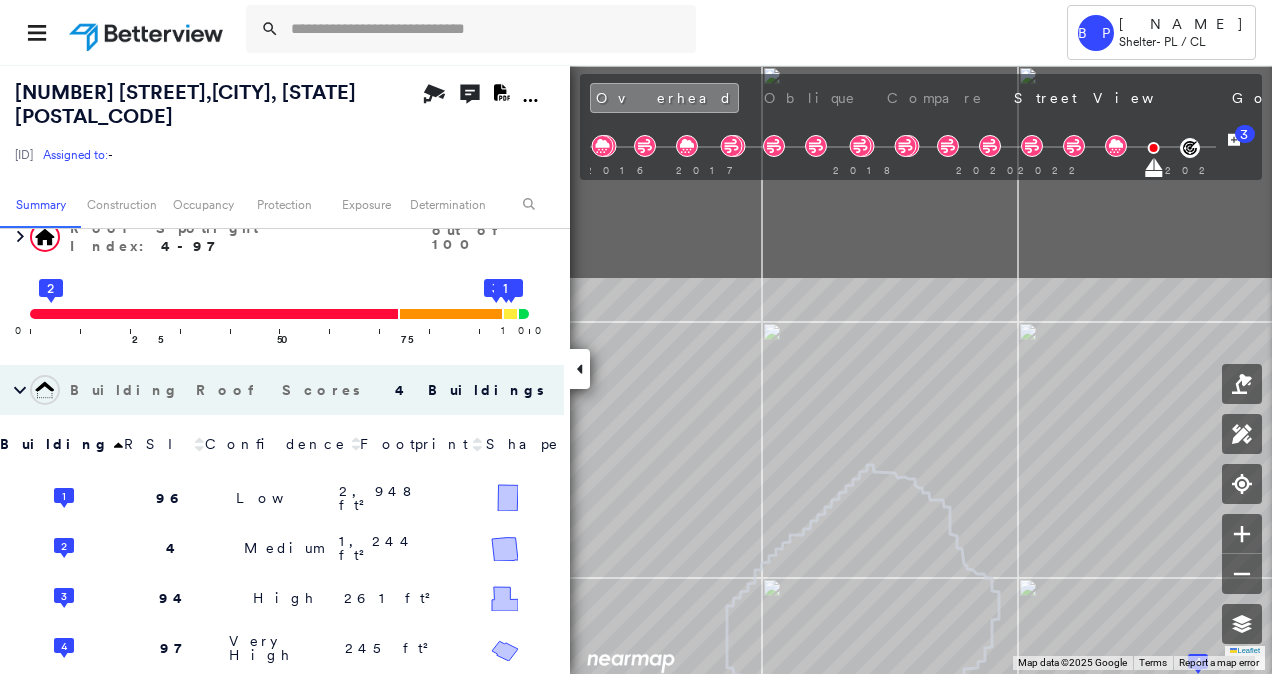 drag, startPoint x: 886, startPoint y: 428, endPoint x: 780, endPoint y: 574, distance: 180.42172 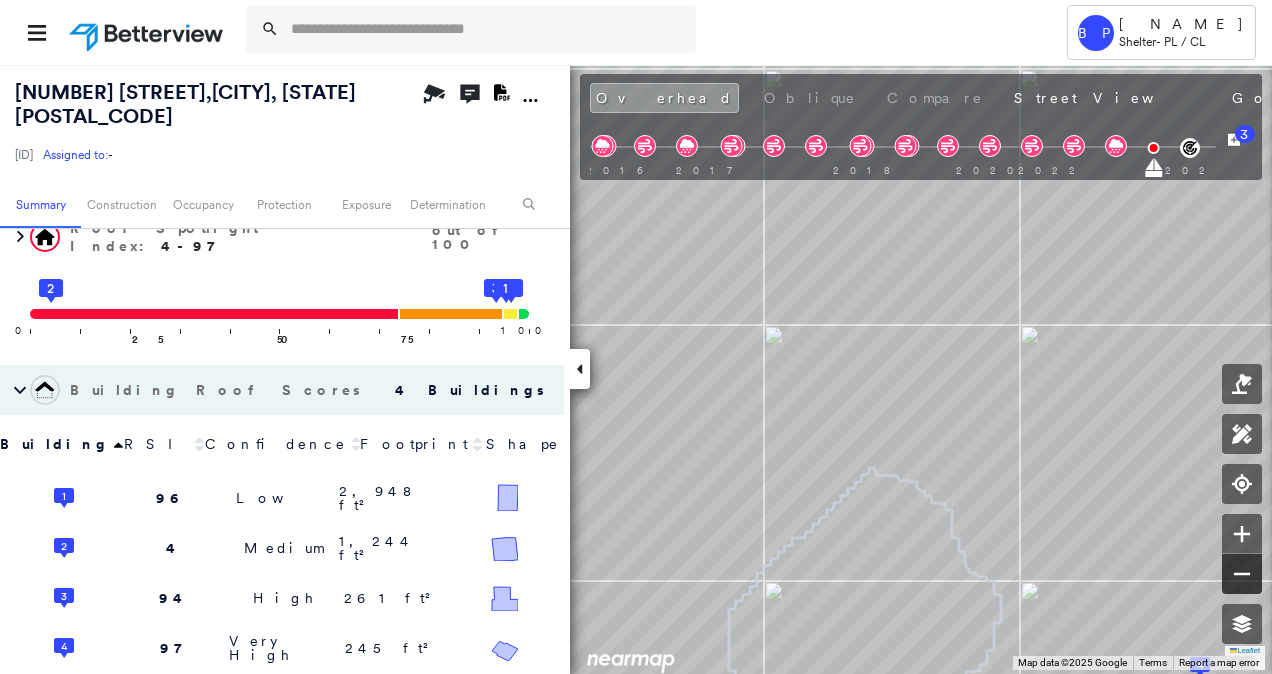 click at bounding box center (1242, 574) 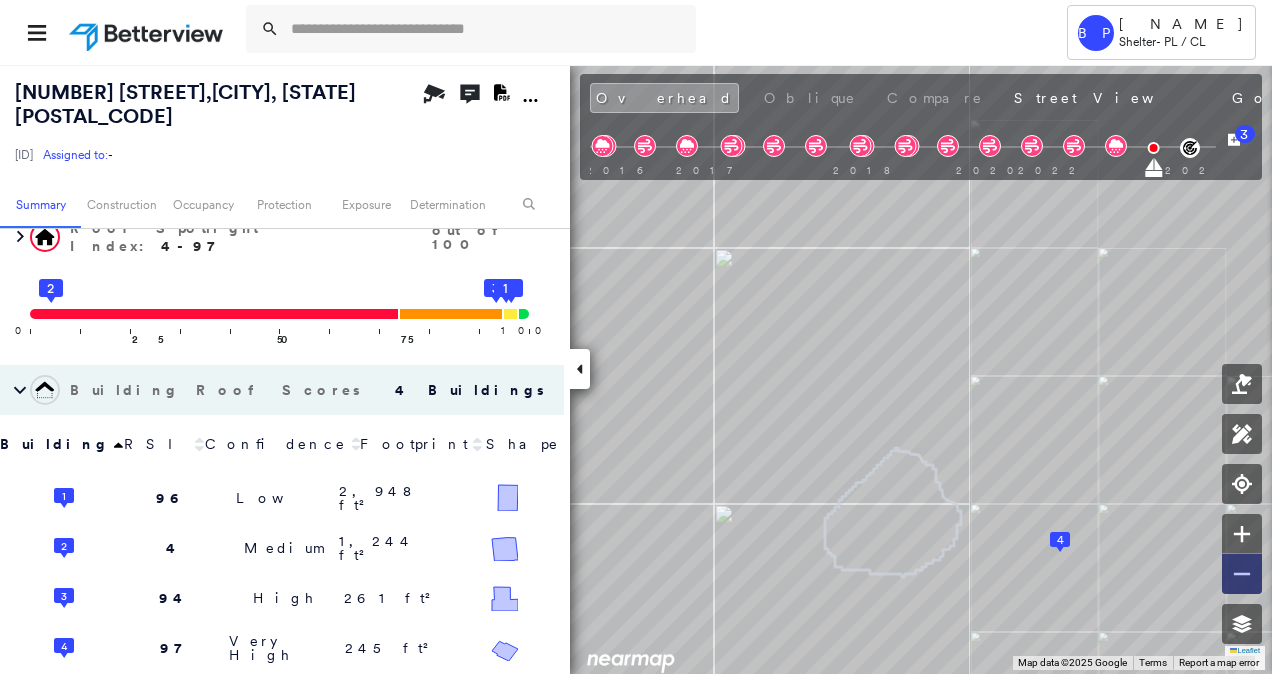 click at bounding box center [1242, 574] 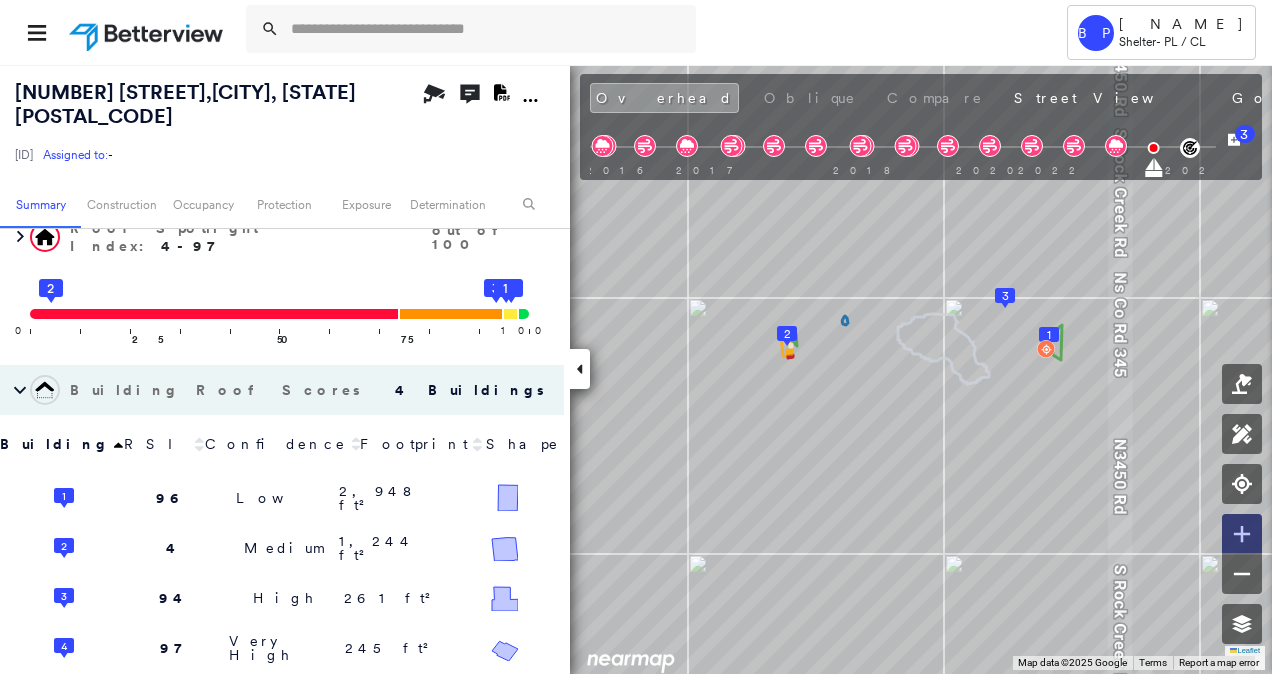 click at bounding box center (1242, 534) 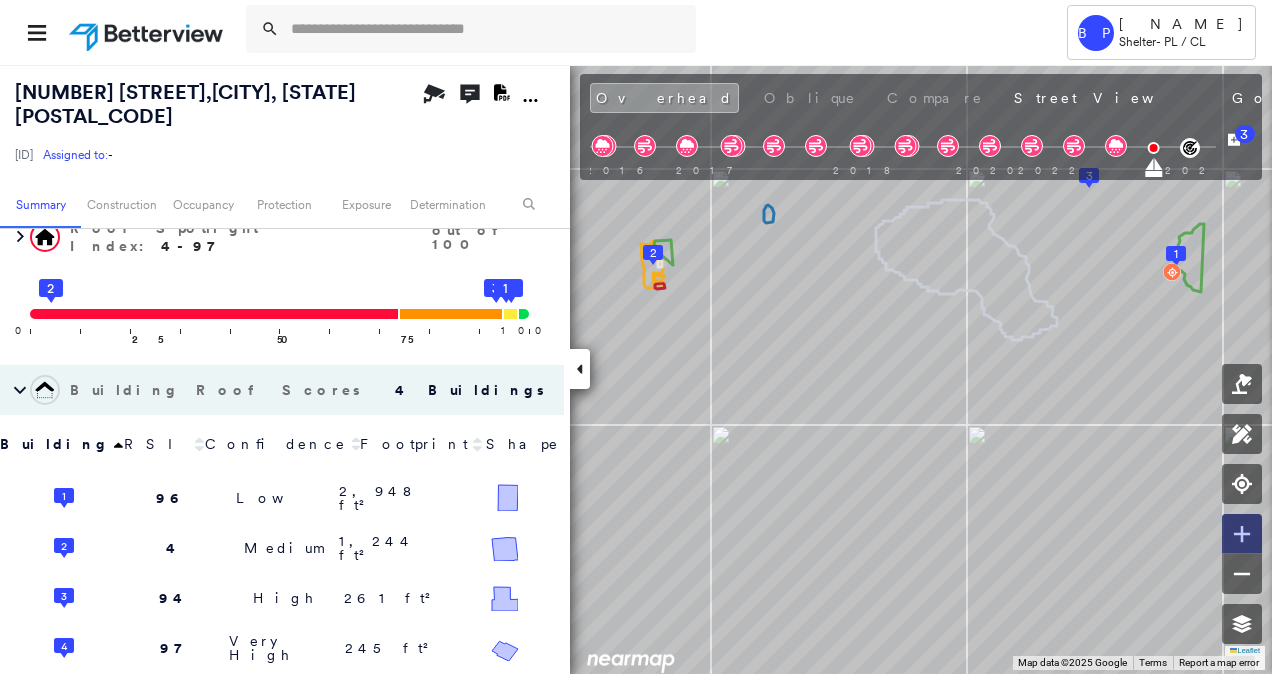 click at bounding box center (1242, 534) 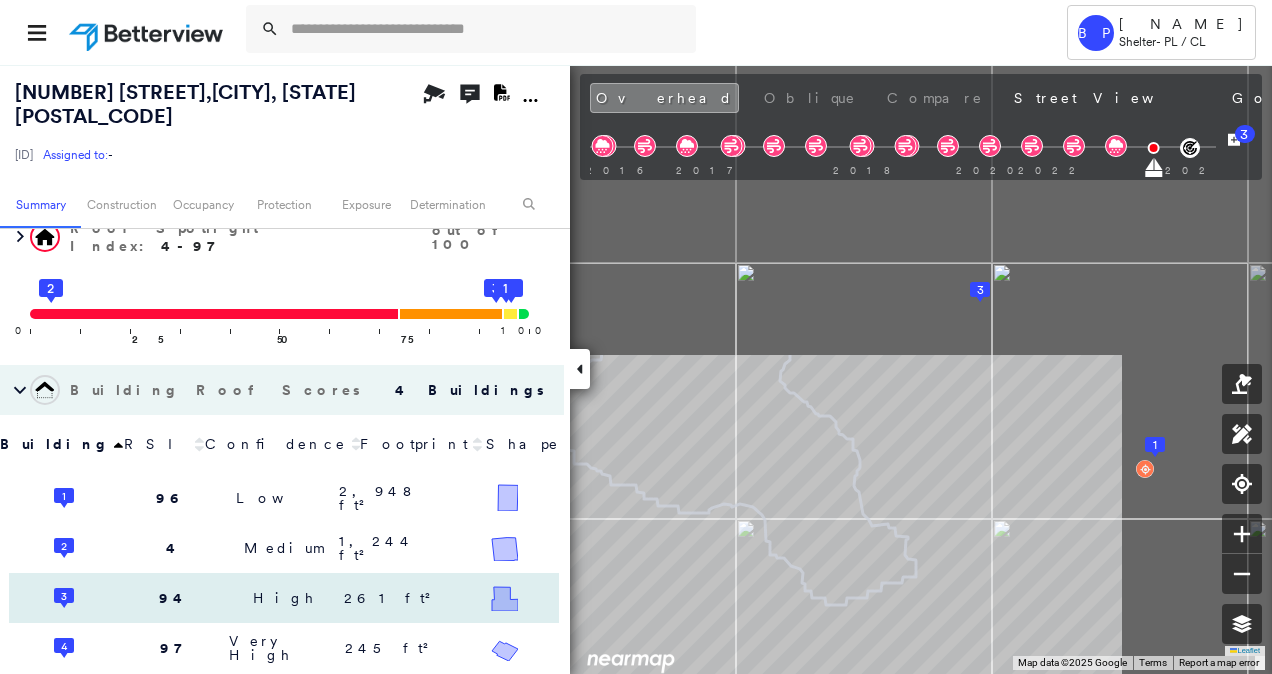 click on "Tower BP [NAME] Shelter  -   PL / CL [NUMBER] [STREET] ,  [CITY], [STATE] [POSTAL_CODE] [ID] Assigned to:  - Assigned to:  - [ID] Assigned to:  - Open Comments Download PDF Report Summary Construction Occupancy Protection Exposure Determination Overhead Obliques Not Available ; Street View Roof Spotlight™ Index :  4-97 out of 100 0 100 25 2 50 75 4 3 1 Building Roof Scores 4 Buildings Building RSI Confidence Footprint Shape 1 96 Low 2,948 ft² Shape: Gable 82% Confidence Material: Asphalt Shingle 97% Confidence Square Footage: 2,948 ft² Overhang High  ( 29%,  861 ft² ) 2 4 Medium 1,244 ft² Shape: Gable 88% Confidence Material: Metal Panel 100% Confidence Square Footage: 1,244 ft² Rust Major  ( 35%,  434 ft² ) Structural Damage Significant  ( 2%,  29 ft² ) Overhang Medium  ( 14%,  174 ft² ) 3 94 High 261 ft² Shape: Gable 97% Confidence Material: Asphalt Shingle 91% Confidence Square Footage: 261 ft² 4 97 Very High 245 ft² Shape: Gable 99% Confidence Material: Metal Panel 81% Confidence Square Footage: 245 ft² :  1" at bounding box center [636, 369] 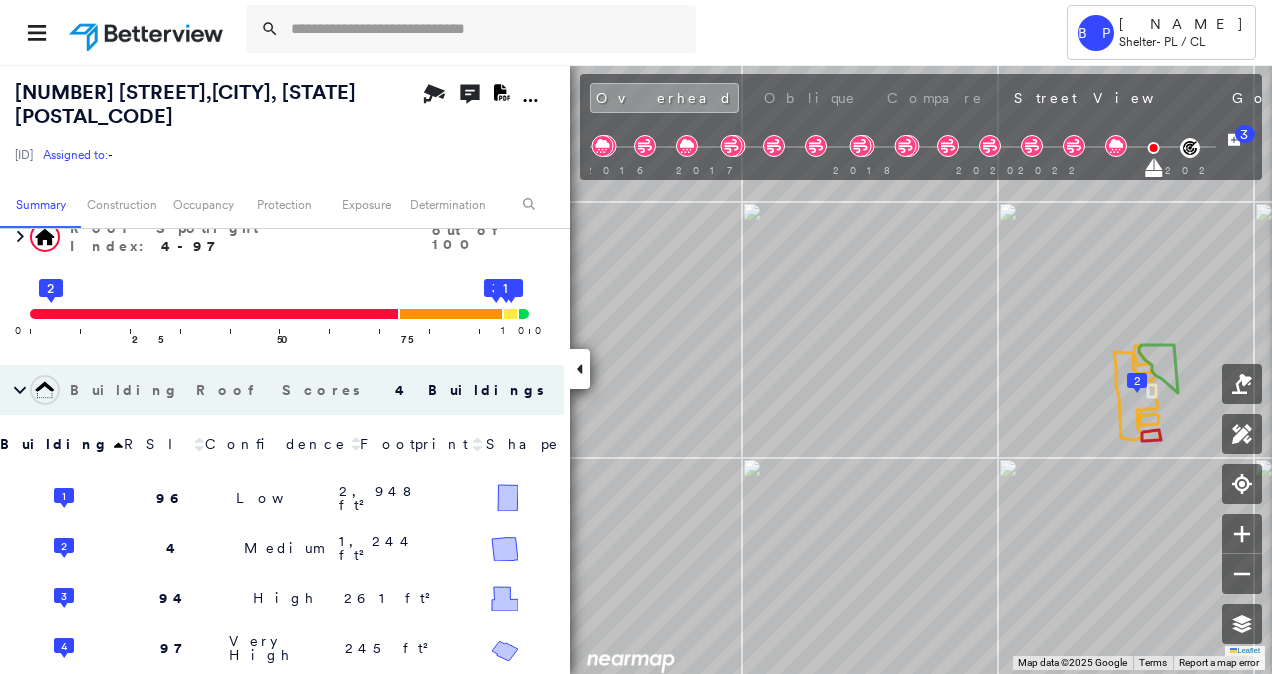 click on "Tower BP [NAME] Shelter  -   PL / CL [NUMBER] [STREET] ,  [CITY], [STATE] [POSTAL_CODE] [ID] Assigned to:  - Assigned to:  - [ID] Assigned to:  - Open Comments Download PDF Report Summary Construction Occupancy Protection Exposure Determination Overhead Obliques Not Available ; Street View Roof Spotlight™ Index :  4-97 out of 100 0 100 25 2 50 75 4 3 1 Building Roof Scores 4 Buildings Building RSI Confidence Footprint Shape 1 96 Low 2,948 ft² Shape: Gable 82% Confidence Material: Asphalt Shingle 97% Confidence Square Footage: 2,948 ft² Overhang High  ( 29%,  861 ft² ) 2 4 Medium 1,244 ft² Shape: Gable 88% Confidence Material: Metal Panel 100% Confidence Square Footage: 1,244 ft² Rust Major  ( 35%,  434 ft² ) Structural Damage Significant  ( 2%,  29 ft² ) Overhang Medium  ( 14%,  174 ft² ) 3 94 High 261 ft² Shape: Gable 97% Confidence Material: Asphalt Shingle 91% Confidence Square Footage: 261 ft² 4 97 Very High 245 ft² Shape: Gable 99% Confidence Material: Metal Panel" at bounding box center [636, 337] 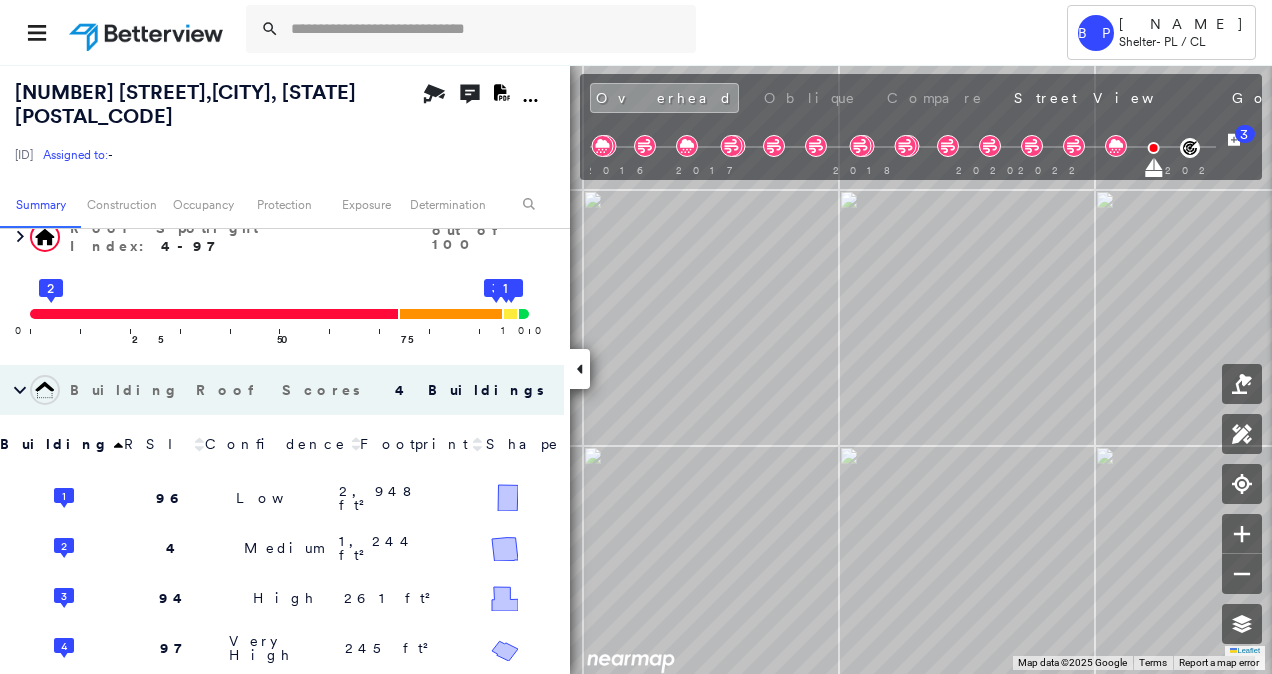 click on "Tower BP [NAME] Shelter  -   PL / CL [NUMBER] [STREET] ,  [CITY], [STATE] [POSTAL_CODE] [ID] Assigned to:  - Assigned to:  - [ID] Assigned to:  - Open Comments Download PDF Report Summary Construction Occupancy Protection Exposure Determination Overhead Obliques Not Available ; Street View Roof Spotlight™ Index :  4-97 out of 100 0 100 25 2 50 75 4 3 1 Building Roof Scores 4 Buildings Building RSI Confidence Footprint Shape 1 96 Low 2,948 ft² Shape: Gable 82% Confidence Material: Asphalt Shingle 97% Confidence Square Footage: 2,948 ft² Overhang High  ( 29%,  861 ft² ) 2 4 Medium 1,244 ft² Shape: Gable 88% Confidence Material: Metal Panel 100% Confidence Square Footage: 1,244 ft² Rust Major  ( 35%,  434 ft² ) Structural Damage Significant  ( 2%,  29 ft² ) Overhang Medium  ( 14%,  174 ft² ) 3 94 High 261 ft² Shape: Gable 97% Confidence Material: Asphalt Shingle 91% Confidence Square Footage: 261 ft² 4 97 Very High 245 ft² Shape: Gable 99% Confidence Material: Metal Panel" at bounding box center [636, 337] 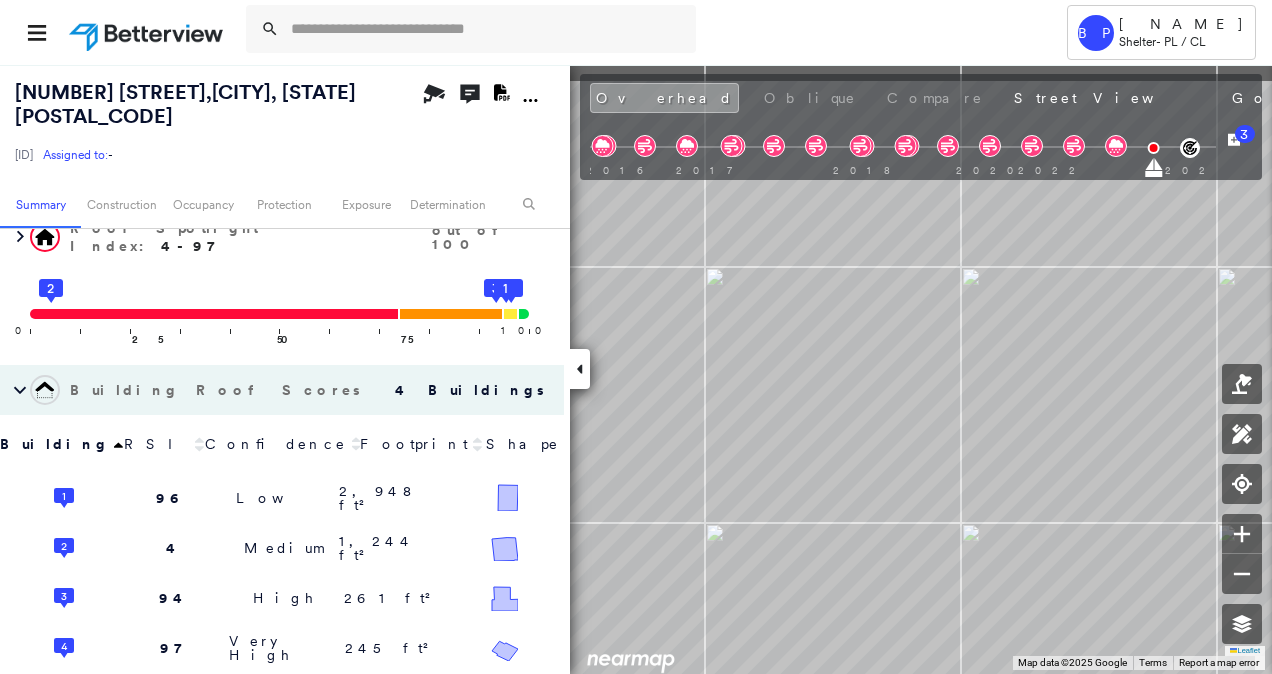 click on "Tower BP [NAME] Shelter  -   PL / CL [NUMBER] [STREET] ,  [CITY], [STATE] [POSTAL_CODE] [ID] Assigned to:  - Assigned to:  - [ID] Assigned to:  - Open Comments Download PDF Report Summary Construction Occupancy Protection Exposure Determination Overhead Obliques Not Available ; Street View Roof Spotlight™ Index :  4-97 out of 100 0 100 25 2 50 75 4 3 1 Building Roof Scores 4 Buildings Building RSI Confidence Footprint Shape 1 96 Low 2,948 ft² Shape: Gable 82% Confidence Material: Asphalt Shingle 97% Confidence Square Footage: 2,948 ft² Overhang High  ( 29%,  861 ft² ) 2 4 Medium 1,244 ft² Shape: Gable 88% Confidence Material: Metal Panel 100% Confidence Square Footage: 1,244 ft² Rust Major  ( 35%,  434 ft² ) Structural Damage Significant  ( 2%,  29 ft² ) Overhang Medium  ( 14%,  174 ft² ) 3 94 High 261 ft² Shape: Gable 97% Confidence Material: Asphalt Shingle 91% Confidence Square Footage: 261 ft² 4 97 Very High 245 ft² Shape: Gable 99% Confidence Material: Metal Panel" at bounding box center (636, 337) 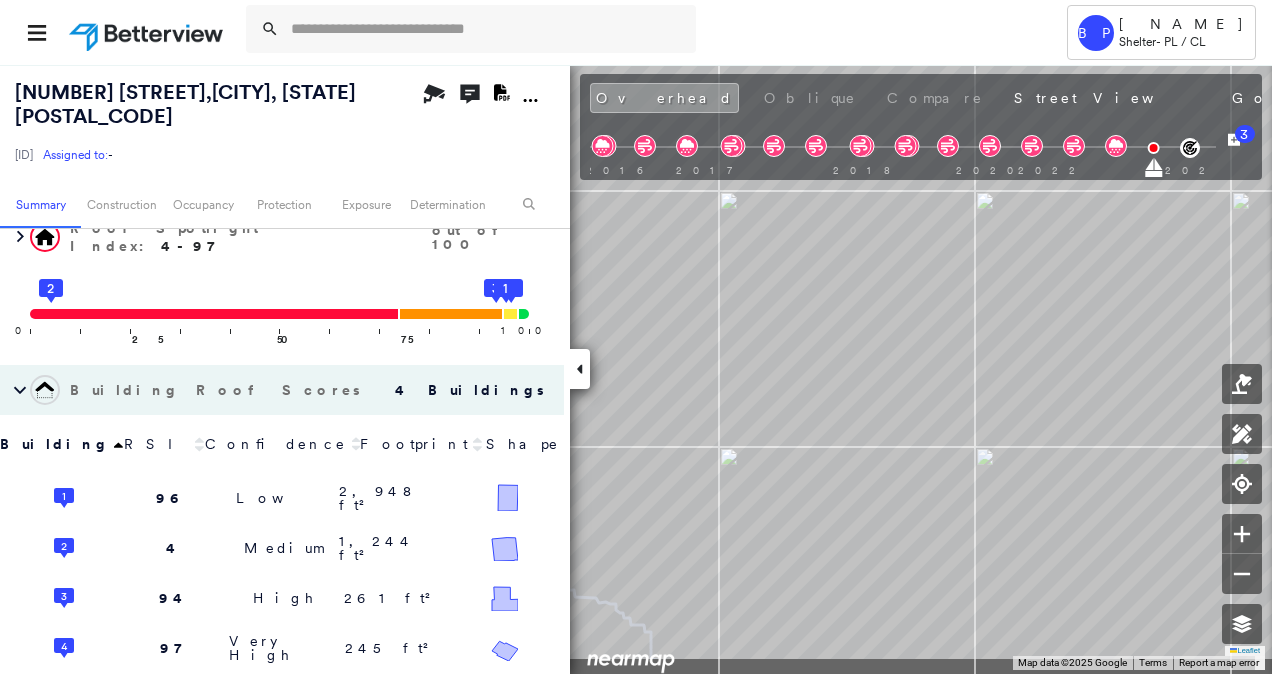 click on "Tower BP [NAME] Shelter  -   PL / CL [NUMBER] [STREET] ,  [CITY], [STATE] [POSTAL_CODE] [ID] Assigned to:  - Assigned to:  - [ID] Assigned to:  - Open Comments Download PDF Report Summary Construction Occupancy Protection Exposure Determination Overhead Obliques Not Available ; Street View Roof Spotlight™ Index :  4-97 out of 100 0 100 25 2 50 75 4 3 1 Building Roof Scores 4 Buildings Building RSI Confidence Footprint Shape 1 96 Low 2,948 ft² Shape: Gable 82% Confidence Material: Asphalt Shingle 97% Confidence Square Footage: 2,948 ft² Overhang High  ( 29%,  861 ft² ) 2 4 Medium 1,244 ft² Shape: Gable 88% Confidence Material: Metal Panel 100% Confidence Square Footage: 1,244 ft² Rust Major  ( 35%,  434 ft² ) Structural Damage Significant  ( 2%,  29 ft² ) Overhang Medium  ( 14%,  174 ft² ) 3 94 High 261 ft² Shape: Gable 97% Confidence Material: Asphalt Shingle 91% Confidence Square Footage: 261 ft² 4 97 Very High 245 ft² Shape: Gable 99% Confidence Material: Metal Panel" at bounding box center [636, 337] 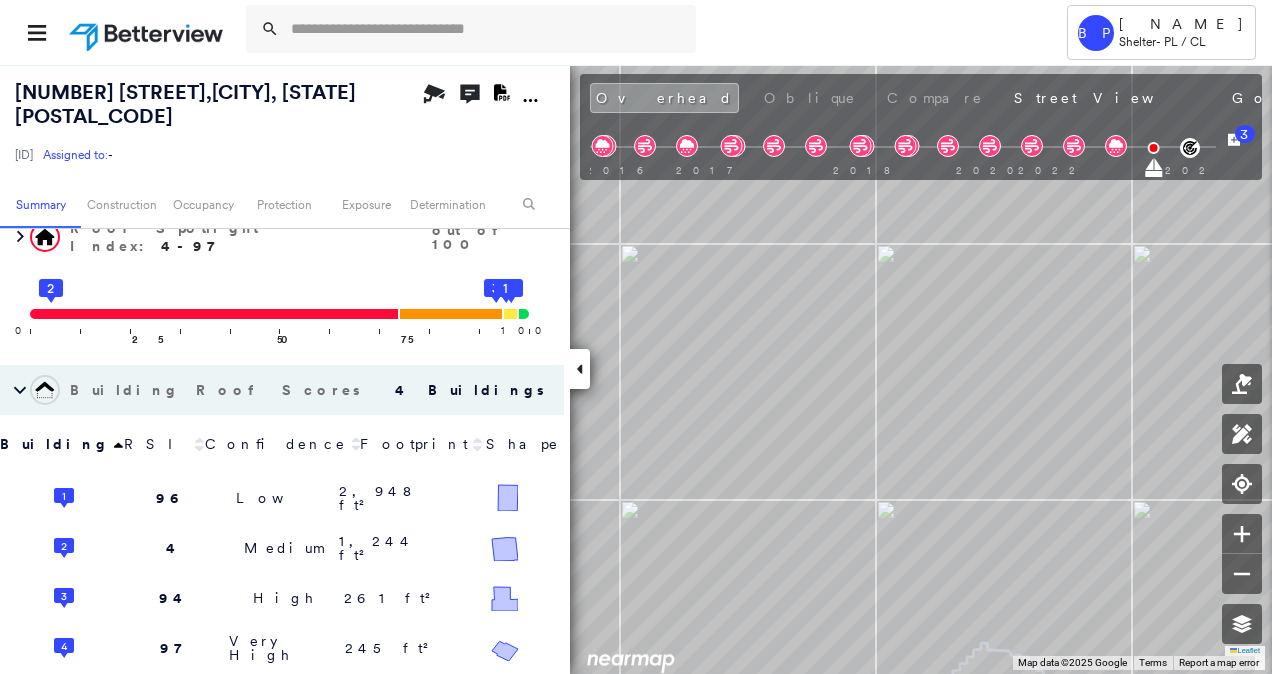 click on "Tower BP [NAME] Shelter  -   PL / CL [NUMBER] [STREET] ,  [CITY], [STATE] [POSTAL_CODE] [ID] Assigned to:  - Assigned to:  - [ID] Assigned to:  - Open Comments Download PDF Report Summary Construction Occupancy Protection Exposure Determination Overhead Obliques Not Available ; Street View Roof Spotlight™ Index :  4-97 out of 100 0 100 25 2 50 75 4 3 1 Building Roof Scores 4 Buildings Building RSI Confidence Footprint Shape 1 96 Low 2,948 ft² Shape: Gable 82% Confidence Material: Asphalt Shingle 97% Confidence Square Footage: 2,948 ft² Overhang High  ( 29%,  861 ft² ) 2 4 Medium 1,244 ft² Shape: Gable 88% Confidence Material: Metal Panel 100% Confidence Square Footage: 1,244 ft² Rust Major  ( 35%,  434 ft² ) Structural Damage Significant  ( 2%,  29 ft² ) Overhang Medium  ( 14%,  174 ft² ) 3 94 High 261 ft² Shape: Gable 97% Confidence Material: Asphalt Shingle 91% Confidence Square Footage: 261 ft² 4 97 Very High 245 ft² Shape: Gable 99% Confidence Material: Metal Panel" at bounding box center [636, 337] 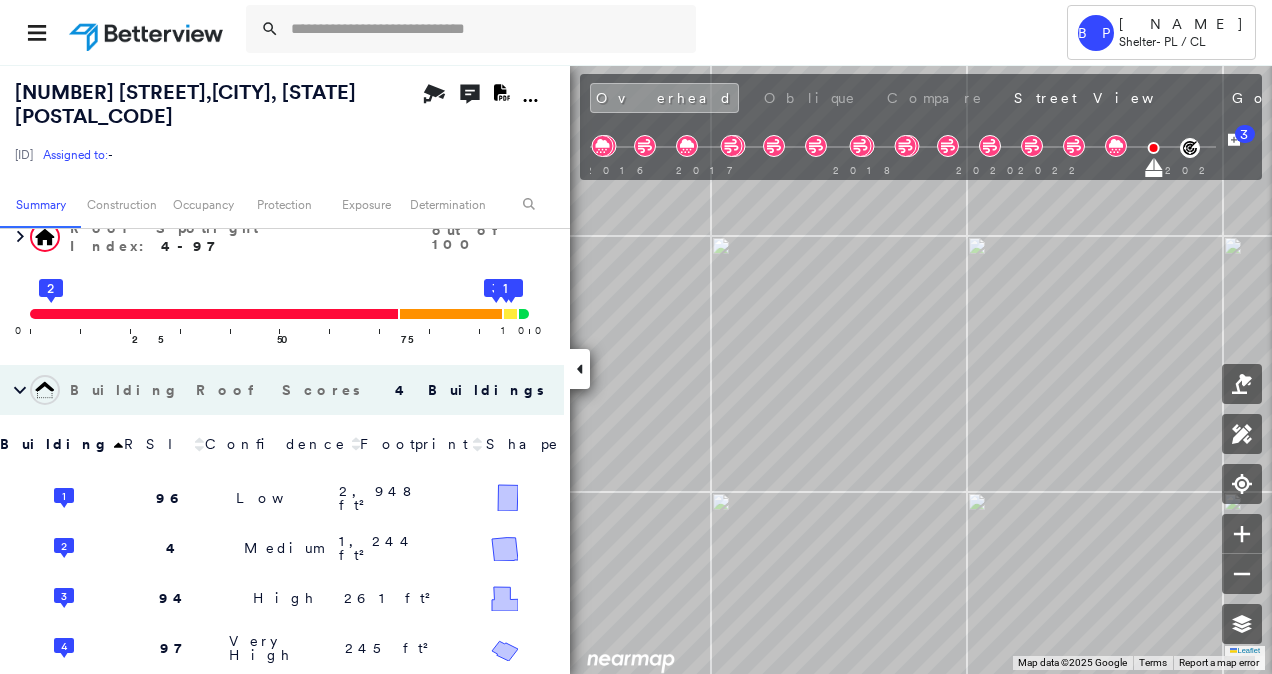 click on "Tower BP [NAME] Shelter  -   PL / CL [NUMBER] [STREET] ,  [CITY], [STATE] [POSTAL_CODE] [ID] Assigned to:  - Assigned to:  - [ID] Assigned to:  - Open Comments Download PDF Report Summary Construction Occupancy Protection Exposure Determination Overhead Obliques Not Available ; Street View Roof Spotlight™ Index :  4-97 out of 100 0 100 25 2 50 75 4 3 1 Building Roof Scores 4 Buildings Building RSI Confidence Footprint Shape 1 96 Low 2,948 ft² Shape: Gable 82% Confidence Material: Asphalt Shingle 97% Confidence Square Footage: 2,948 ft² Overhang High  ( 29%,  861 ft² ) 2 4 Medium 1,244 ft² Shape: Gable 88% Confidence Material: Metal Panel 100% Confidence Square Footage: 1,244 ft² Rust Major  ( 35%,  434 ft² ) Structural Damage Significant  ( 2%,  29 ft² ) Overhang Medium  ( 14%,  174 ft² ) 3 94 High 261 ft² Shape: Gable 97% Confidence Material: Asphalt Shingle 91% Confidence Square Footage: 261 ft² 4 97 Very High 245 ft² Shape: Gable 99% Confidence Material: Metal Panel" at bounding box center (636, 337) 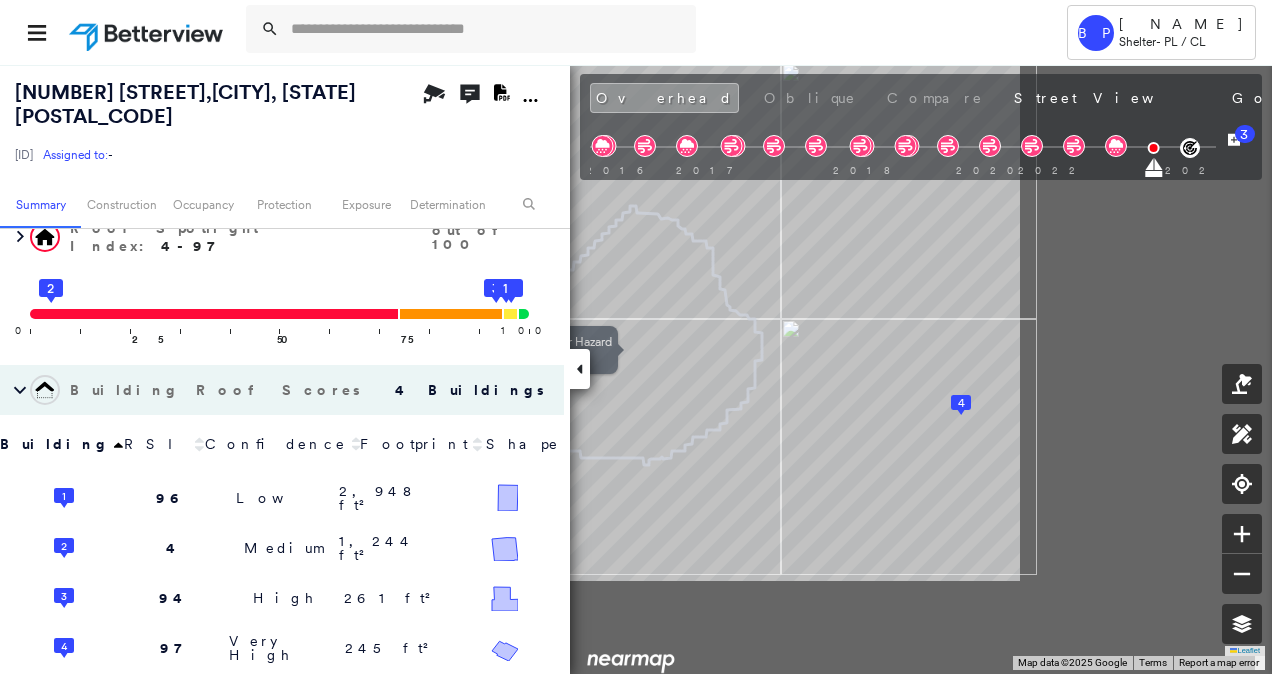 drag, startPoint x: 1021, startPoint y: 417, endPoint x: 629, endPoint y: 260, distance: 422.27124 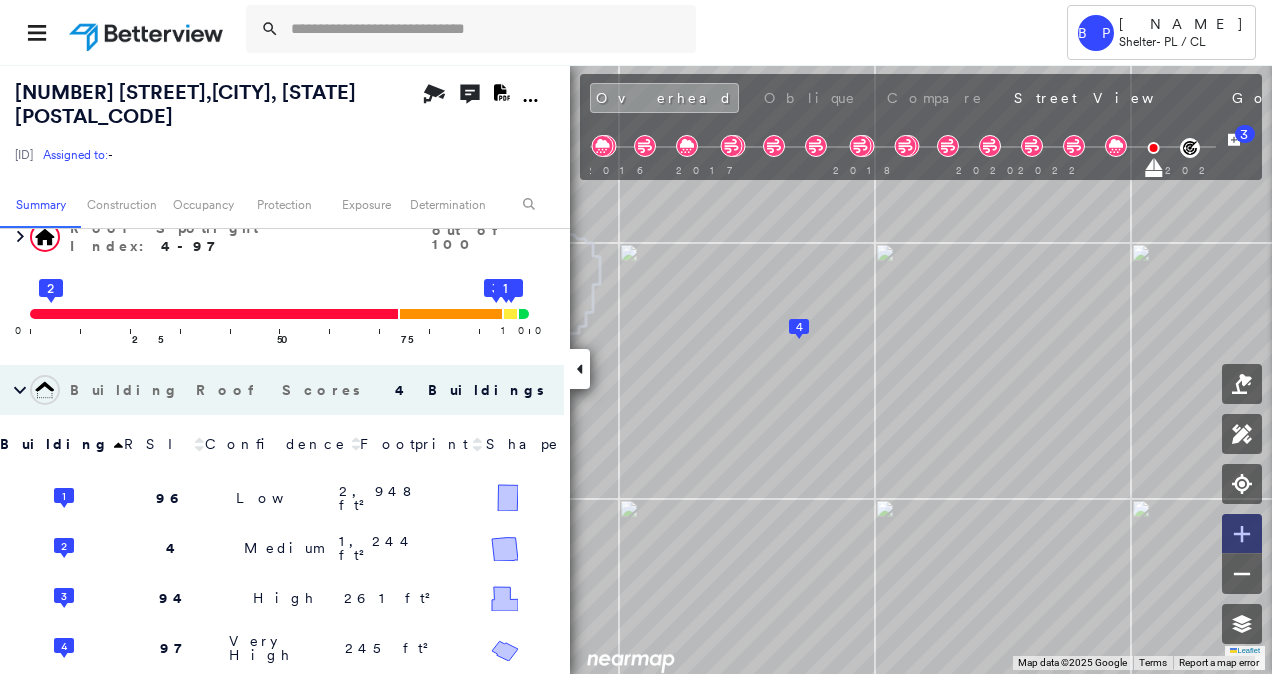 click 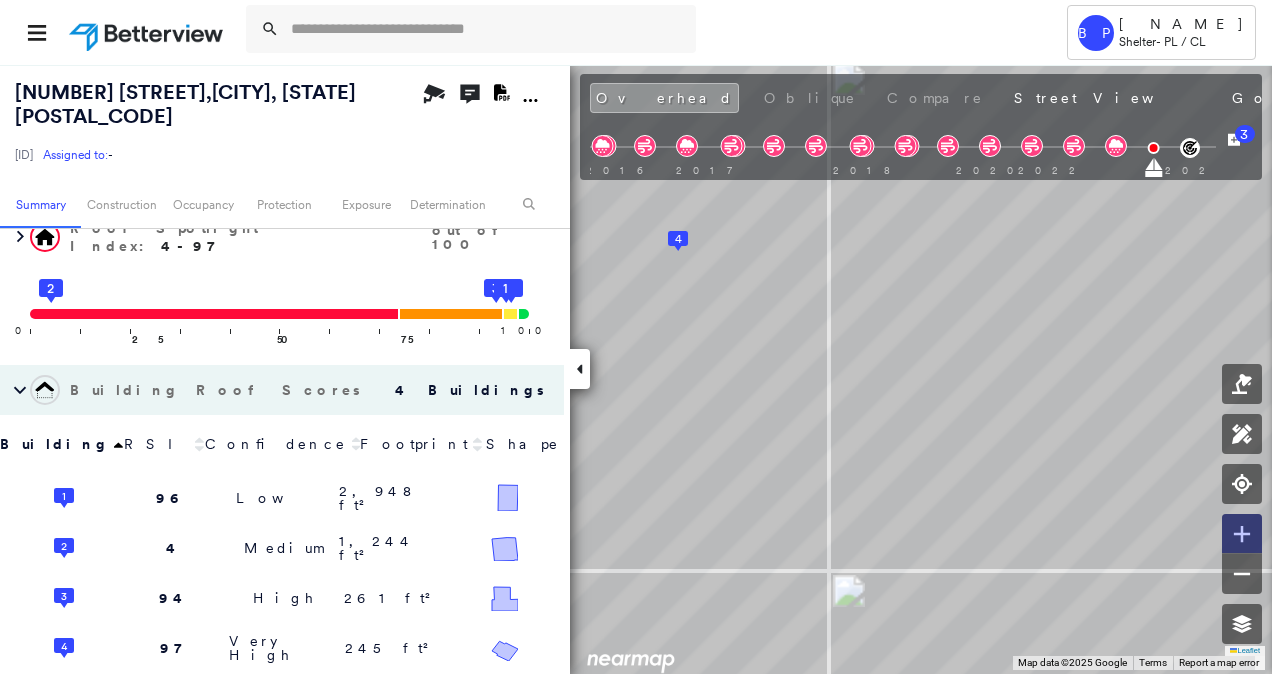 click 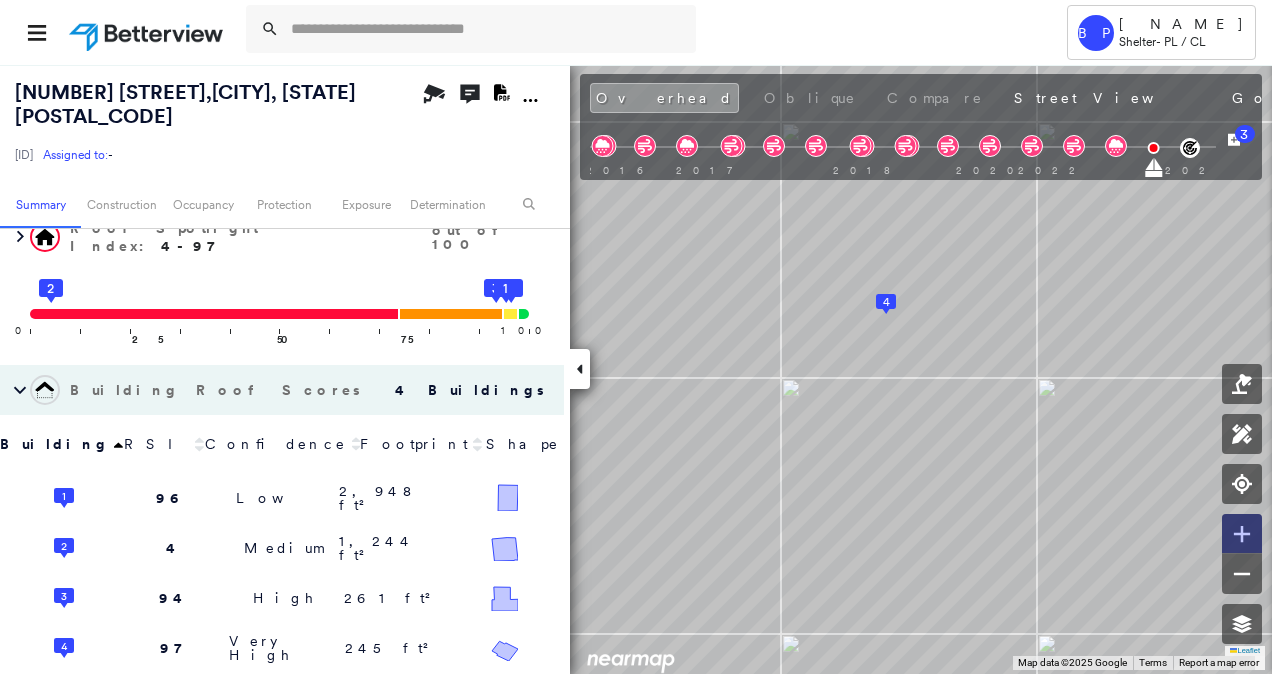 click 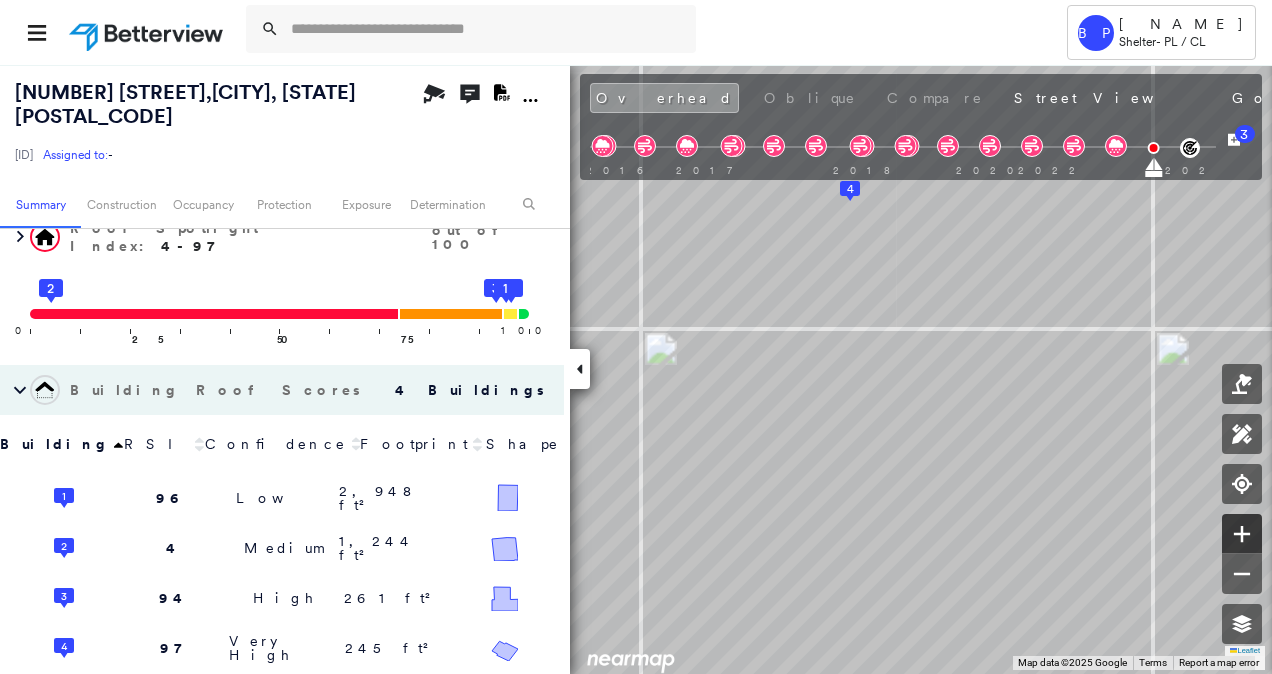 click 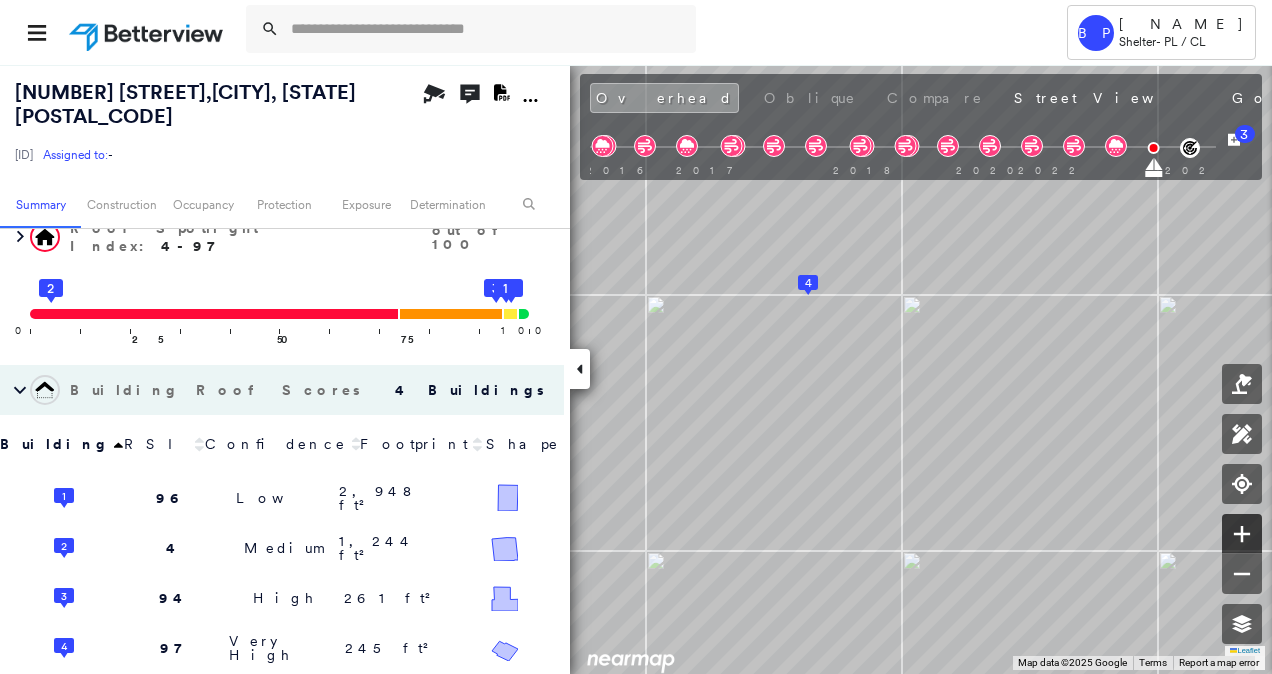 click 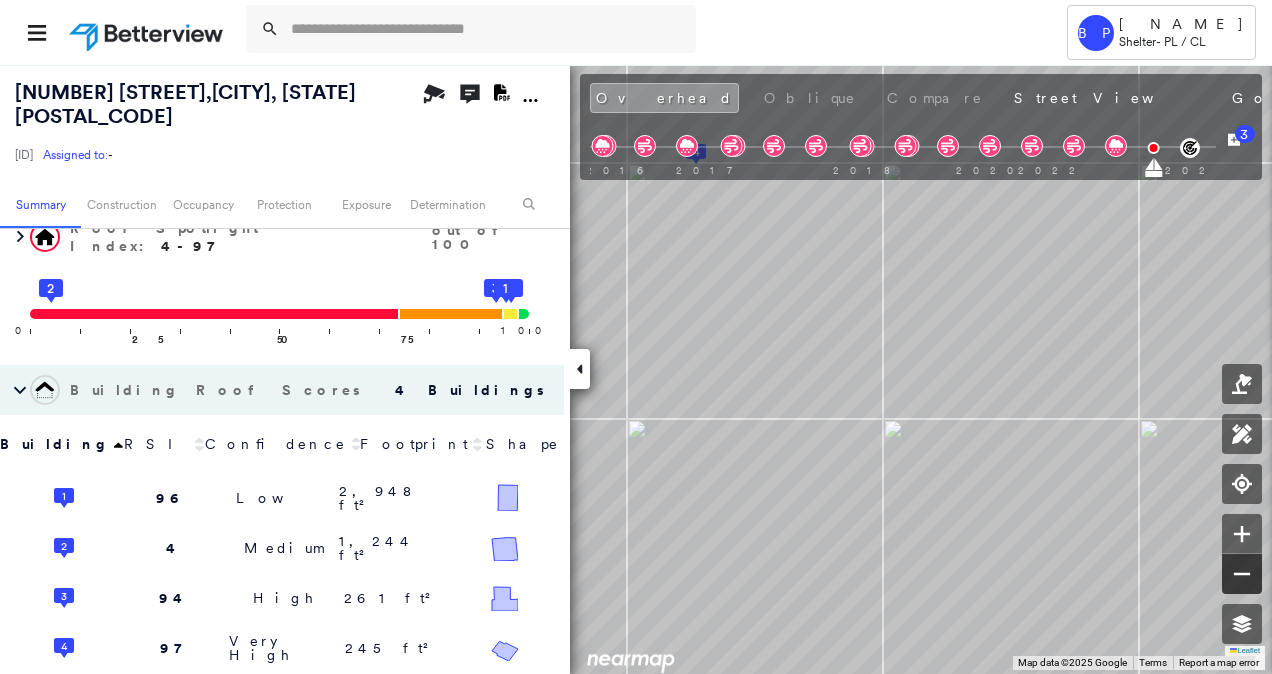 click 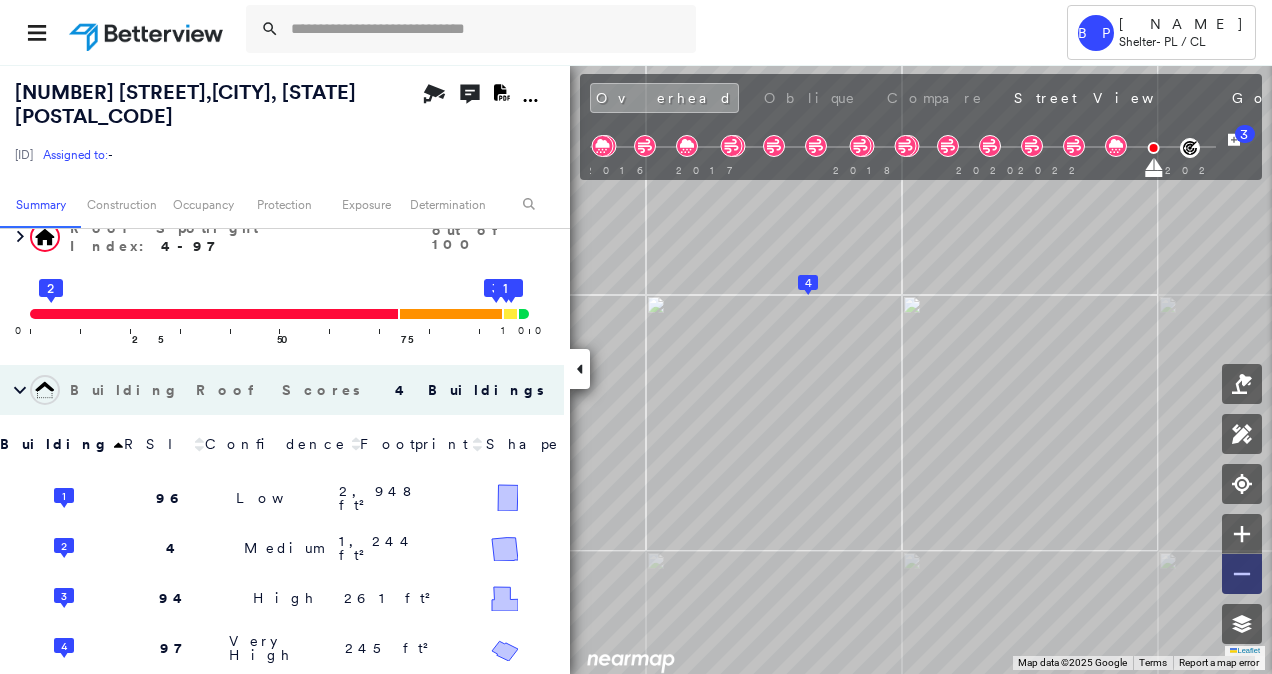 click 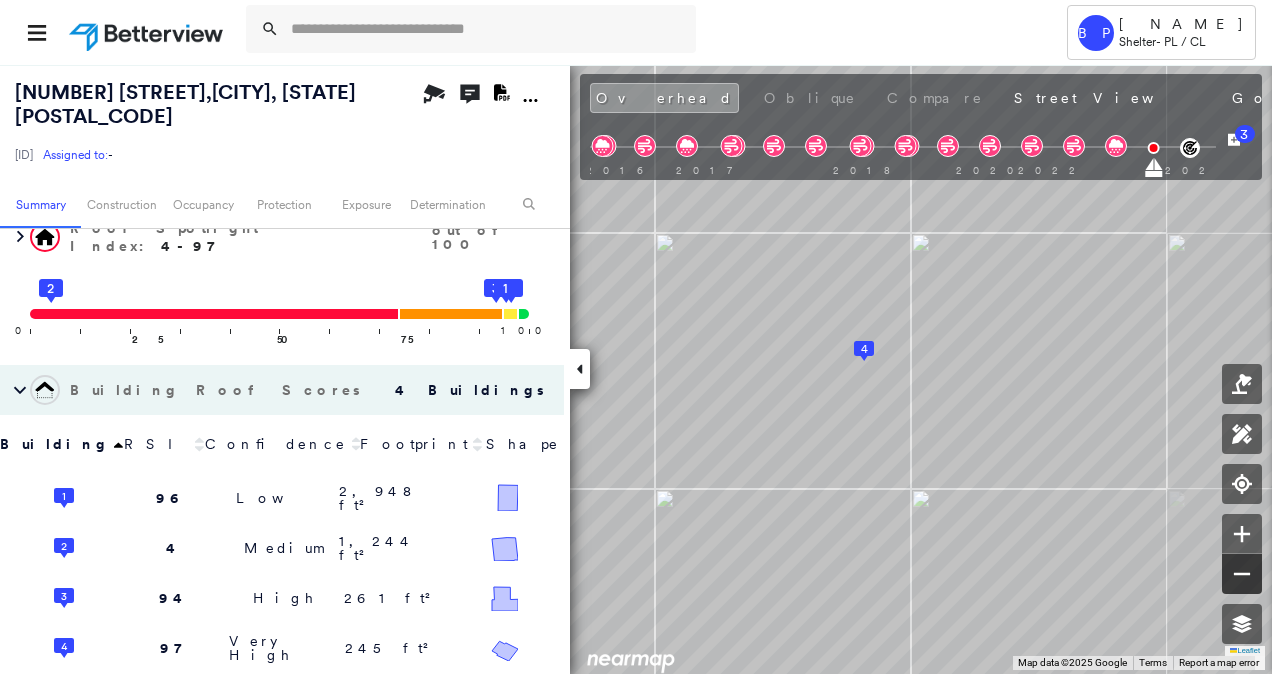 click 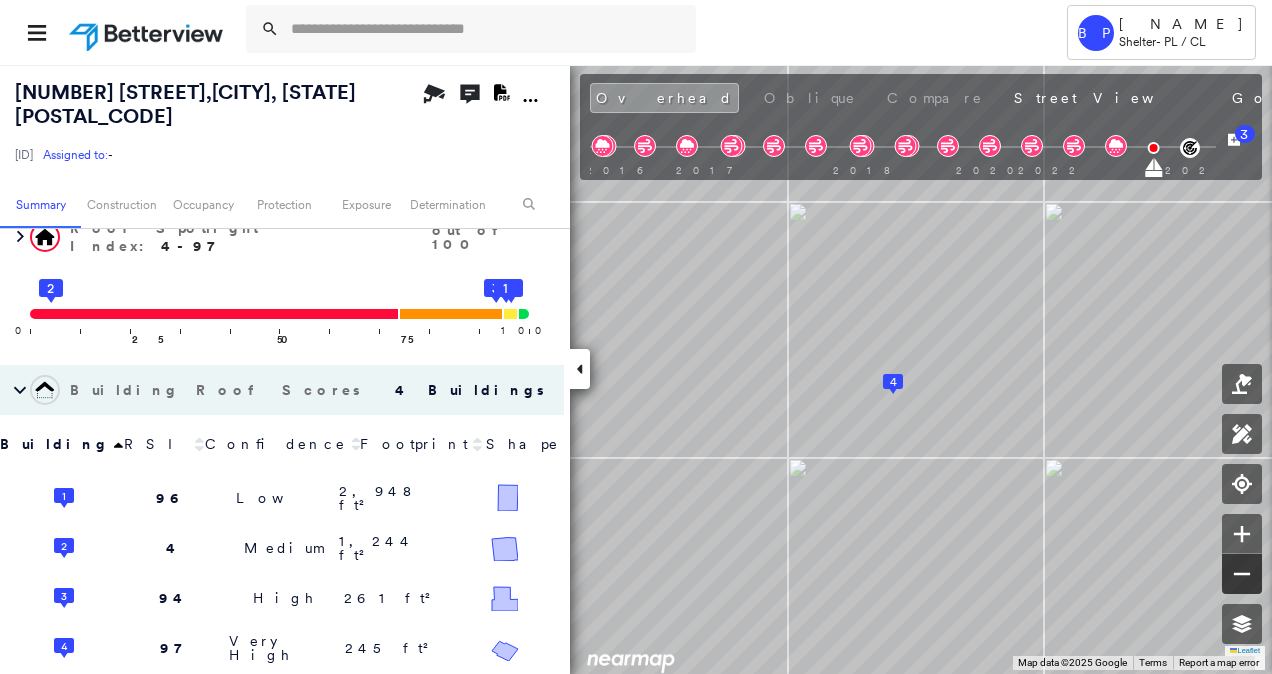 click 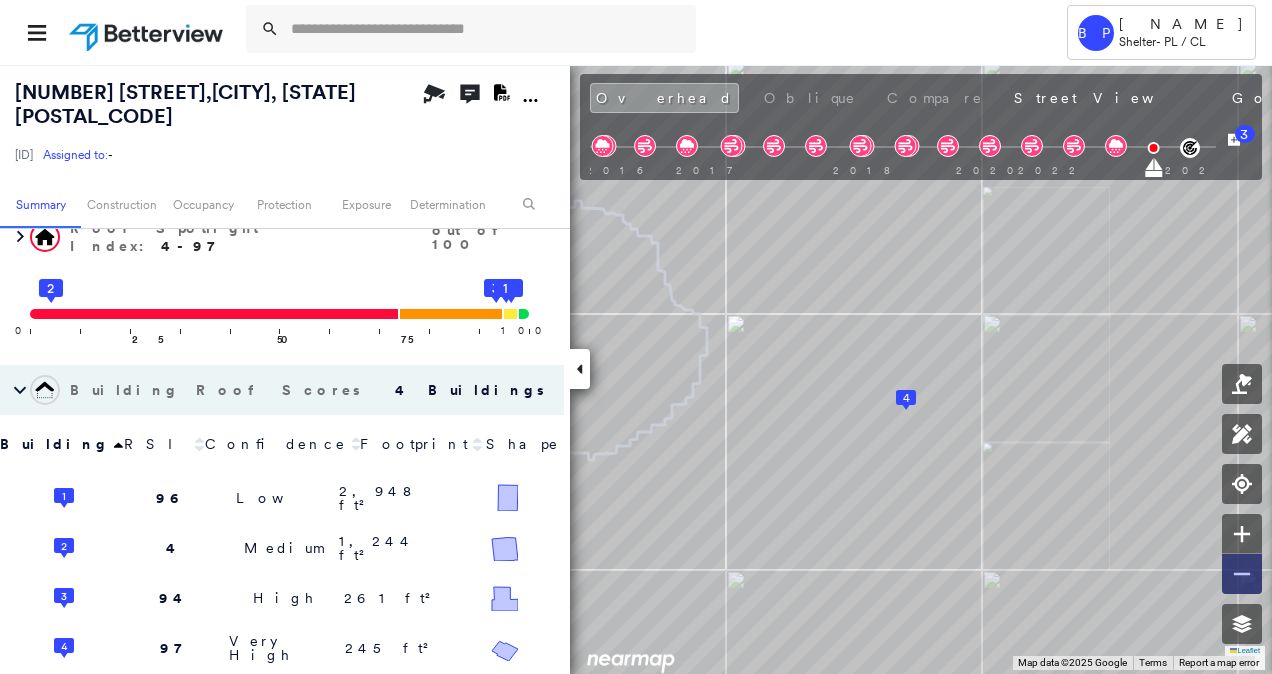 click 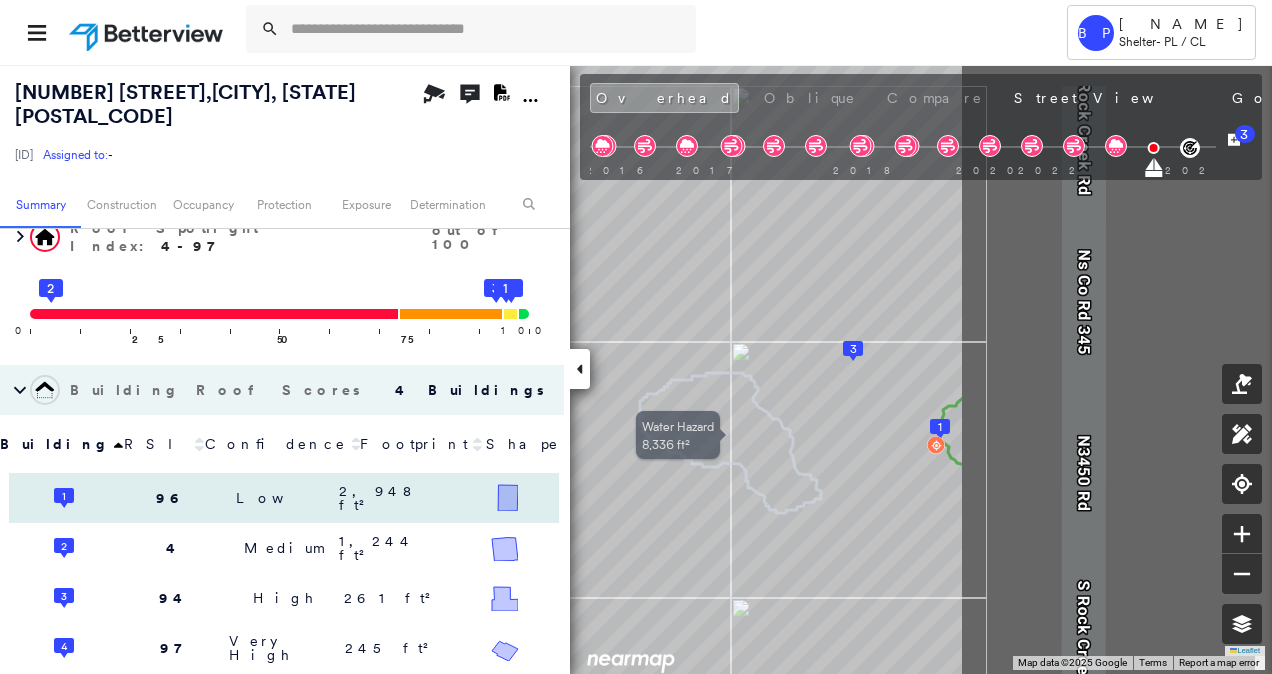 click on "Tower BP [NAME] Shelter  -   PL / CL [NUMBER] [STREET] ,  [CITY], [STATE] [POSTAL_CODE] [ID] Assigned to:  - Assigned to:  - [ID] Assigned to:  - Open Comments Download PDF Report Summary Construction Occupancy Protection Exposure Determination Overhead Obliques Not Available ; Street View Roof Spotlight™ Index :  4-97 out of 100 0 100 25 2 50 75 4 3 1 Building Roof Scores 4 Buildings Building RSI Confidence Footprint Shape 1 96 Low 2,948 ft² Shape: Gable 82% Confidence Material: Asphalt Shingle 97% Confidence Square Footage: 2,948 ft² Overhang High  ( 29%,  861 ft² ) 2 4 Medium 1,244 ft² Shape: Gable 88% Confidence Material: Metal Panel 100% Confidence Square Footage: 1,244 ft² Rust Major  ( 35%,  434 ft² ) Structural Damage Significant  ( 2%,  29 ft² ) Overhang Medium  ( 14%,  174 ft² ) 3 94 High 261 ft² Shape: Gable 97% Confidence Material: Asphalt Shingle 91% Confidence Square Footage: 261 ft² 4 97 Very High 245 ft² Shape: Gable 99% Confidence Material: Metal Panel 81% Confidence Square Footage: 245 ft² :  1" at bounding box center (636, 369) 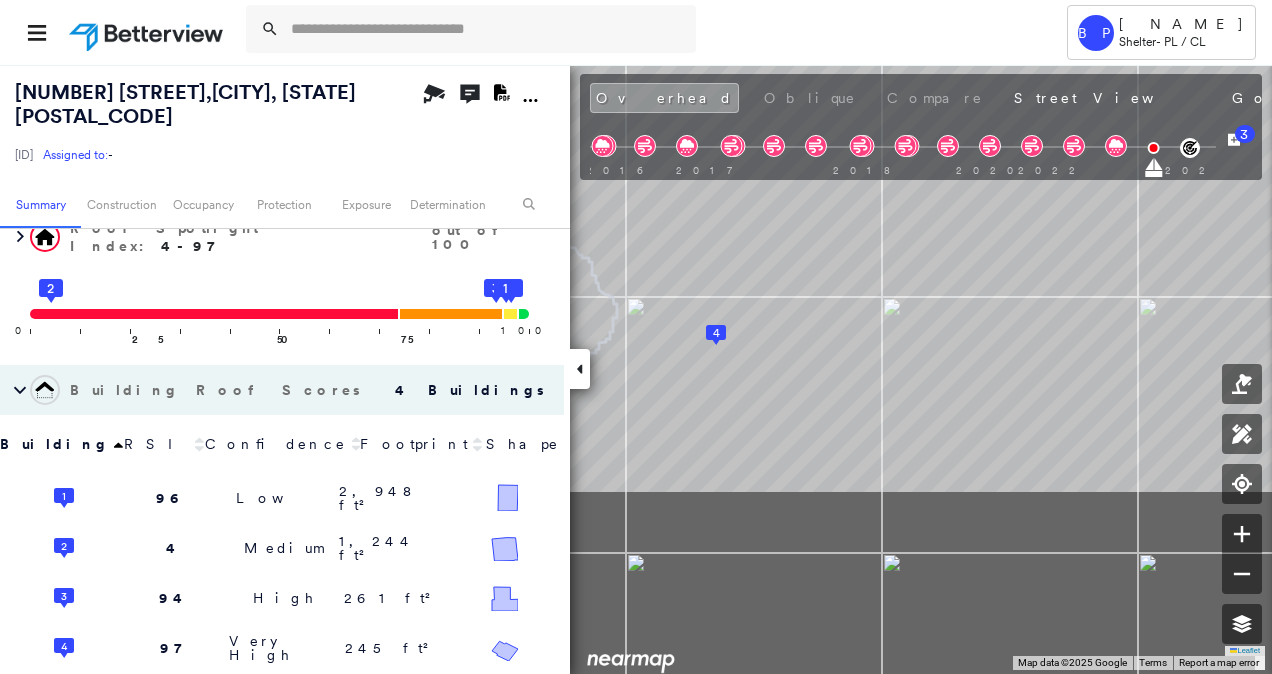 click on "Tower BP [NAME] Shelter  -   PL / CL [NUMBER] [STREET] ,  [CITY], [STATE] [POSTAL_CODE] [ID] Assigned to:  - Assigned to:  - [ID] Assigned to:  - Open Comments Download PDF Report Summary Construction Occupancy Protection Exposure Determination Overhead Obliques Not Available ; Street View Roof Spotlight™ Index :  4-97 out of 100 0 100 25 2 50 75 4 3 1 Building Roof Scores 4 Buildings Building RSI Confidence Footprint Shape 1 96 Low 2,948 ft² Shape: Gable 82% Confidence Material: Asphalt Shingle 97% Confidence Square Footage: 2,948 ft² Overhang High  ( 29%,  861 ft² ) 2 4 Medium 1,244 ft² Shape: Gable 88% Confidence Material: Metal Panel 100% Confidence Square Footage: 1,244 ft² Rust Major  ( 35%,  434 ft² ) Structural Damage Significant  ( 2%,  29 ft² ) Overhang Medium  ( 14%,  174 ft² ) 3 94 High 261 ft² Shape: Gable 97% Confidence Material: Asphalt Shingle 91% Confidence Square Footage: 261 ft² 4 97 Very High 245 ft² Shape: Gable 99% Confidence Material: Metal Panel 81% Confidence Square Footage: 245 ft² :  1" at bounding box center [636, 369] 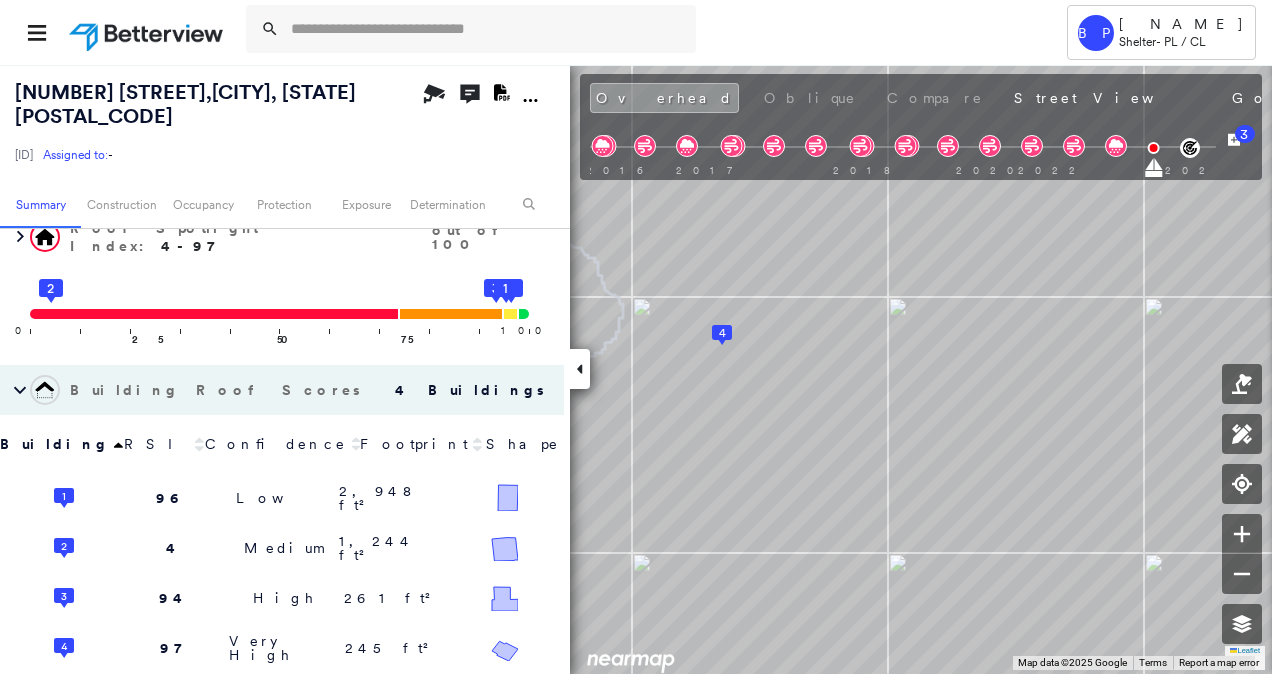 click on "Tower BP [NAME] Shelter  -   PL / CL [NUMBER] [STREET] ,  [CITY], [STATE] [POSTAL_CODE] [ID] Assigned to:  - Assigned to:  - [ID] Assigned to:  - Open Comments Download PDF Report Summary Construction Occupancy Protection Exposure Determination Overhead Obliques Not Available ; Street View Roof Spotlight™ Index :  4-97 out of 100 0 100 25 2 50 75 4 3 1 Building Roof Scores 4 Buildings Building RSI Confidence Footprint Shape 1 96 Low 2,948 ft² Shape: Gable 82% Confidence Material: Asphalt Shingle 97% Confidence Square Footage: 2,948 ft² Overhang High  ( 29%,  861 ft² ) 2 4 Medium 1,244 ft² Shape: Gable 88% Confidence Material: Metal Panel 100% Confidence Square Footage: 1,244 ft² Rust Major  ( 35%,  434 ft² ) Structural Damage Significant  ( 2%,  29 ft² ) Overhang Medium  ( 14%,  174 ft² ) 3 94 High 261 ft² Shape: Gable 97% Confidence Material: Asphalt Shingle 91% Confidence Square Footage: 261 ft² 4 97 Very High 245 ft² Shape: Gable 99% Confidence Material: Metal Panel 81% Confidence Square Footage: 245 ft² :  1" at bounding box center [636, 369] 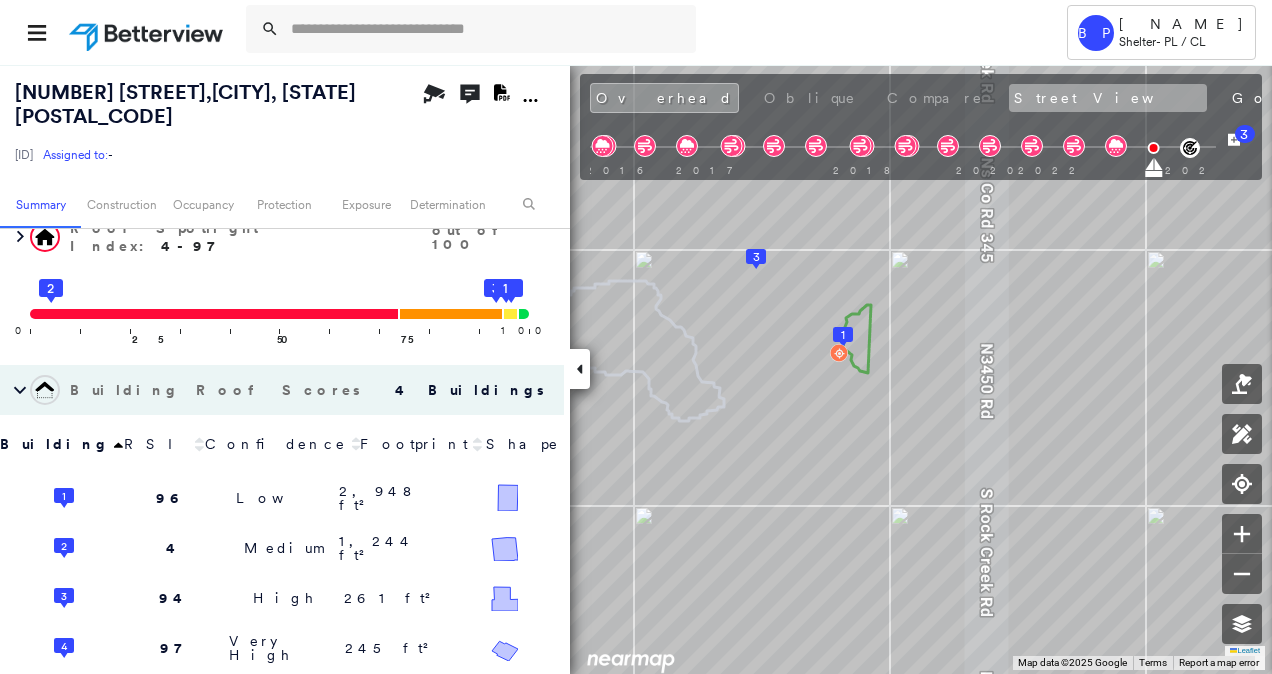 click on "Street View" at bounding box center [1108, 98] 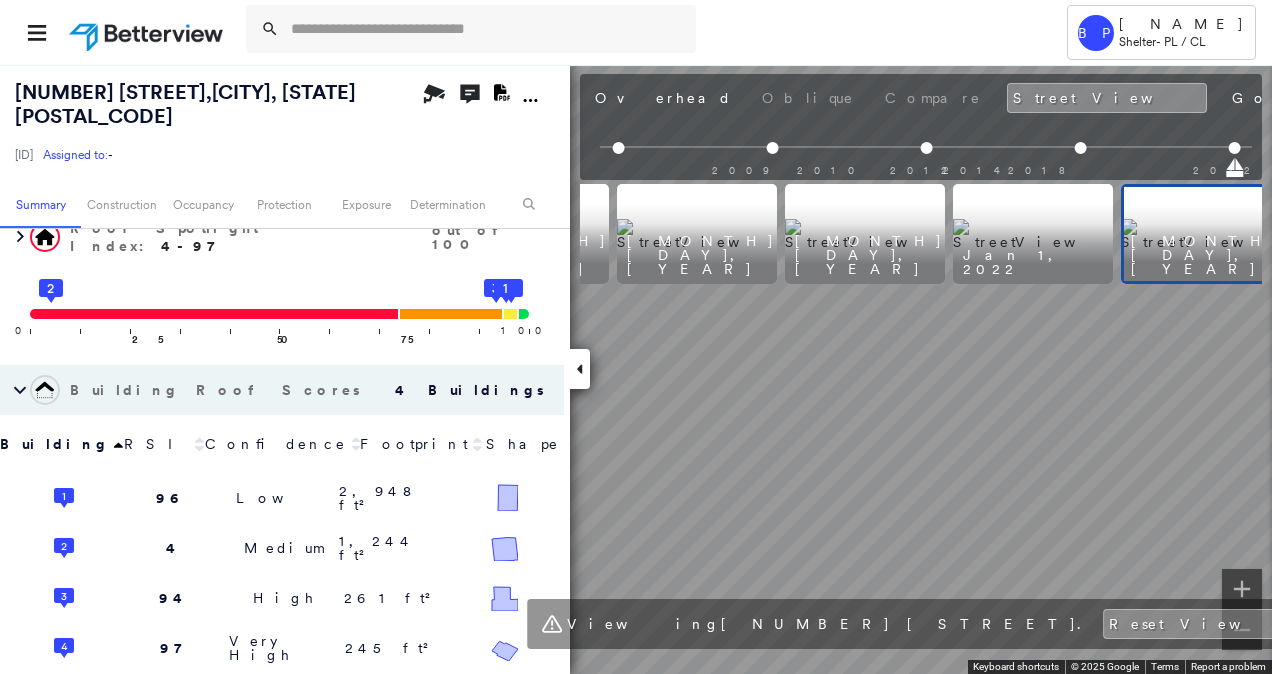 scroll, scrollTop: 0, scrollLeft: 158, axis: horizontal 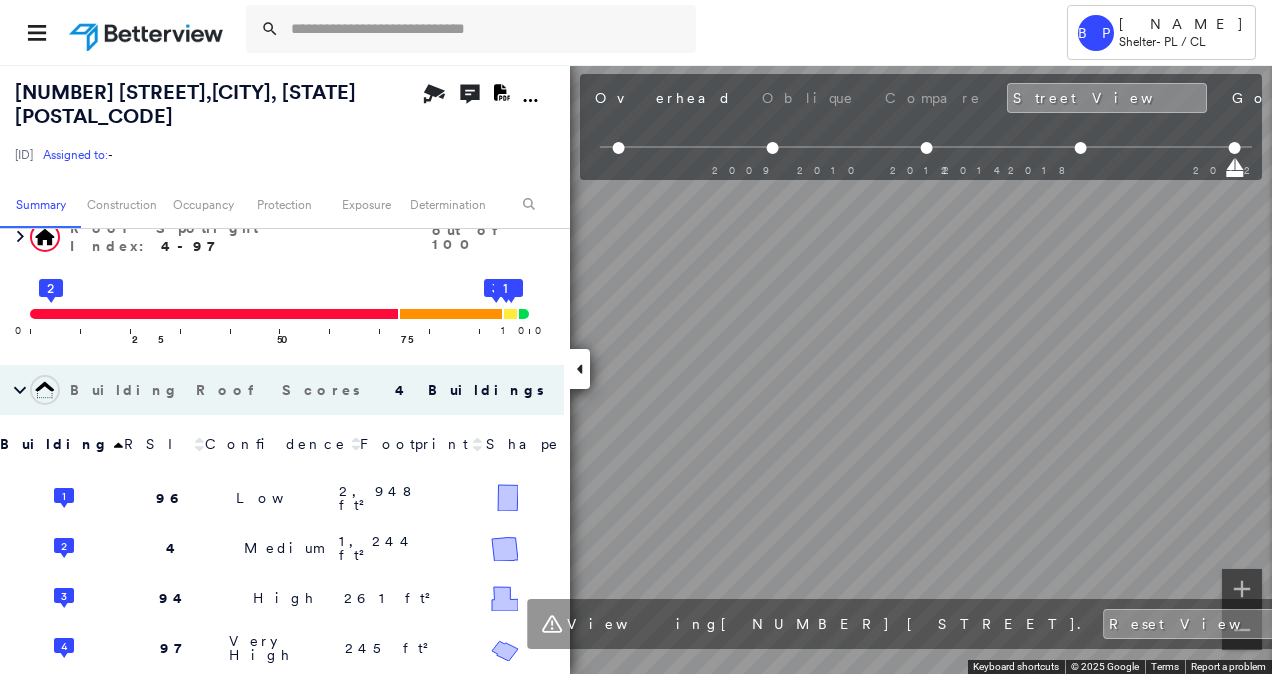 click at bounding box center [1242, 630] 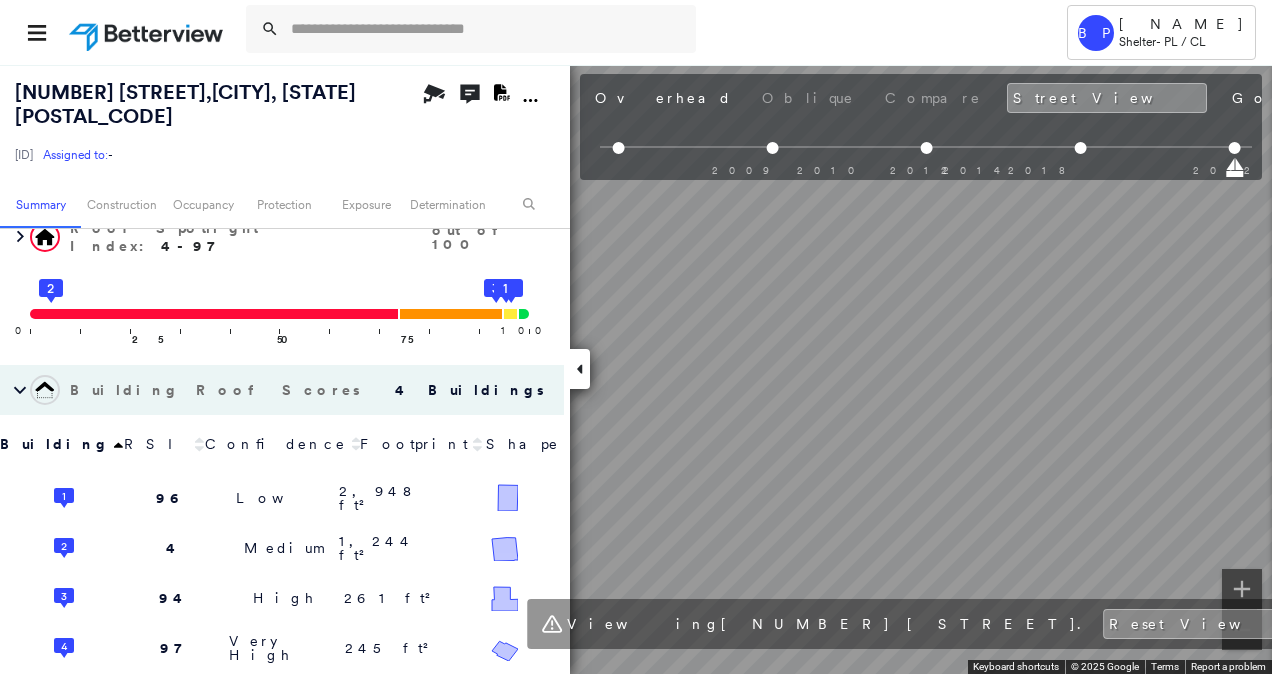 click on "Tower BP [NAME] Shelter  -   PL / CL [NUMBER] [STREET] ,  [CITY], [STATE] [POSTAL_CODE] [ID] Assigned to:  - Assigned to:  - [ID] Assigned to:  - Open Comments Download PDF Report Summary Construction Occupancy Protection Exposure Determination Overhead Obliques Not Available ; Street View Roof Spotlight™ Index :  4-97 out of 100 0 100 25 2 50 75 4 3 1 Building Roof Scores 4 Buildings Building RSI Confidence Footprint Shape 1 96 Low 2,948 ft² Shape: Gable 82% Confidence Material: Asphalt Shingle 97% Confidence Square Footage: 2,948 ft² Overhang High  ( 29%,  861 ft² ) 2 4 Medium 1,244 ft² Shape: Gable 88% Confidence Material: Metal Panel 100% Confidence Square Footage: 1,244 ft² Rust Major  ( 35%,  434 ft² ) Structural Damage Significant  ( 2%,  29 ft² ) Overhang Medium  ( 14%,  174 ft² ) 3 94 High 261 ft² Shape: Gable 97% Confidence Material: Asphalt Shingle 91% Confidence Square Footage: 261 ft² 4 97 Very High 245 ft² Shape: Gable 99% Confidence Material: Metal Panel" at bounding box center (636, 337) 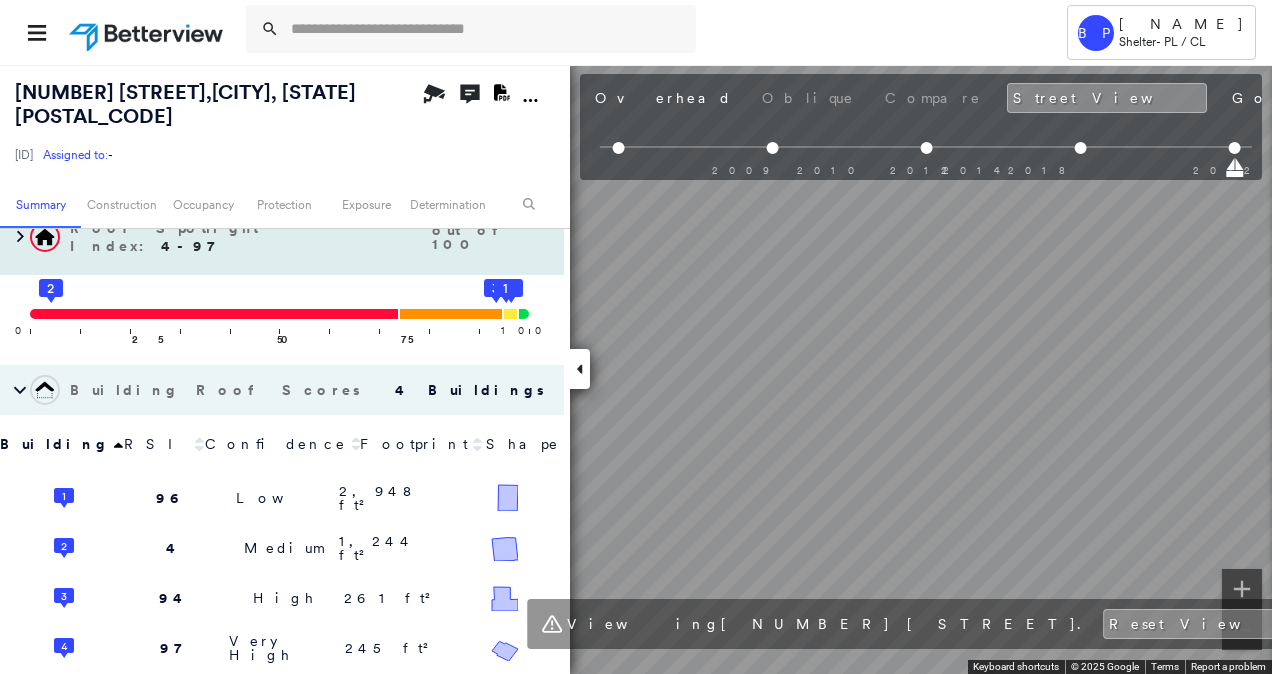 click on "Tower BP [NAME] Shelter  -   PL / CL [NUMBER] [STREET] ,  [CITY], [STATE] [POSTAL_CODE] [ID] Assigned to:  - Assigned to:  - [ID] Assigned to:  - Open Comments Download PDF Report Summary Construction Occupancy Protection Exposure Determination Overhead Obliques Not Available ; Street View Roof Spotlight™ Index :  4-97 out of 100 0 100 25 2 50 75 4 3 1 Building Roof Scores 4 Buildings Building RSI Confidence Footprint Shape 1 96 Low 2,948 ft² Shape: Gable 82% Confidence Material: Asphalt Shingle 97% Confidence Square Footage: 2,948 ft² Overhang High  ( 29%,  861 ft² ) 2 4 Medium 1,244 ft² Shape: Gable 88% Confidence Material: Metal Panel 100% Confidence Square Footage: 1,244 ft² Rust Major  ( 35%,  434 ft² ) Structural Damage Significant  ( 2%,  29 ft² ) Overhang Medium  ( 14%,  174 ft² ) 3 94 High 261 ft² Shape: Gable 97% Confidence Material: Asphalt Shingle 91% Confidence Square Footage: 261 ft² 4 97 Very High 245 ft² Shape: Gable 99% Confidence Material: Metal Panel 81% Confidence Square Footage: 245 ft² :  1" at bounding box center [636, 369] 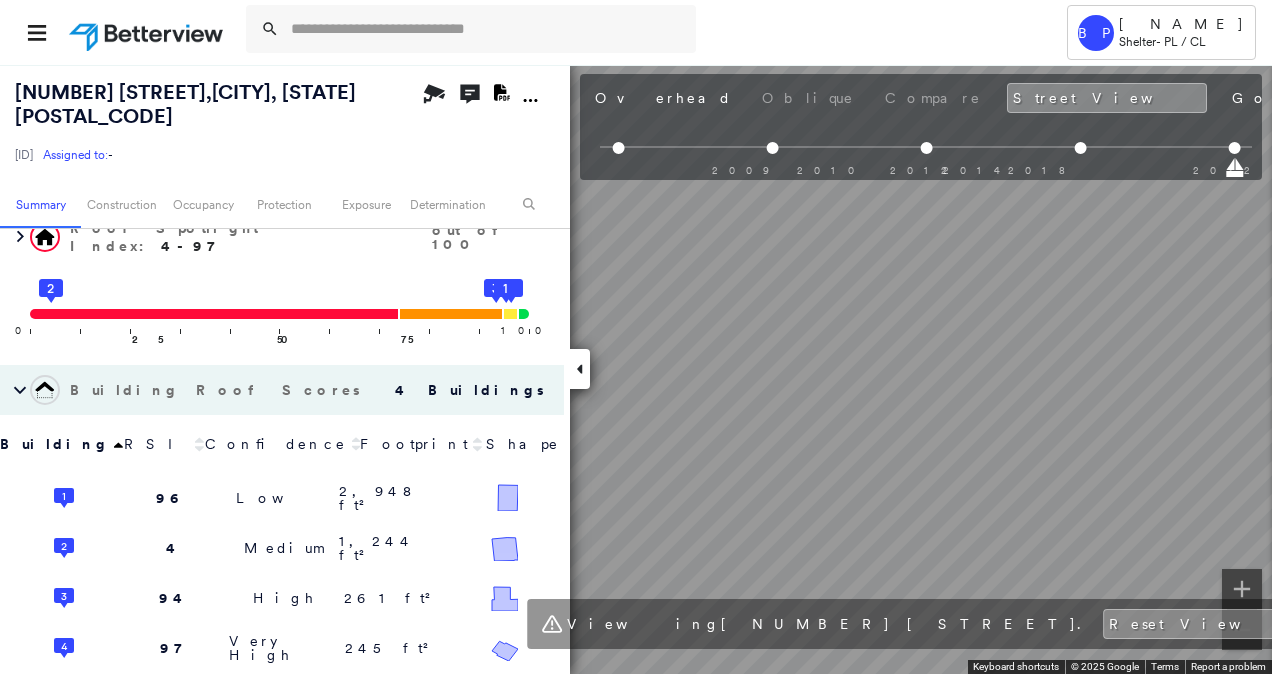 click on "Tower BP [NAME] Shelter  -   PL / CL [NUMBER] [STREET] ,  [CITY], [STATE] [POSTAL_CODE] [ID] Assigned to:  - Assigned to:  - [ID] Assigned to:  - Open Comments Download PDF Report Summary Construction Occupancy Protection Exposure Determination Overhead Obliques Not Available ; Street View Roof Spotlight™ Index :  4-97 out of 100 0 100 25 2 50 75 4 3 1 Building Roof Scores 4 Buildings Building RSI Confidence Footprint Shape 1 96 Low 2,948 ft² Shape: Gable 82% Confidence Material: Asphalt Shingle 97% Confidence Square Footage: 2,948 ft² Overhang High  ( 29%,  861 ft² ) 2 4 Medium 1,244 ft² Shape: Gable 88% Confidence Material: Metal Panel 100% Confidence Square Footage: 1,244 ft² Rust Major  ( 35%,  434 ft² ) Structural Damage Significant  ( 2%,  29 ft² ) Overhang Medium  ( 14%,  174 ft² ) 3 94 High 261 ft² Shape: Gable 97% Confidence Material: Asphalt Shingle 91% Confidence Square Footage: 261 ft² 4 97 Very High 245 ft² Shape: Gable 99% Confidence Material: Metal Panel 81% Confidence Square Footage: 245 ft² :  1" at bounding box center (636, 369) 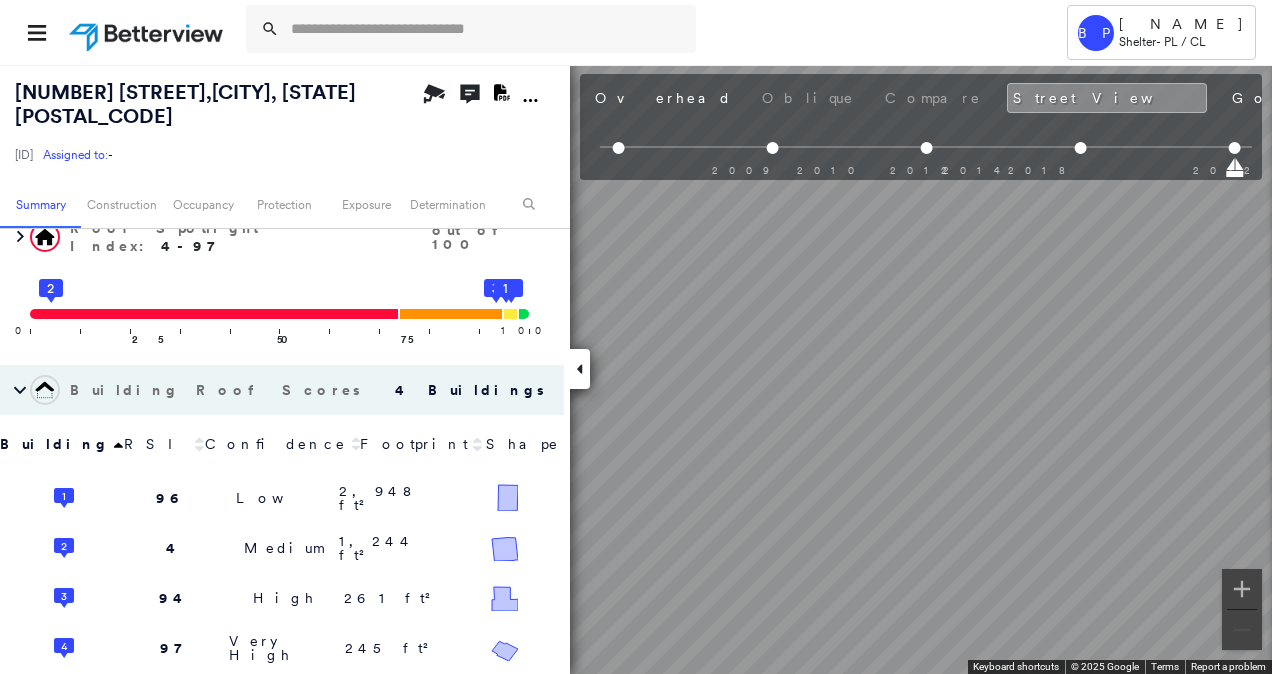 click on "Tower BP [NAME] Shelter  -   PL / CL [NUMBER] [STREET] ,  [CITY], [STATE] [POSTAL_CODE] [ID] Assigned to:  - Assigned to:  - [ID] Assigned to:  - Open Comments Download PDF Report Summary Construction Occupancy Protection Exposure Determination Overhead Obliques Not Available ; Street View Roof Spotlight™ Index :  4-97 out of 100 0 100 25 2 50 75 4 3 1 Building Roof Scores 4 Buildings Building RSI Confidence Footprint Shape 1 96 Low 2,948 ft² Shape: Gable 82% Confidence Material: Asphalt Shingle 97% Confidence Square Footage: 2,948 ft² Overhang High  ( 29%,  861 ft² ) 2 4 Medium 1,244 ft² Shape: Gable 88% Confidence Material: Metal Panel 100% Confidence Square Footage: 1,244 ft² Rust Major  ( 35%,  434 ft² ) Structural Damage Significant  ( 2%,  29 ft² ) Overhang Medium  ( 14%,  174 ft² ) 3 94 High 261 ft² Shape: Gable 97% Confidence Material: Asphalt Shingle 91% Confidence Square Footage: 261 ft² 4 97 Very High 245 ft² Shape: Gable 99% Confidence Material: Metal Panel" at bounding box center [636, 337] 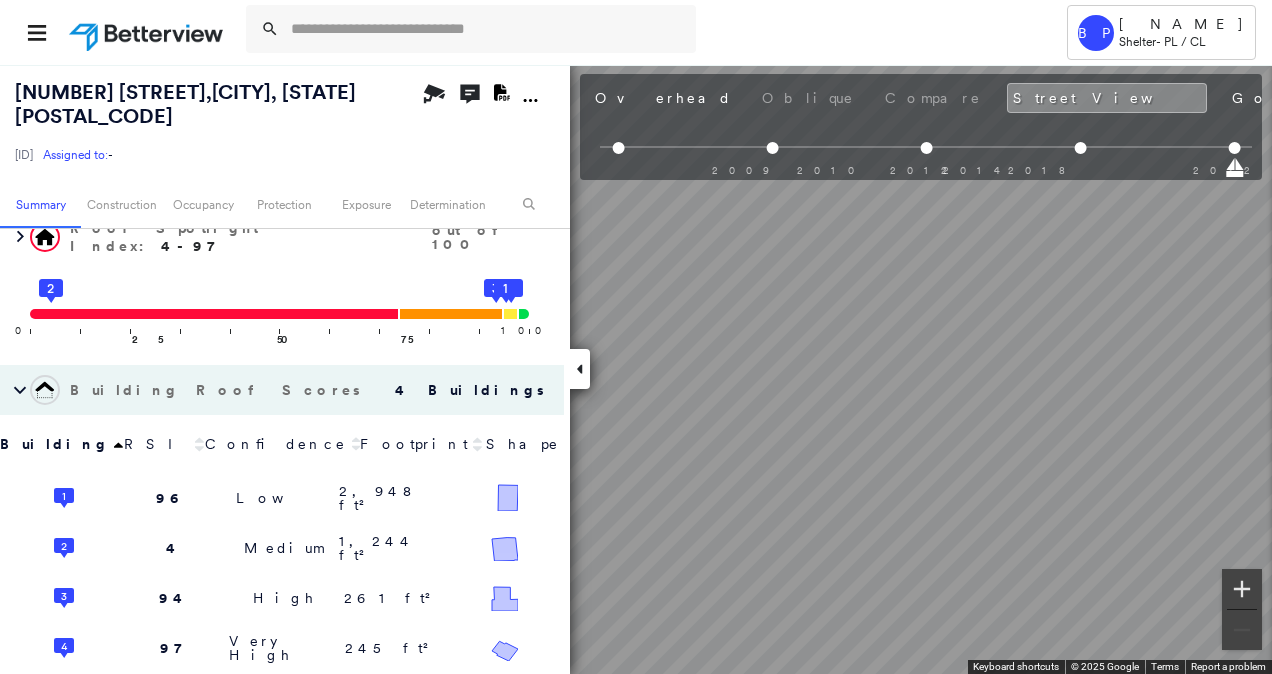 click at bounding box center (1242, 589) 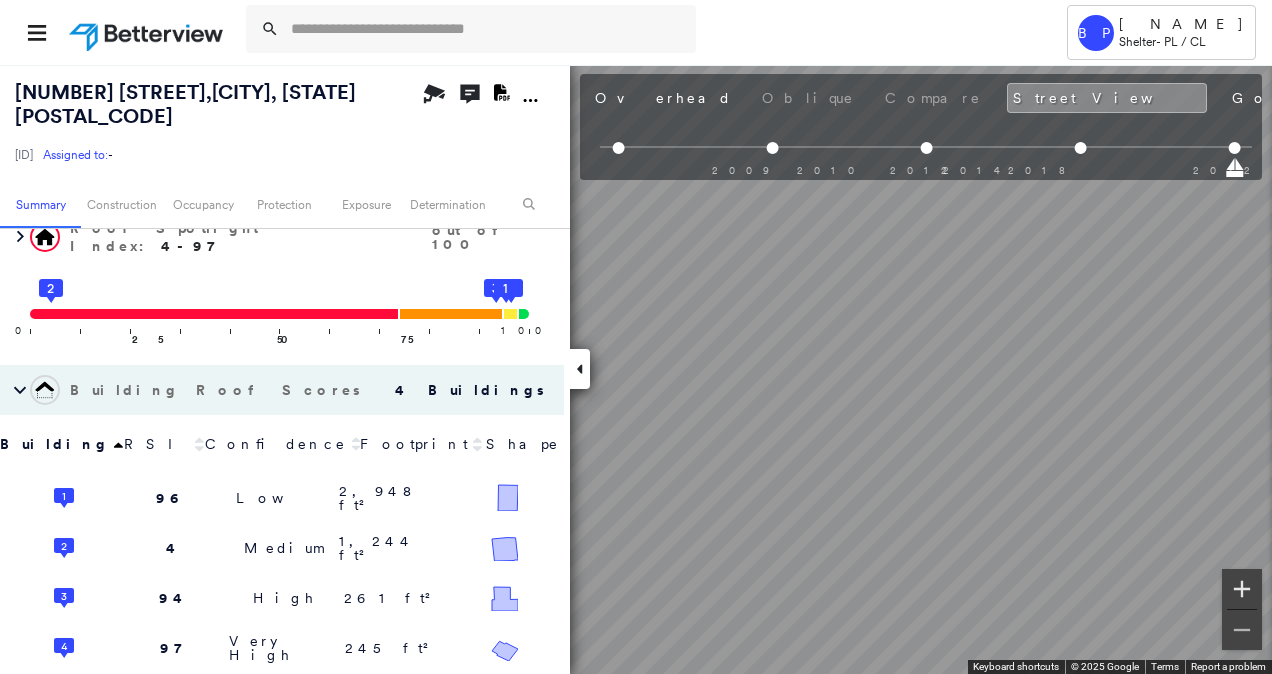 click at bounding box center [1242, 589] 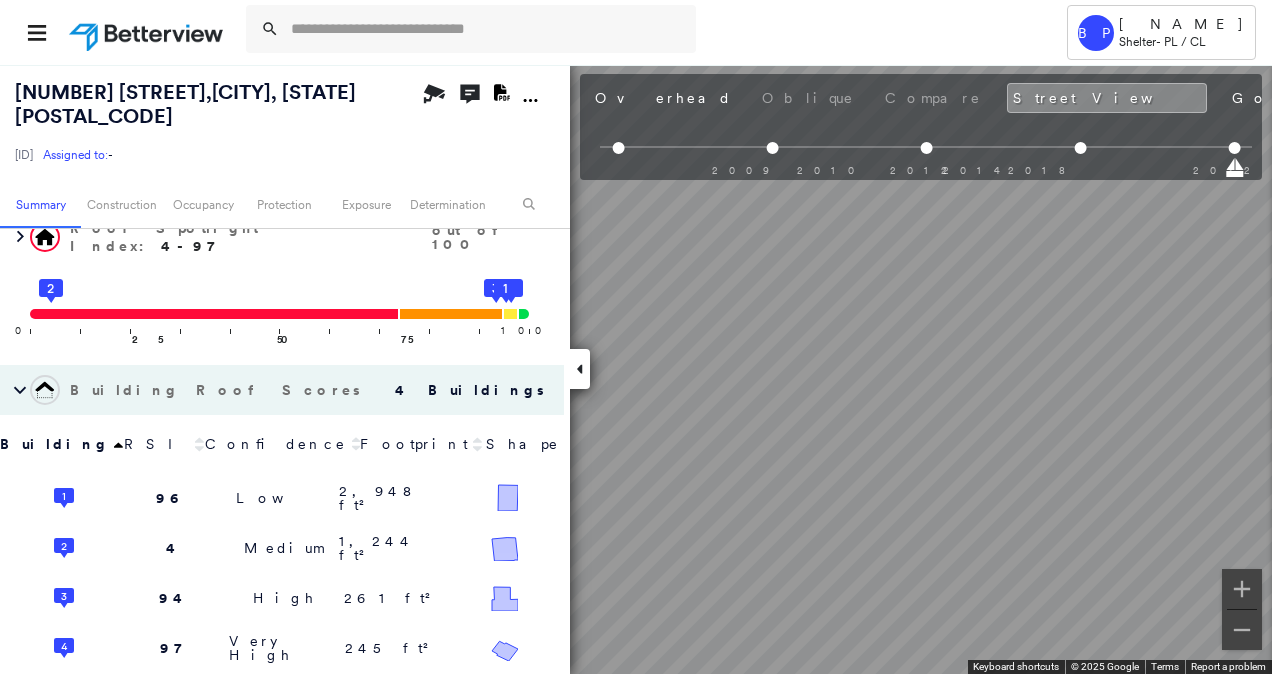 scroll, scrollTop: 594, scrollLeft: 0, axis: vertical 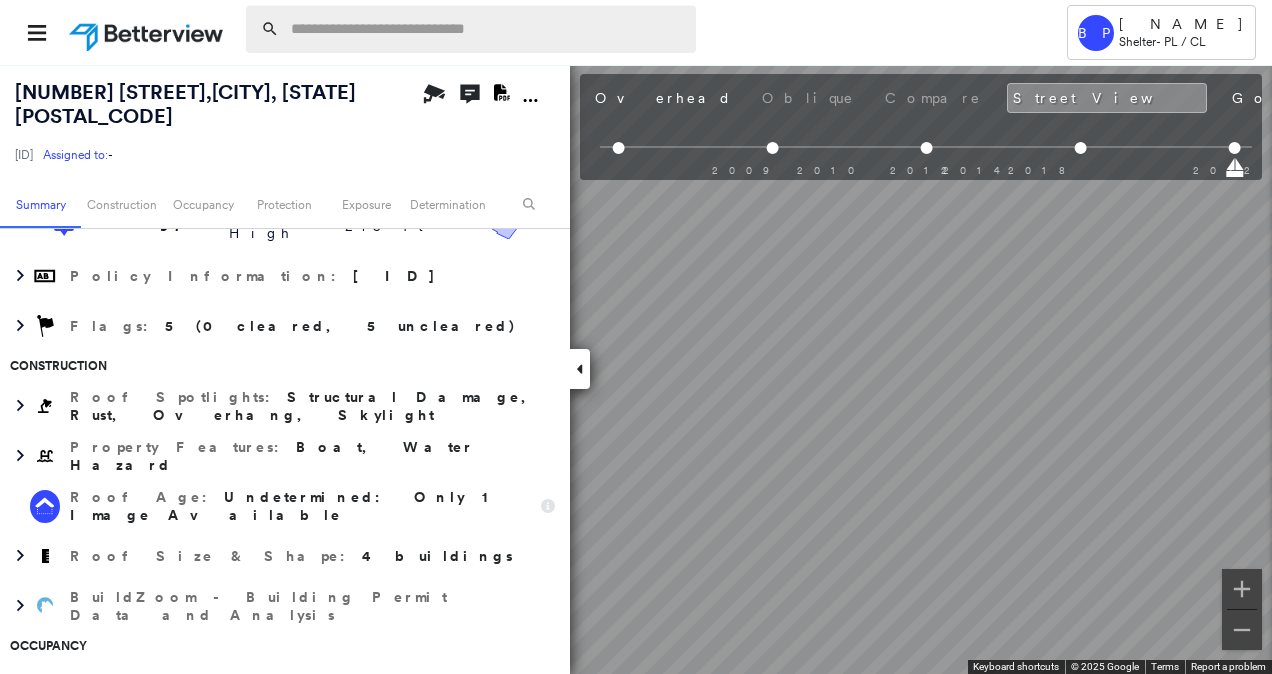 click at bounding box center [487, 29] 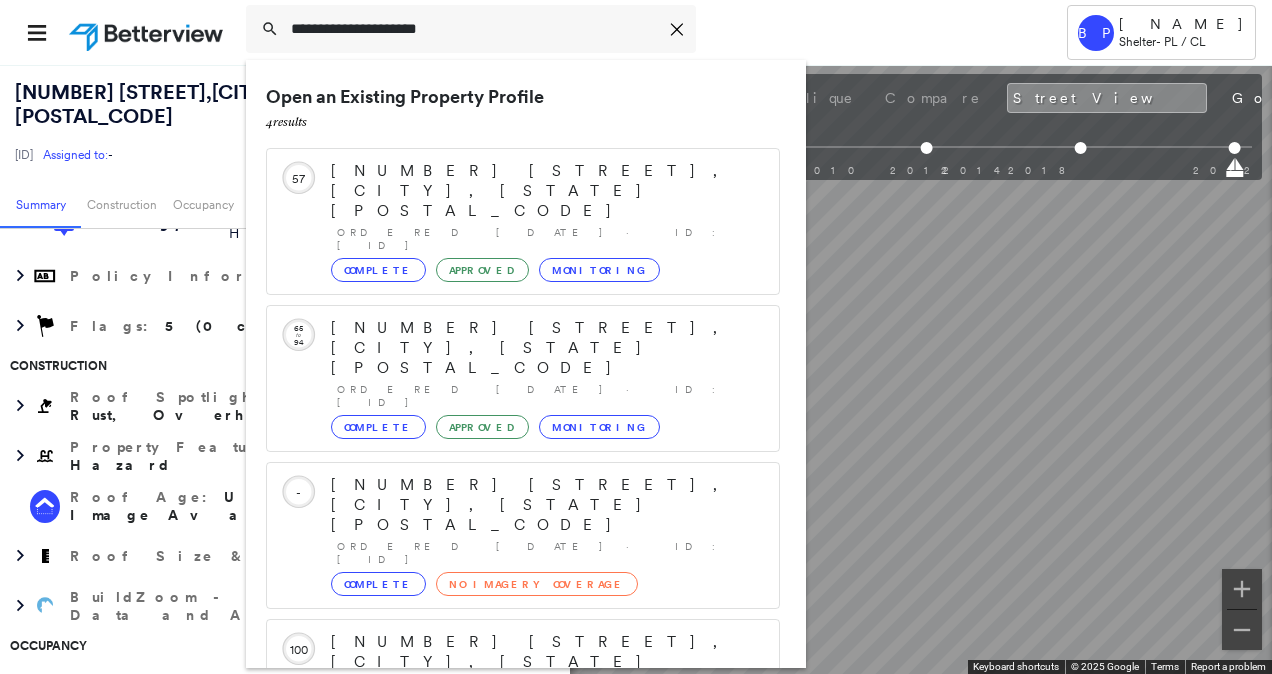 type on "**********" 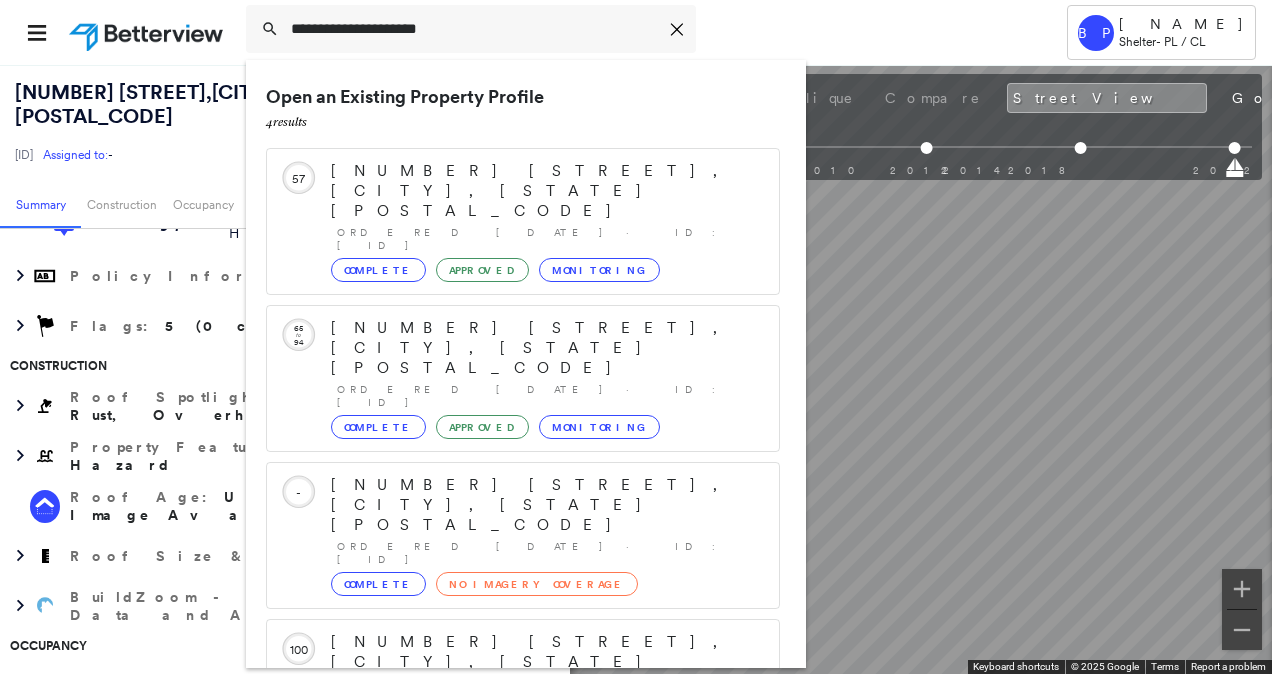 click on "[NUMBER] [STREET], [CITY], [STATE] [POSTAL_CODE] [ID] Assigned to:  - Assigned to:  - [ID] Assigned to:  - Open Comments Download PDF Report" at bounding box center [285, 122] 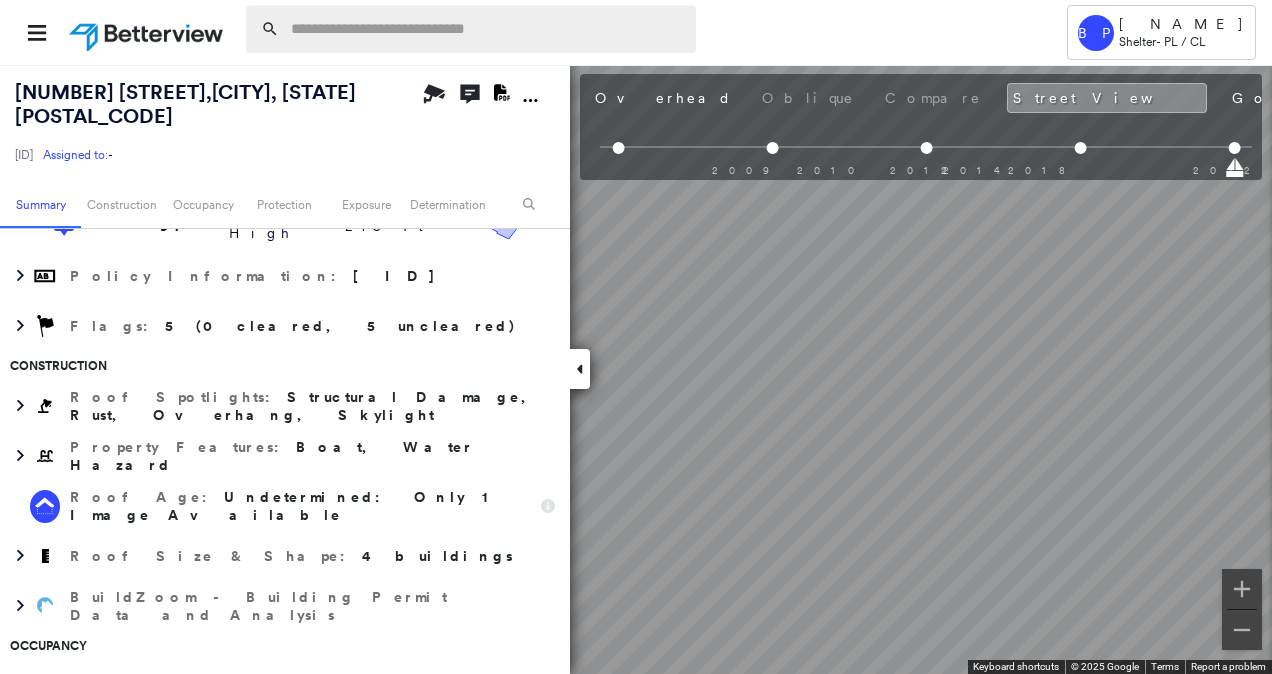 click at bounding box center [487, 29] 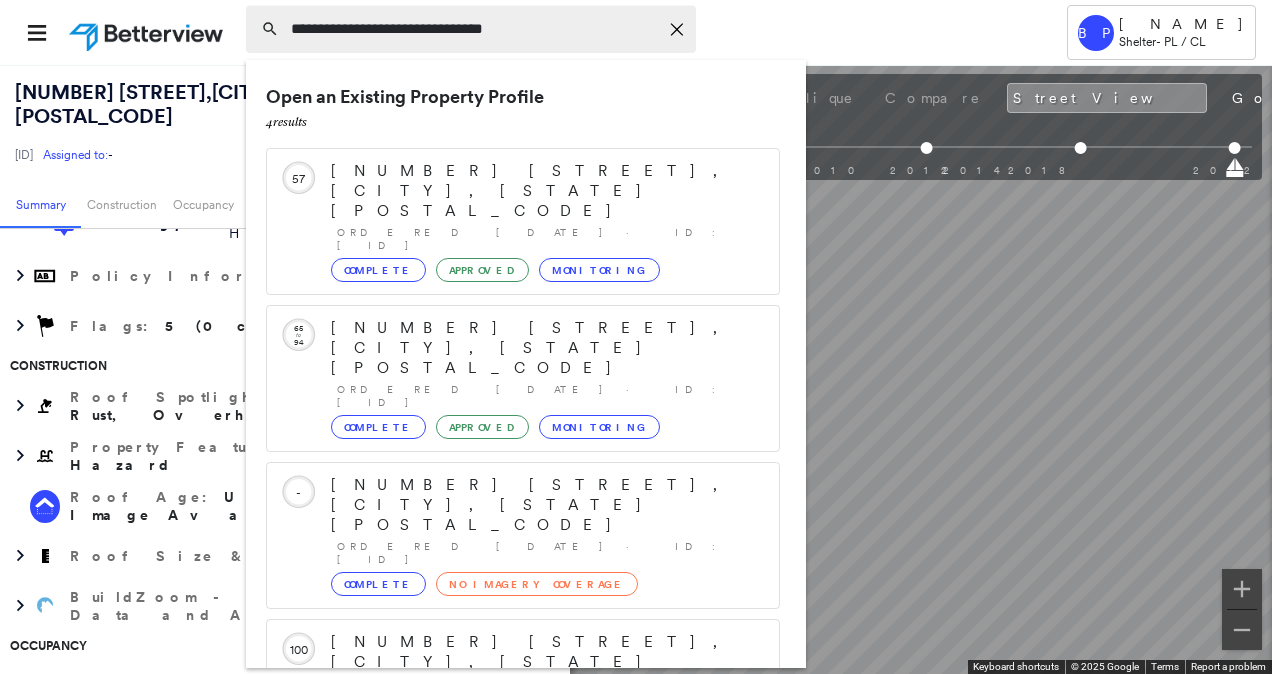 click on "**********" at bounding box center [474, 29] 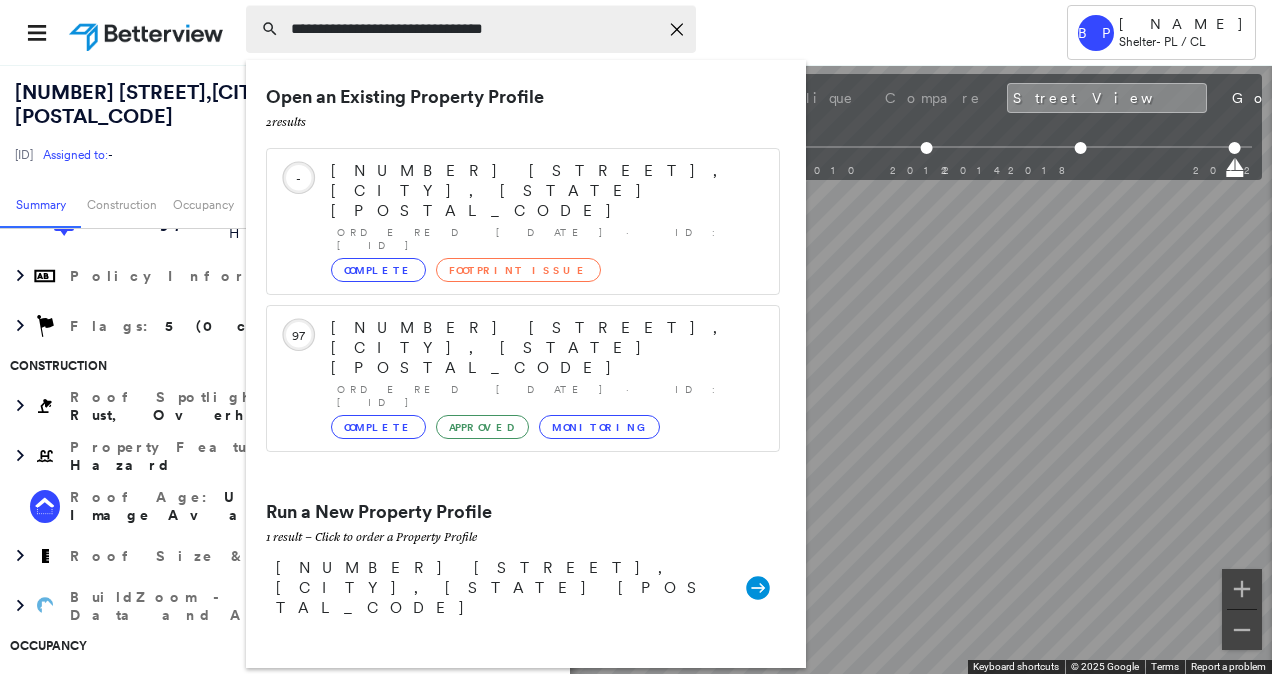 click on "**********" at bounding box center (474, 29) 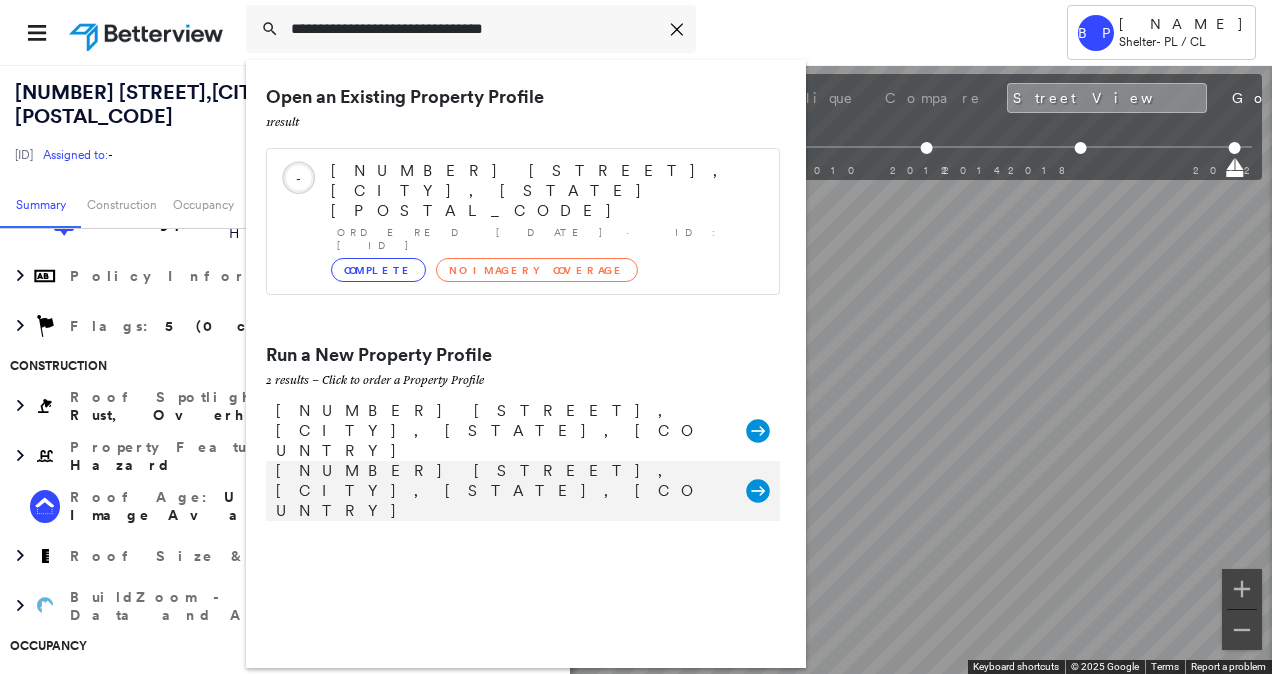 type on "**********" 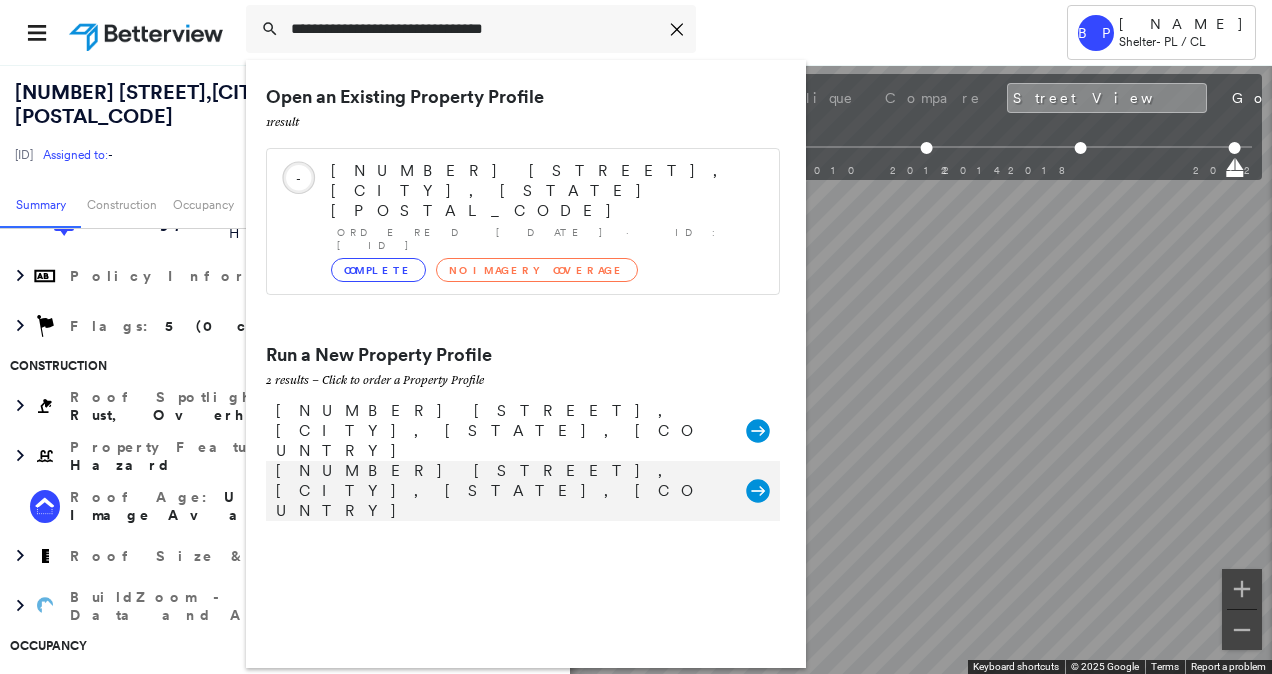 click on "[NUMBER] [STREET], [CITY], [STATE], [COUNTRY]" at bounding box center (501, 491) 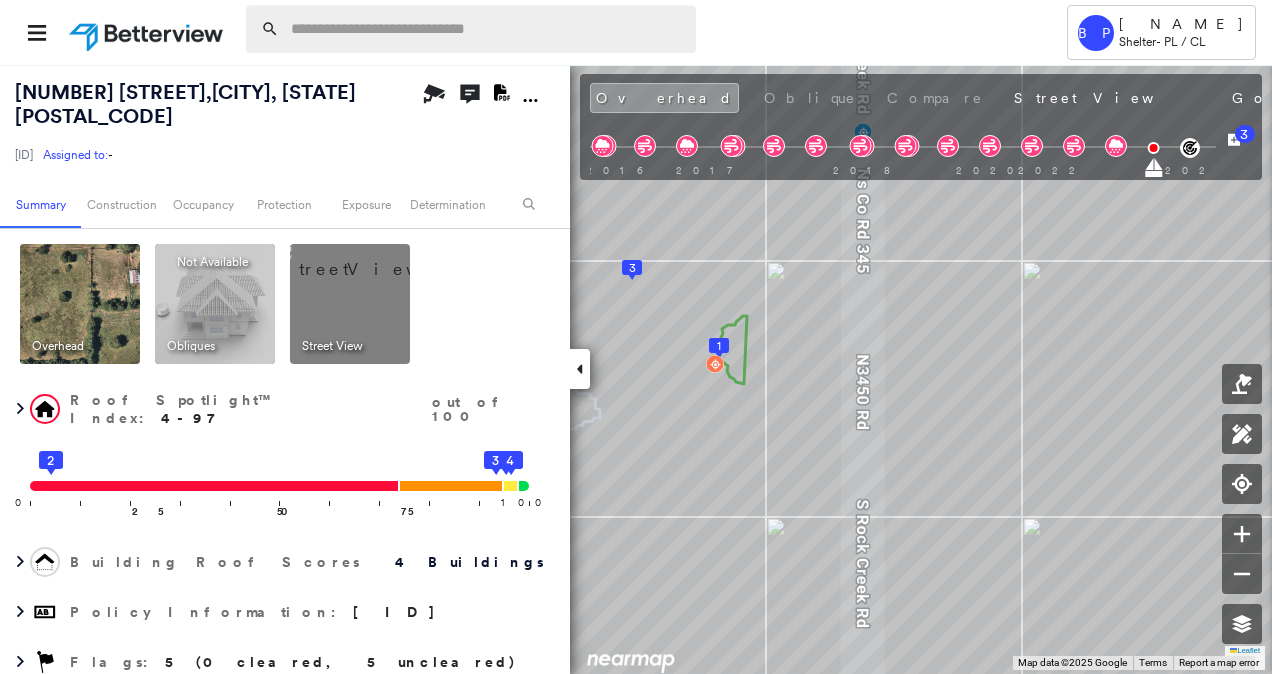 click at bounding box center [487, 29] 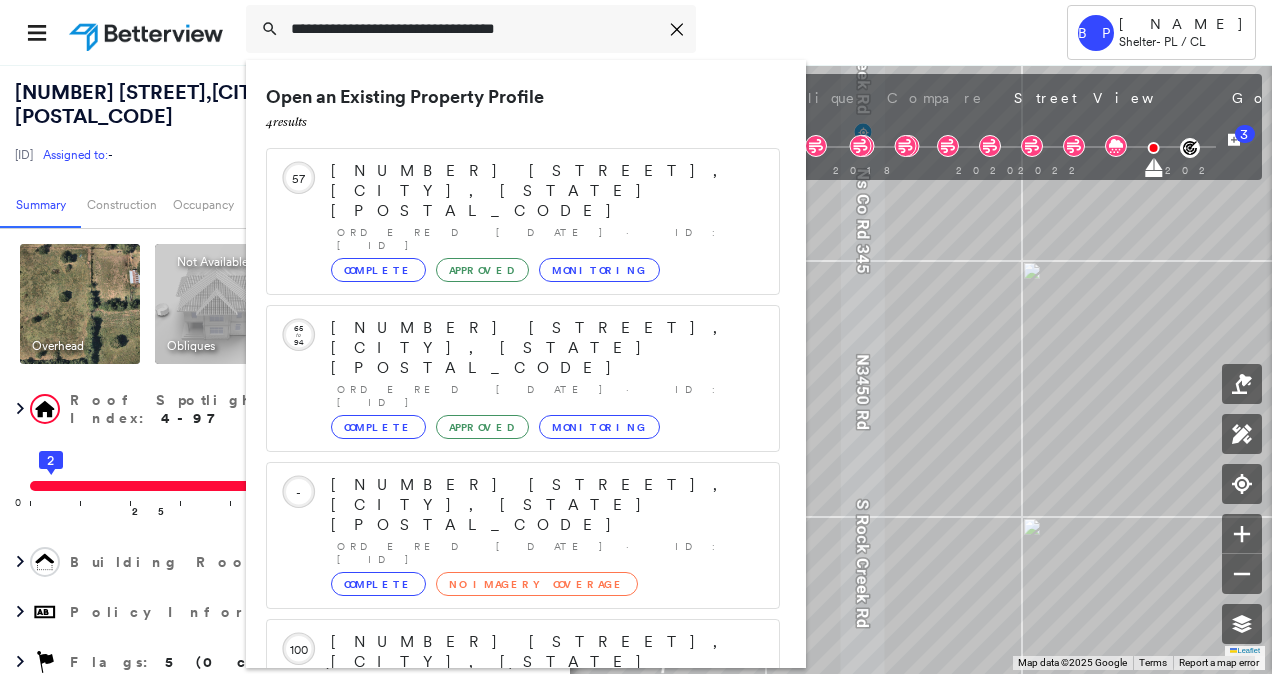 scroll, scrollTop: 52, scrollLeft: 0, axis: vertical 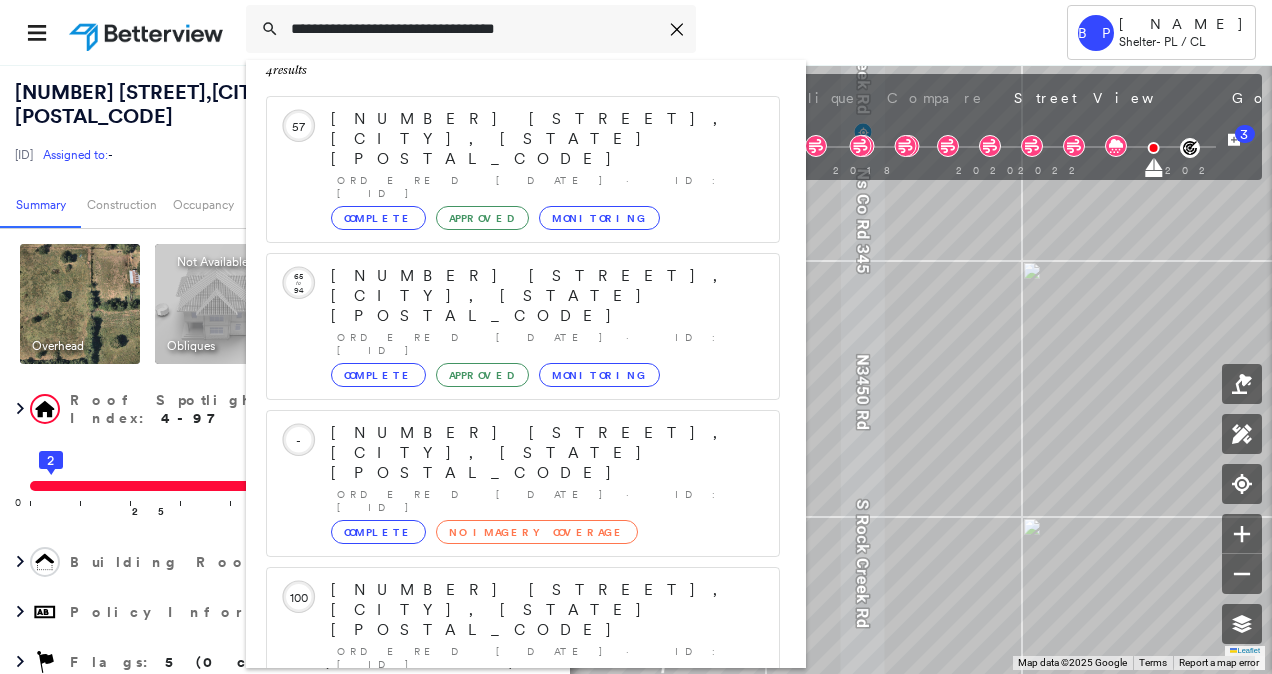 type on "**********" 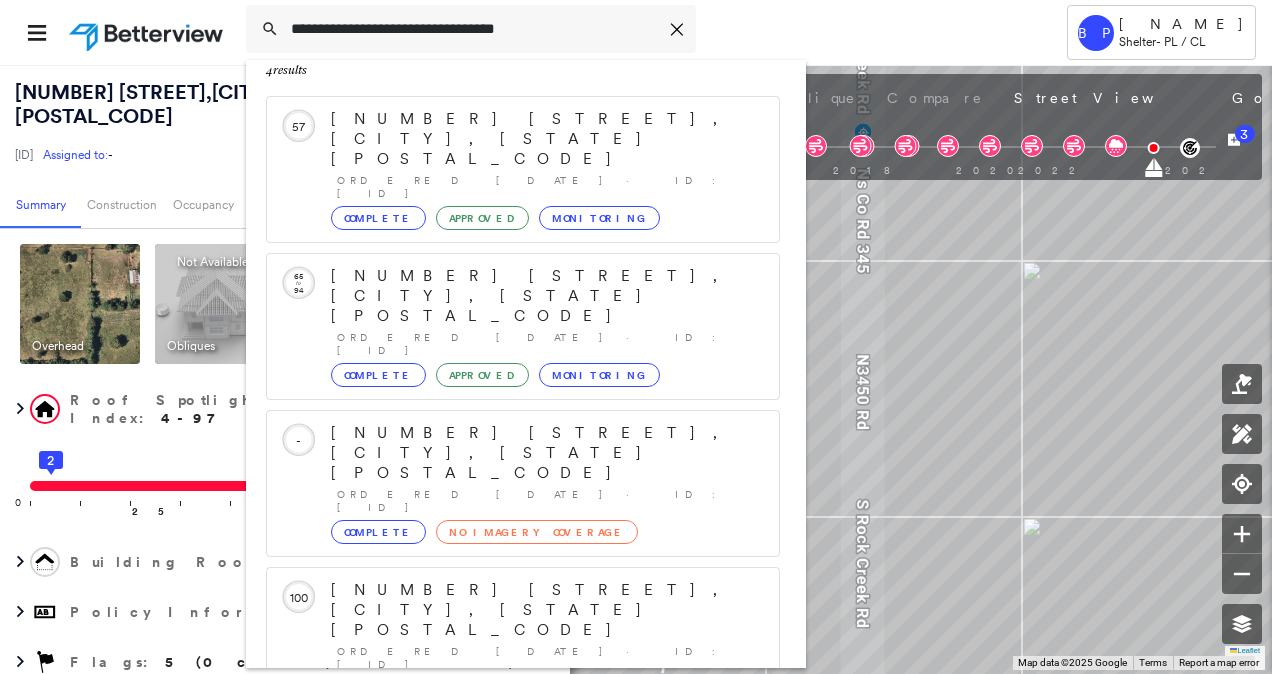 click on "[NUMBER] [STREET], [CITY], [STATE] [POSTAL_CODE]" at bounding box center (501, 850) 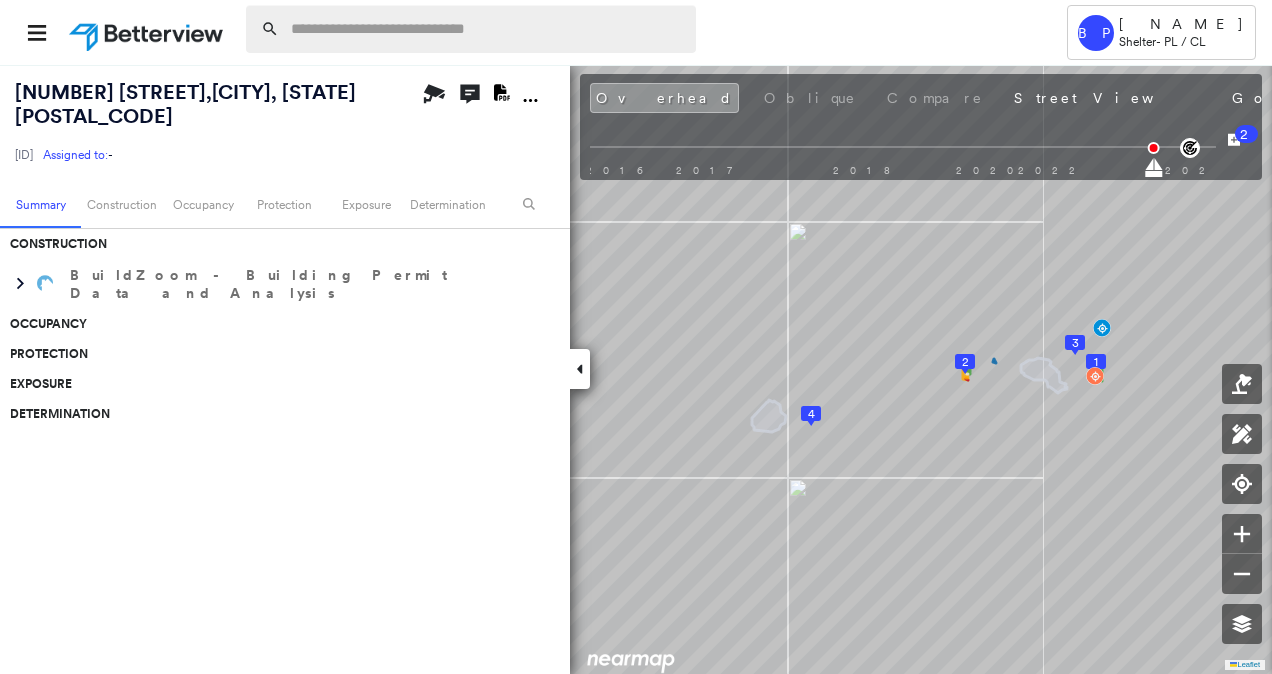 click at bounding box center [487, 29] 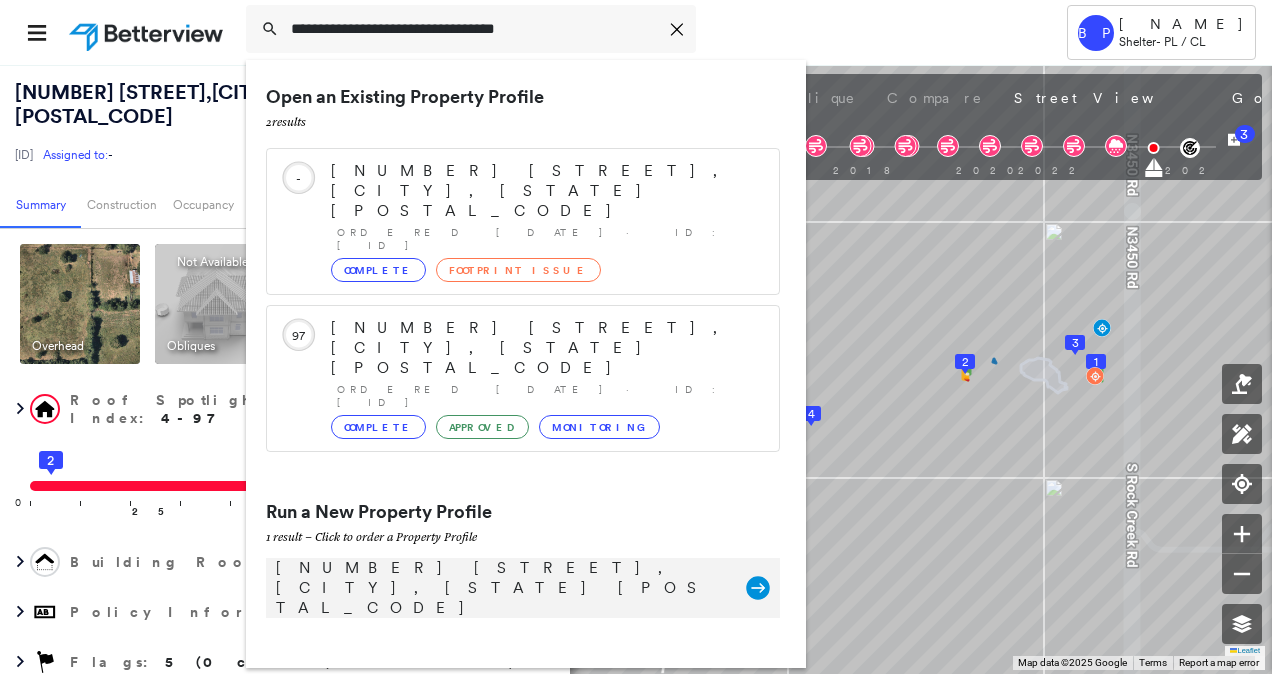 type on "**********" 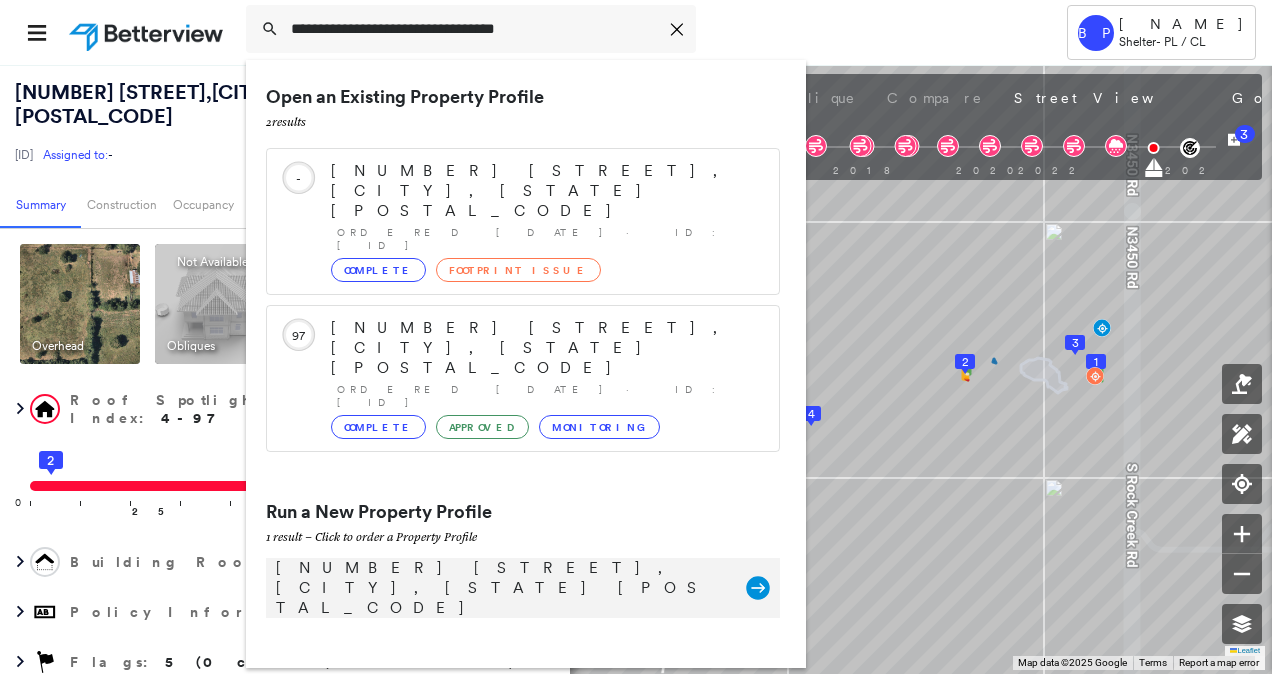 click on "[NUMBER] [STREET], [CITY], [STATE] [POSTAL_CODE]" at bounding box center [501, 588] 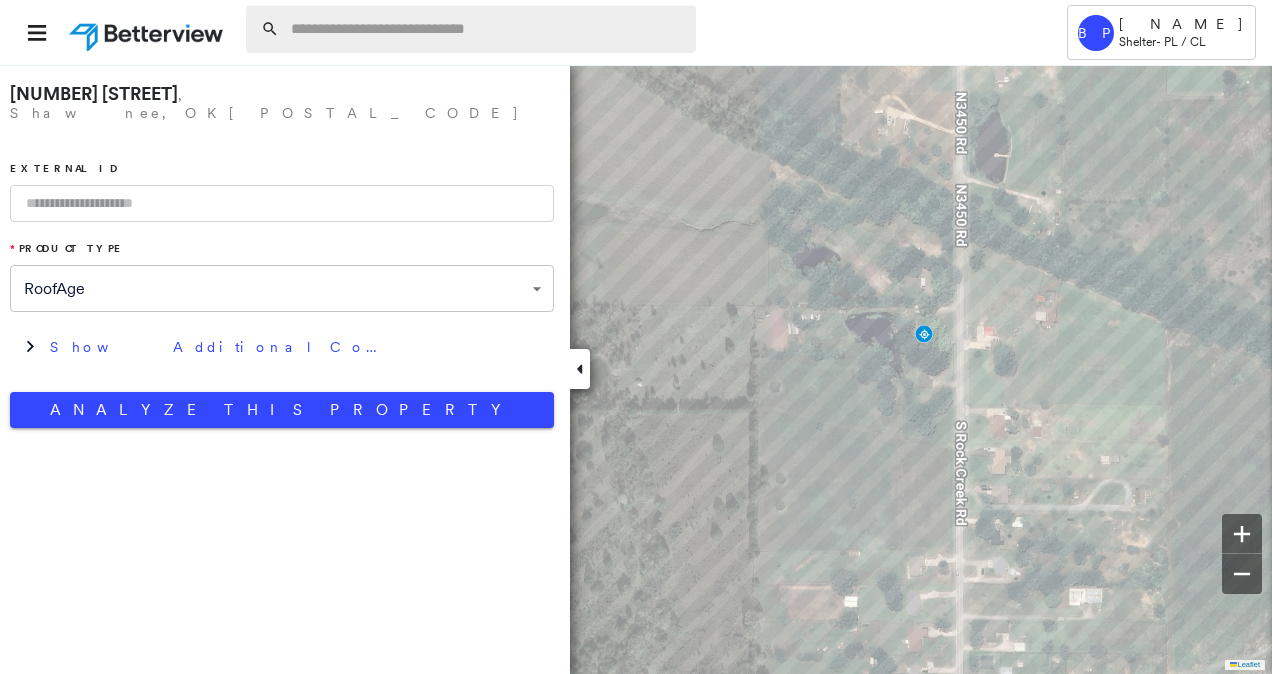 click at bounding box center (487, 29) 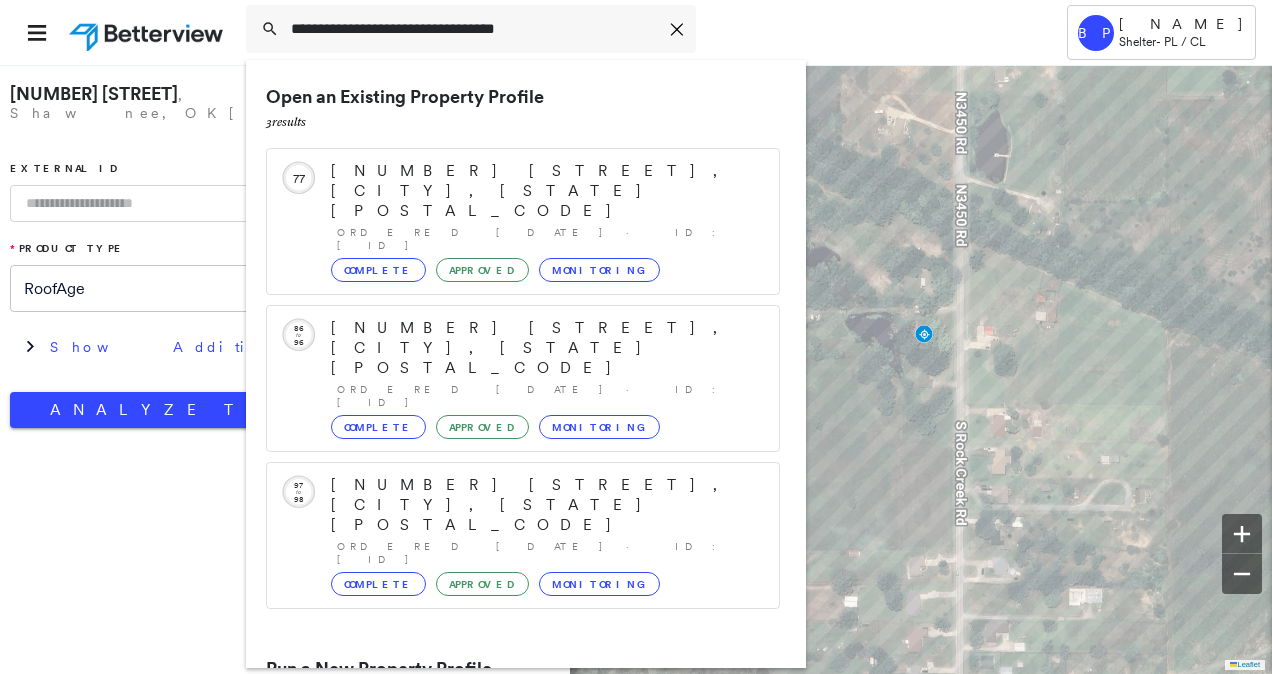 type on "**********" 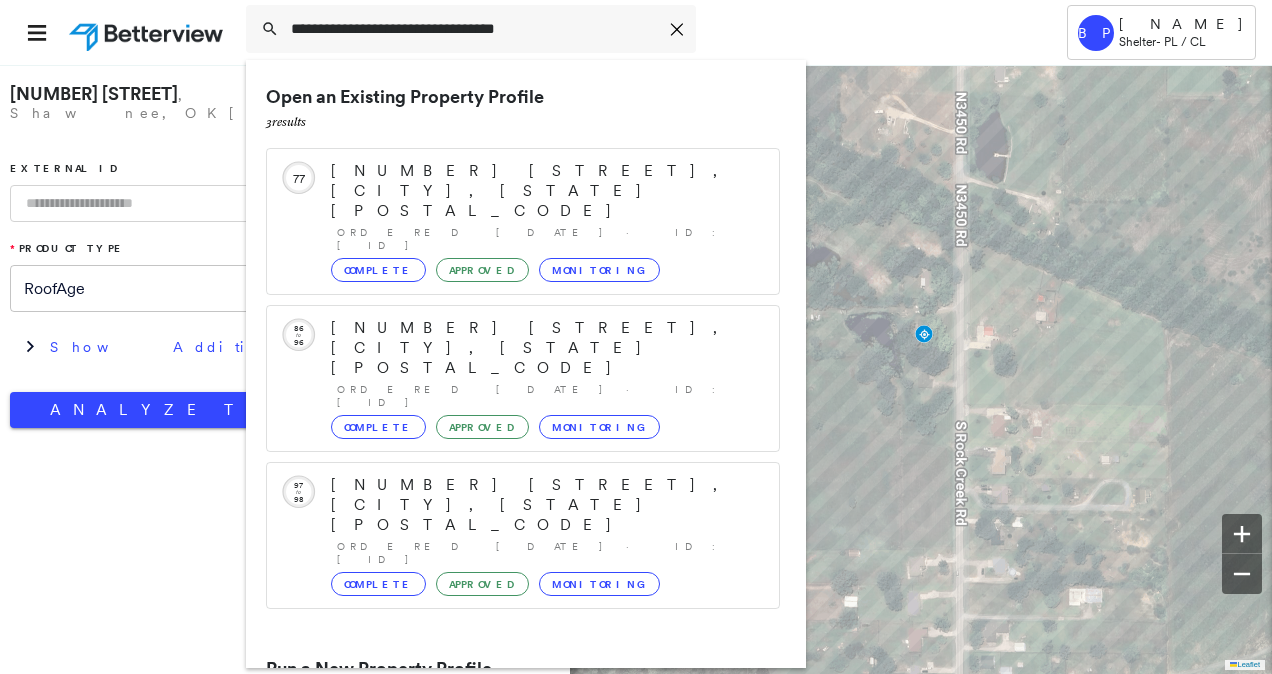 click on "[NUMBER] [STREET], [CITY], [STATE], [COUNTRY] Group Created with Sketch." at bounding box center [523, 745] 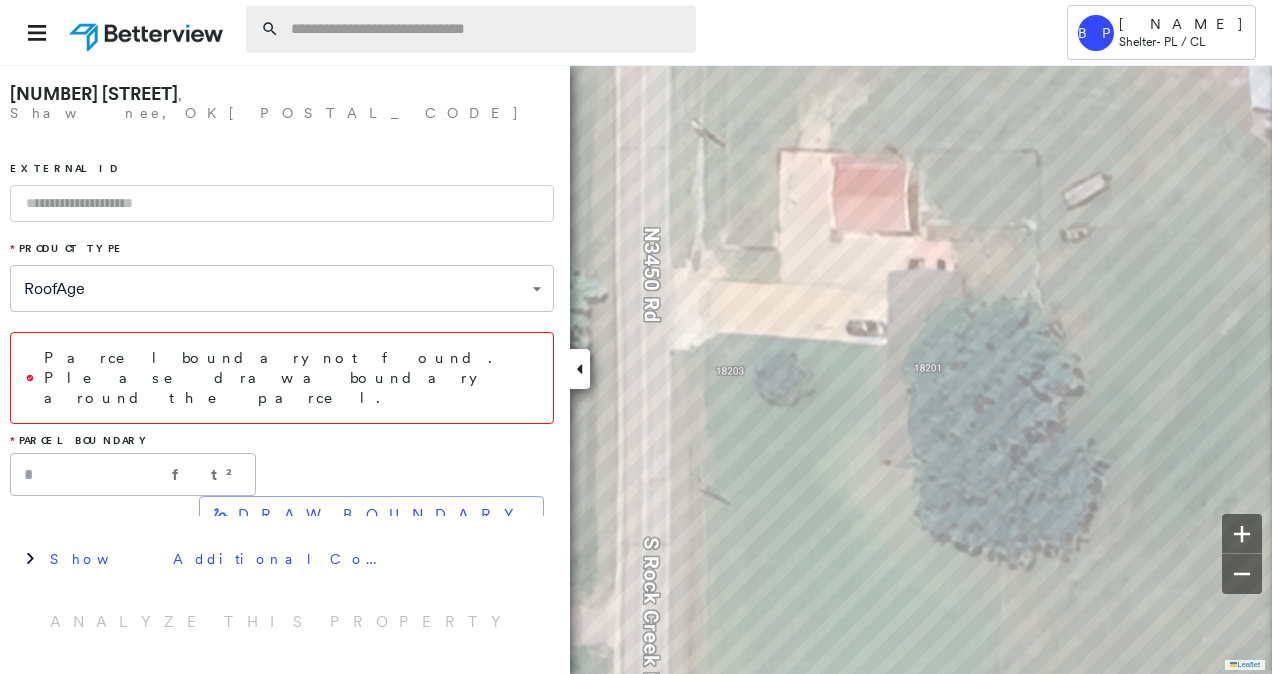 click at bounding box center (487, 29) 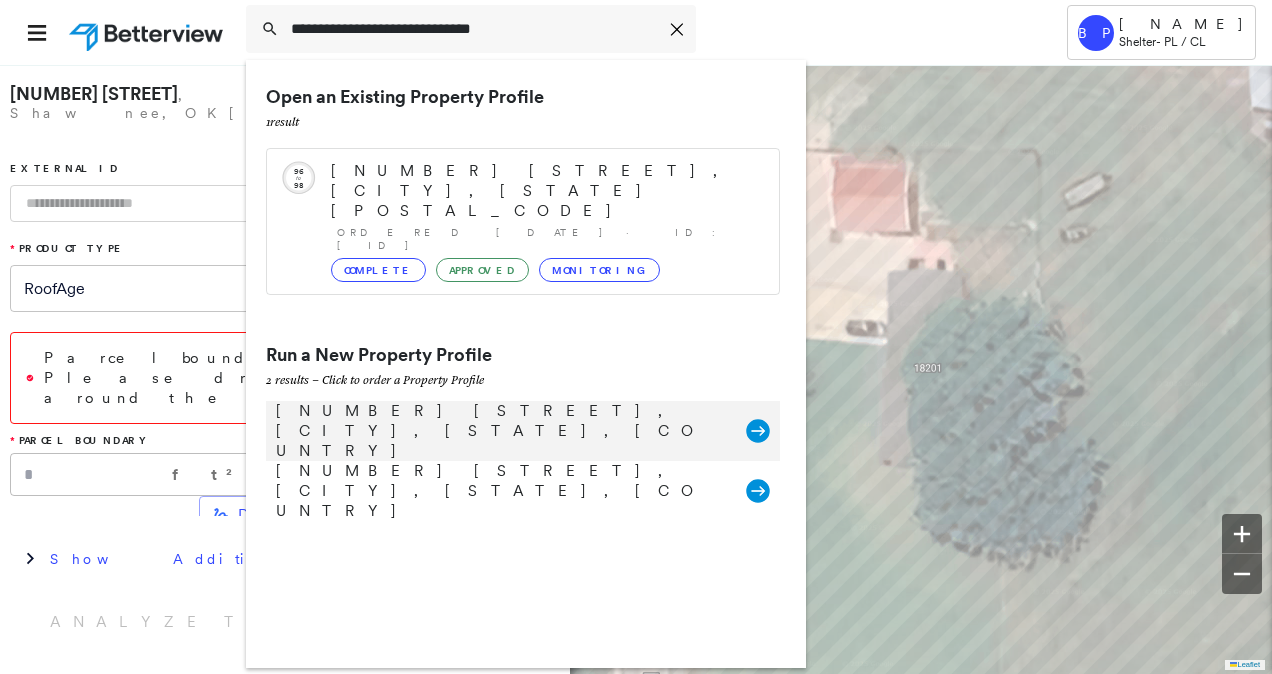 type on "**********" 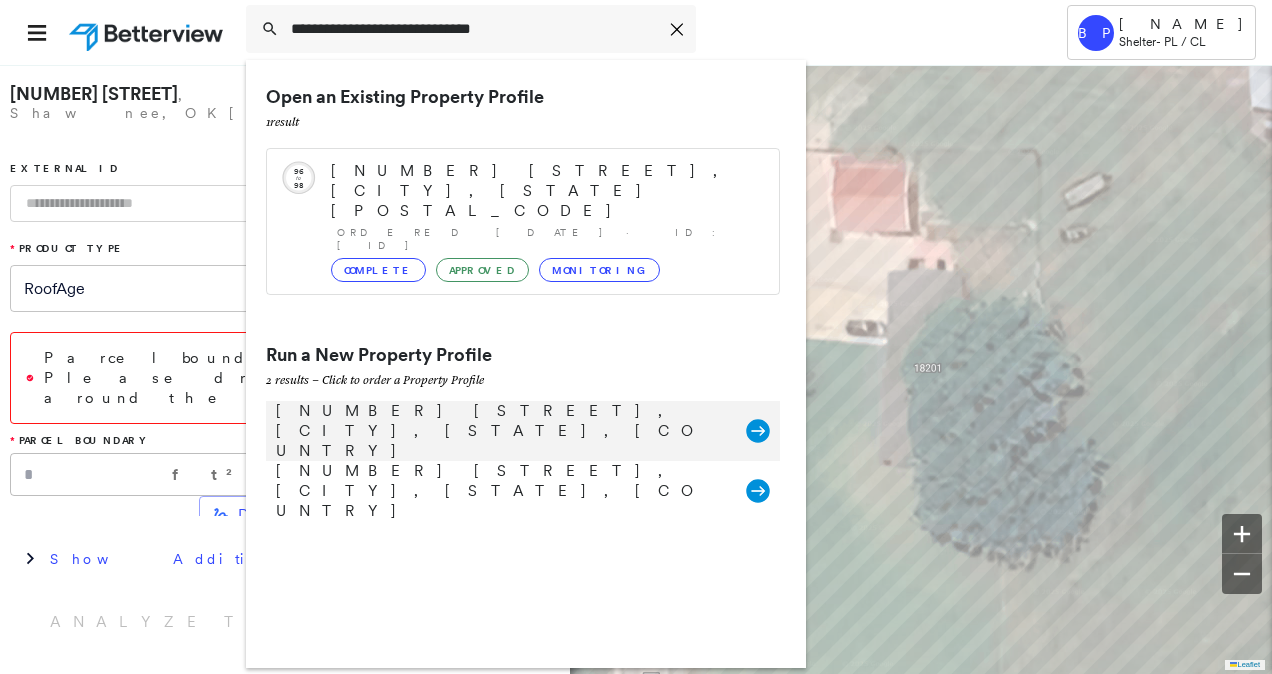 click on "[NUMBER] [STREET], [CITY], [STATE], [COUNTRY]" at bounding box center (501, 431) 